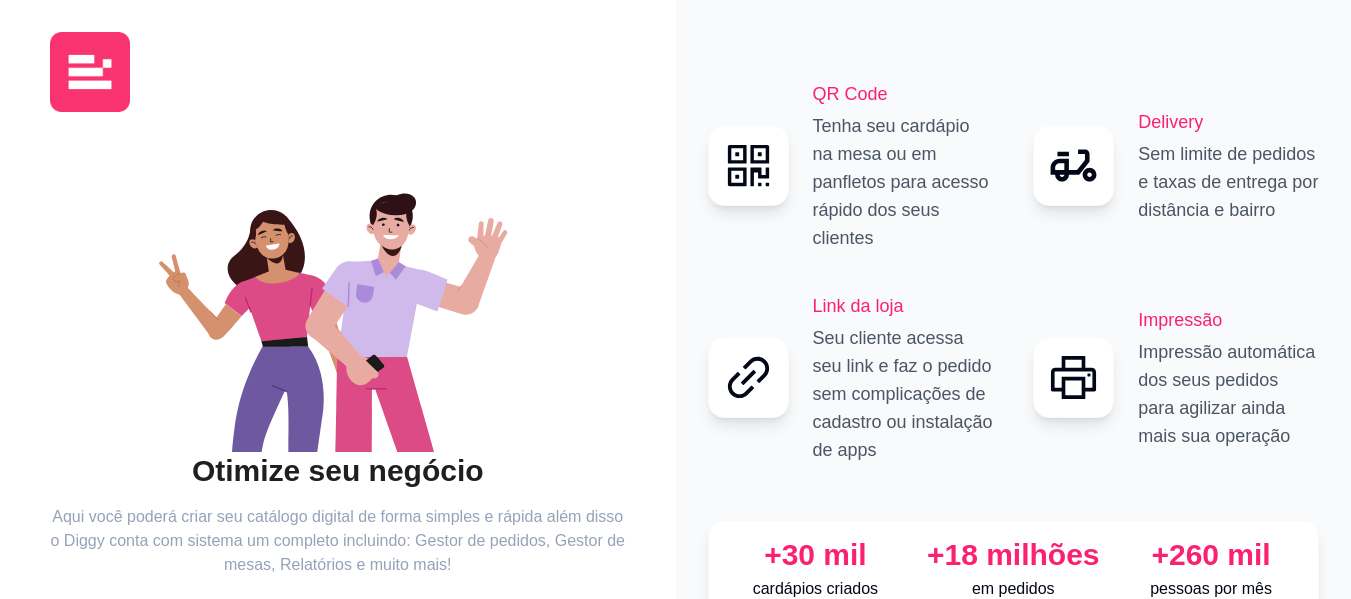 scroll, scrollTop: 130, scrollLeft: 0, axis: vertical 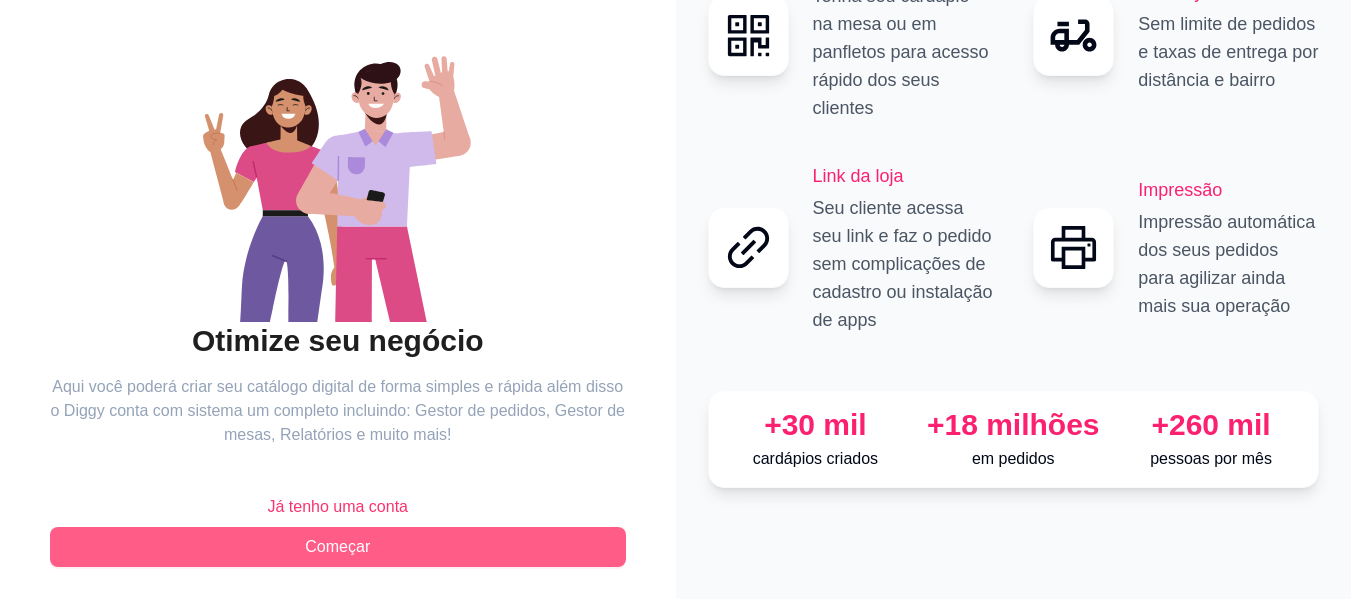 click on "Começar" at bounding box center (338, 547) 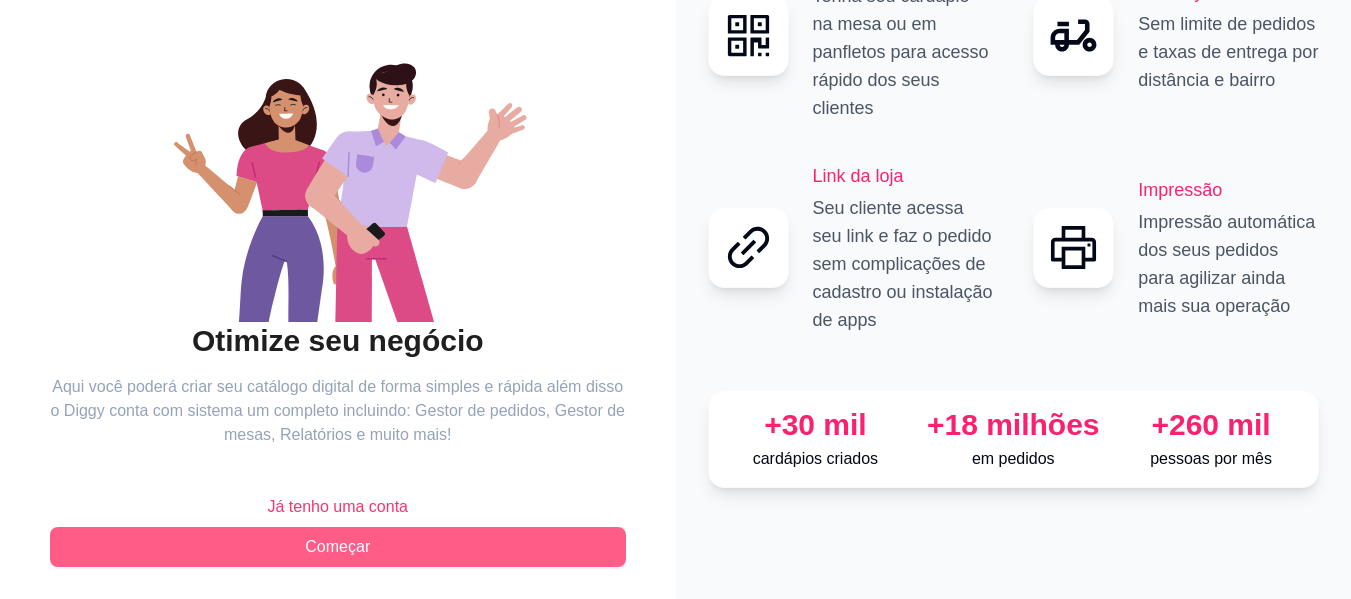scroll, scrollTop: 7, scrollLeft: 0, axis: vertical 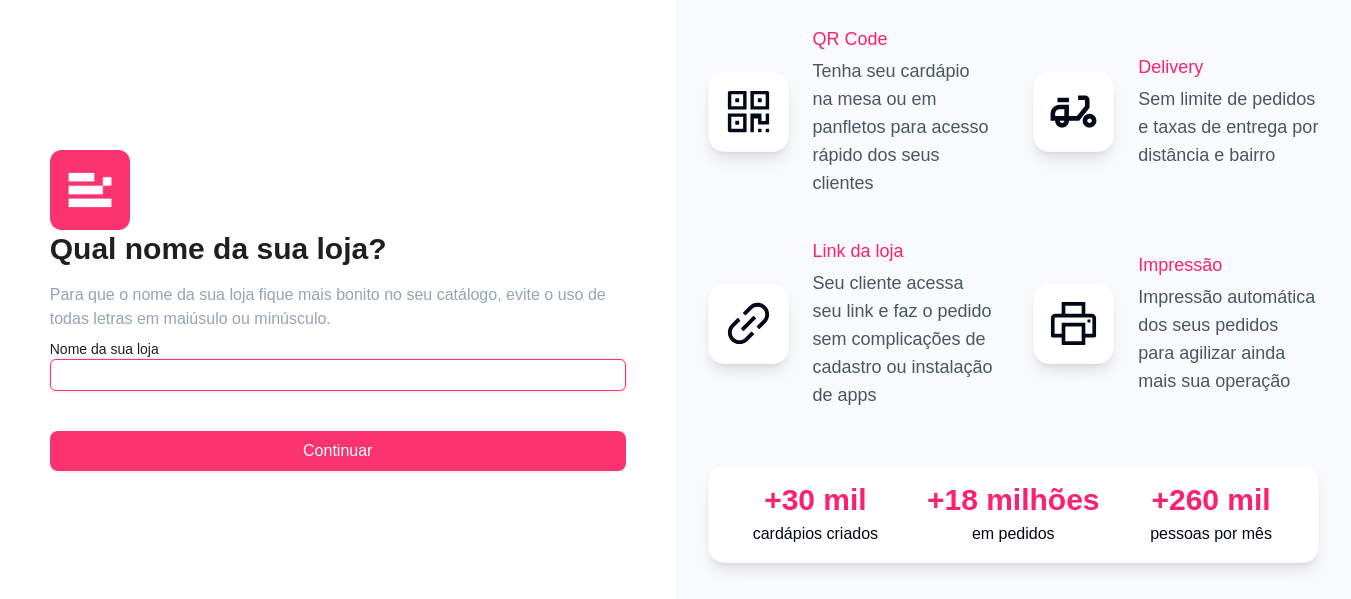 click at bounding box center [338, 375] 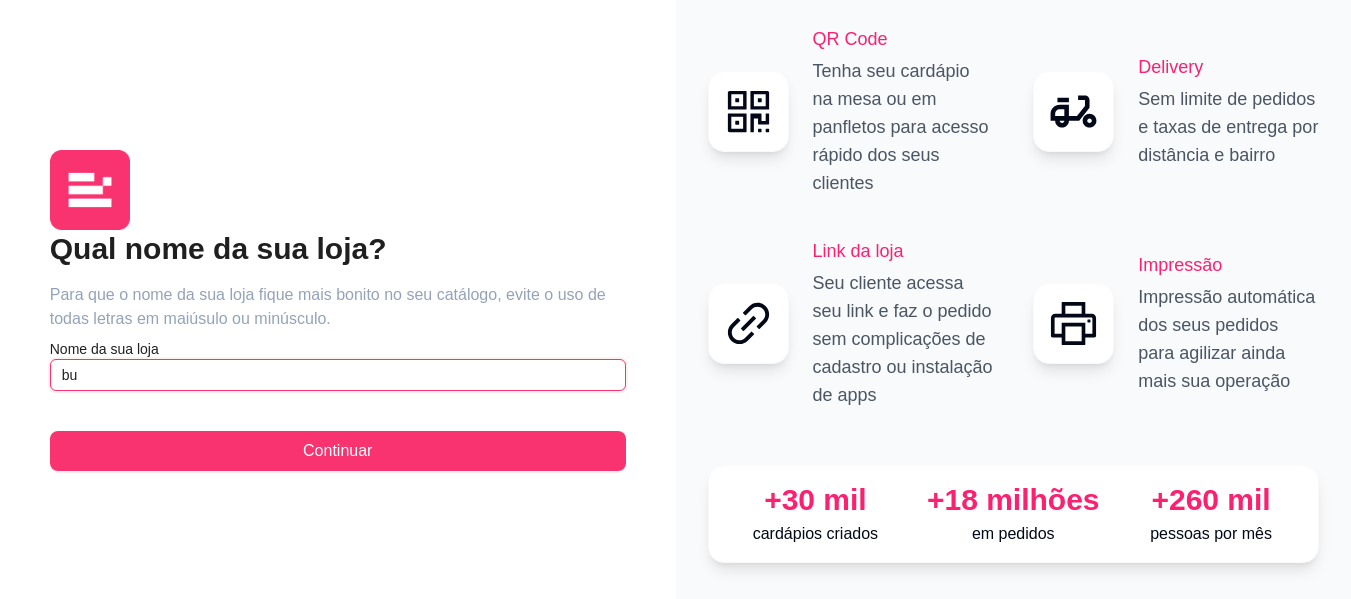 type on "b" 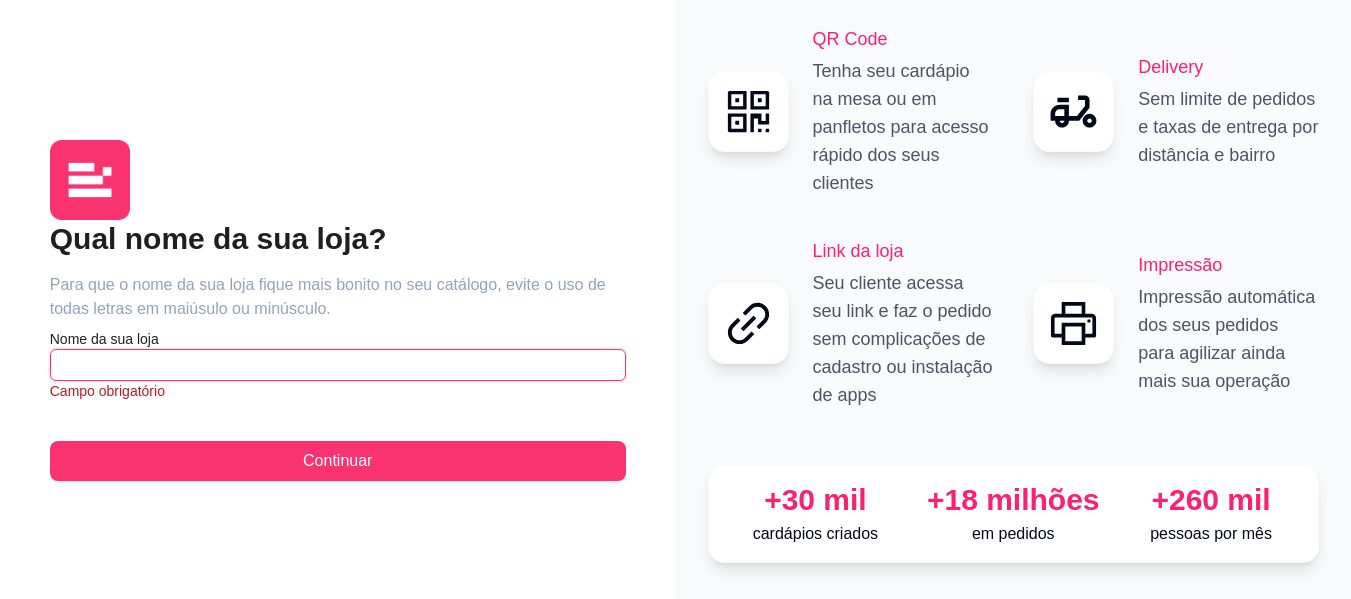 scroll, scrollTop: 0, scrollLeft: 0, axis: both 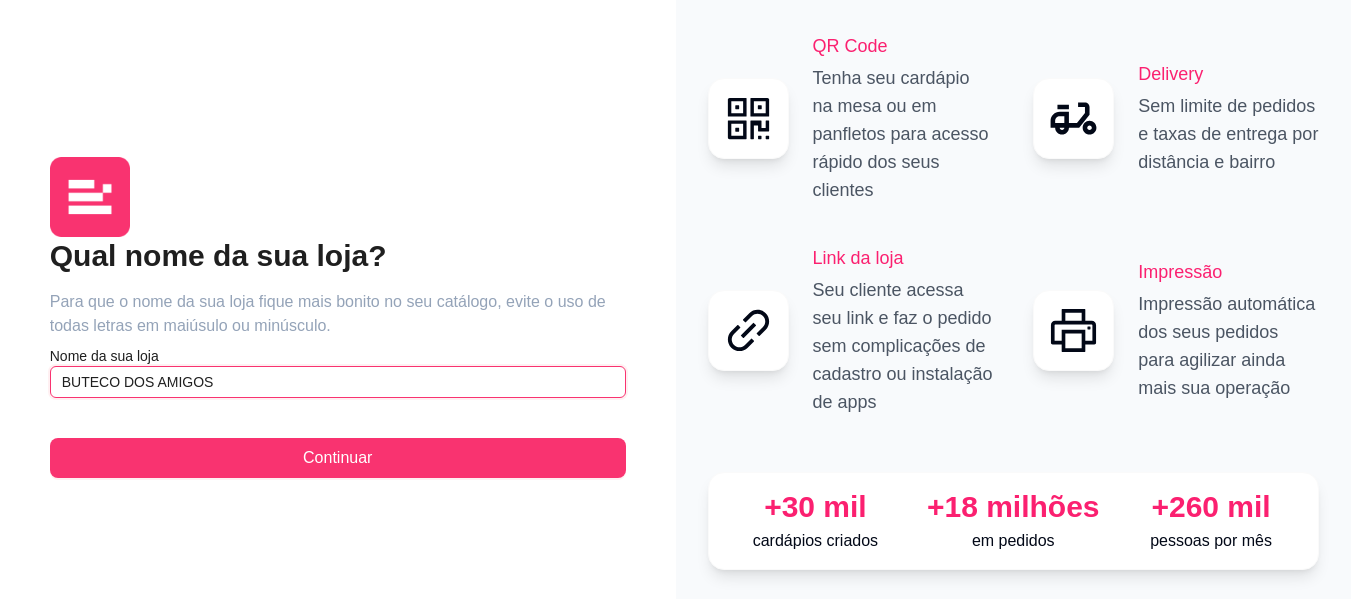 type on "BUTECO DOS AMIGOS" 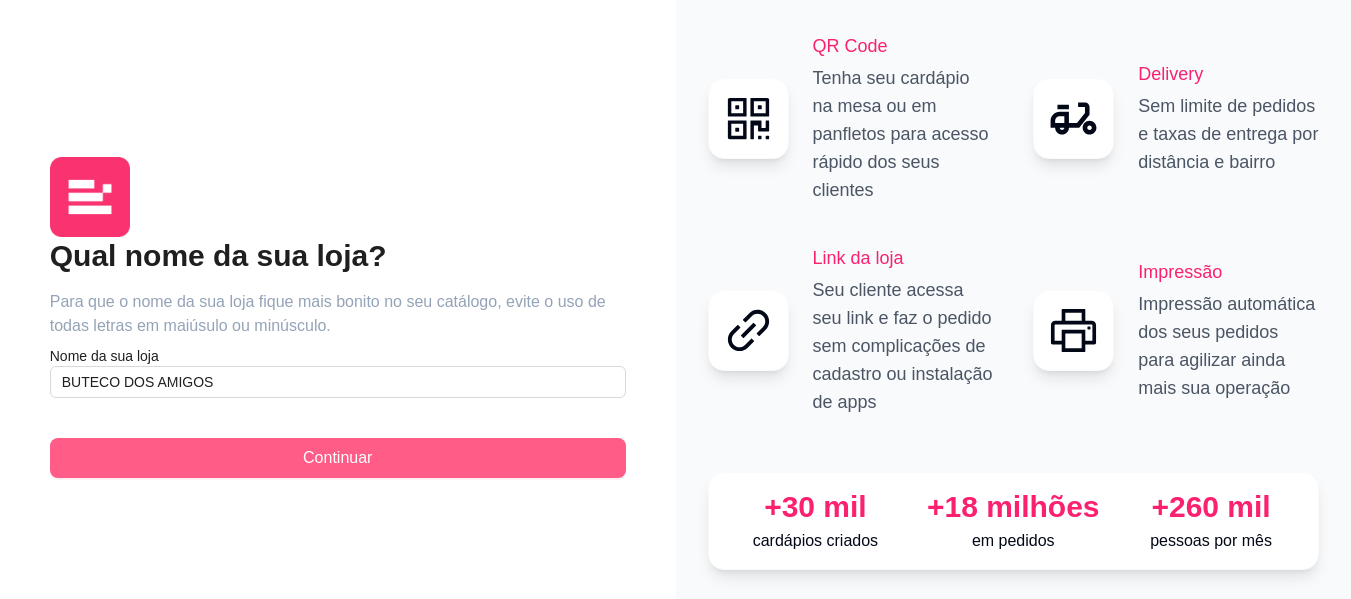 click on "Continuar" at bounding box center [337, 458] 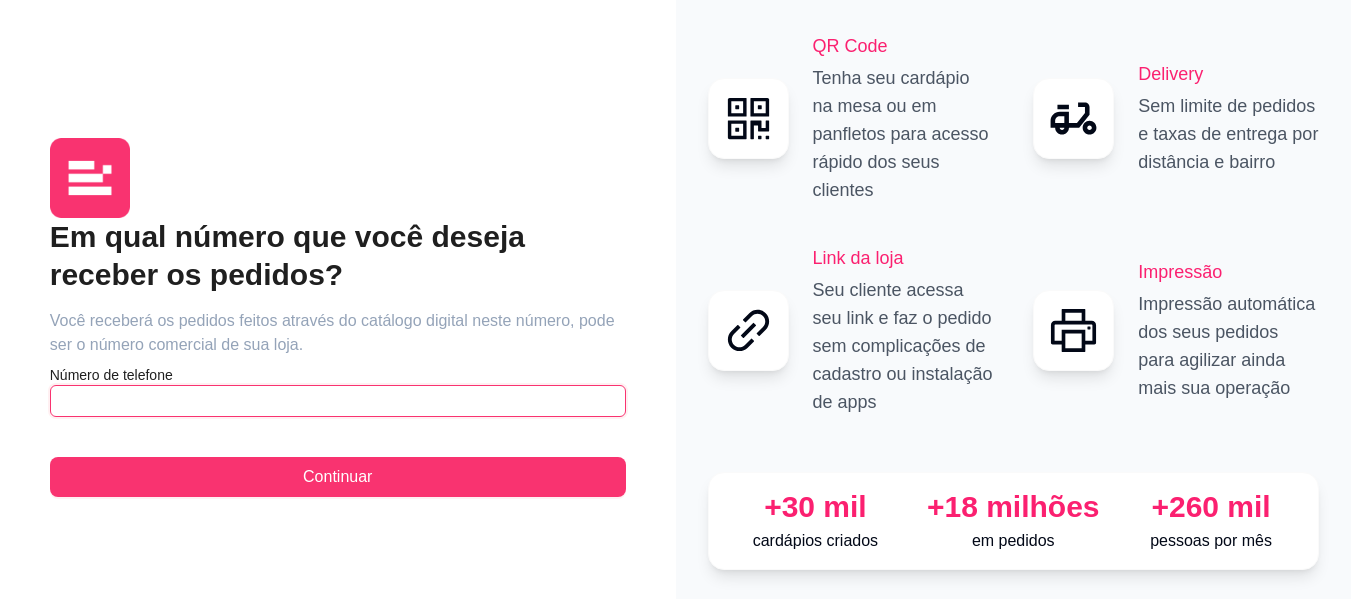 click at bounding box center (338, 401) 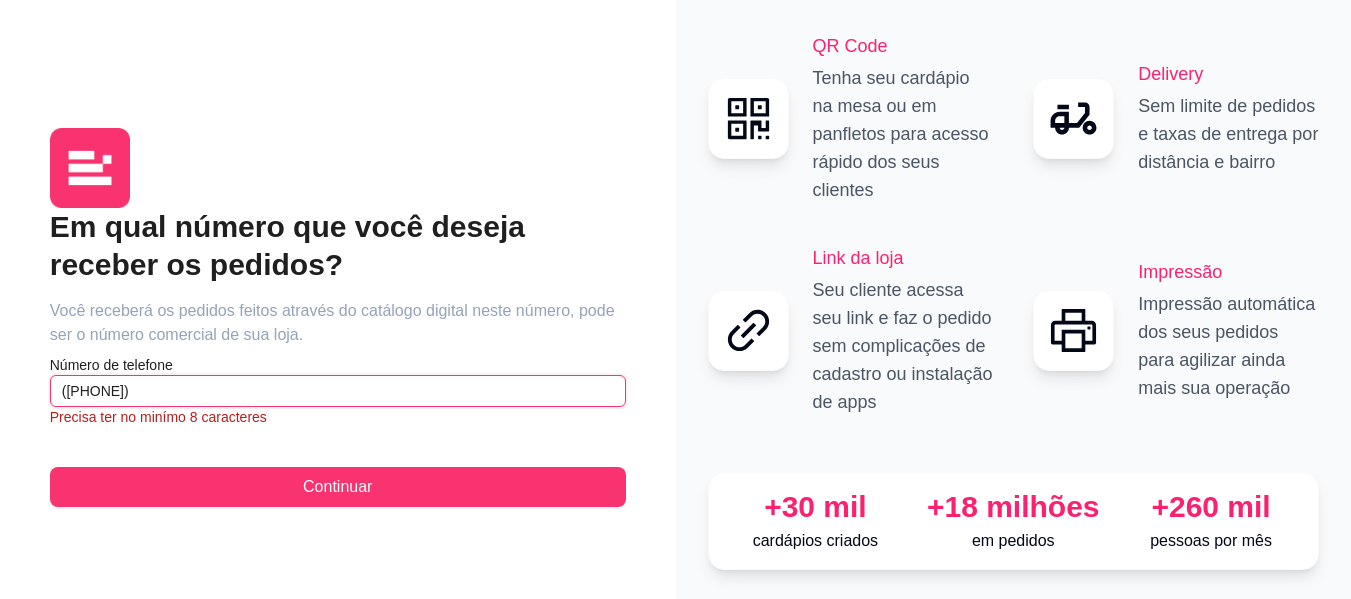 type on "([PHONE])" 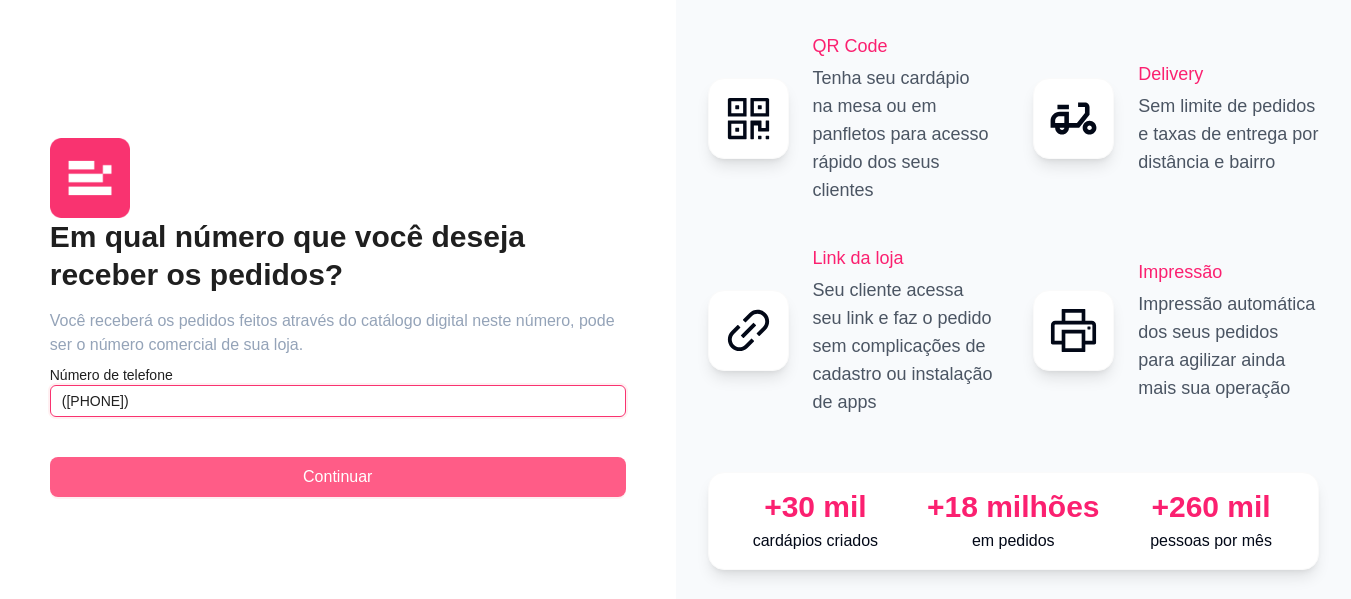 type on "([PHONE])" 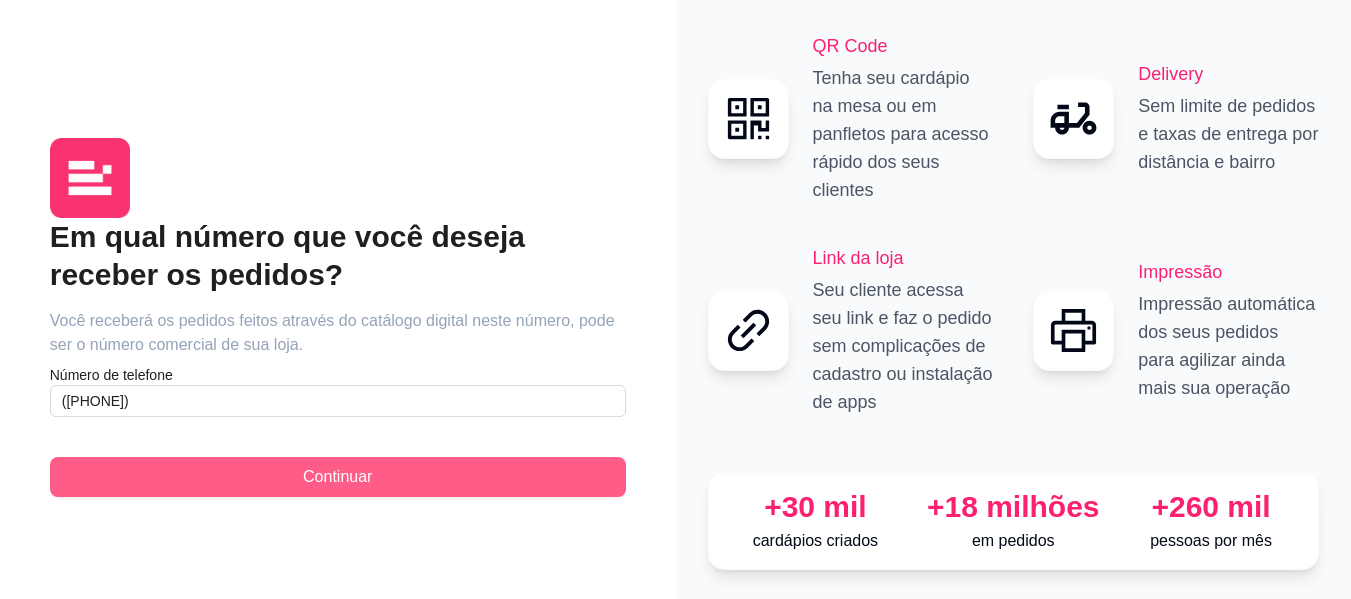 click on "Continuar" at bounding box center [337, 477] 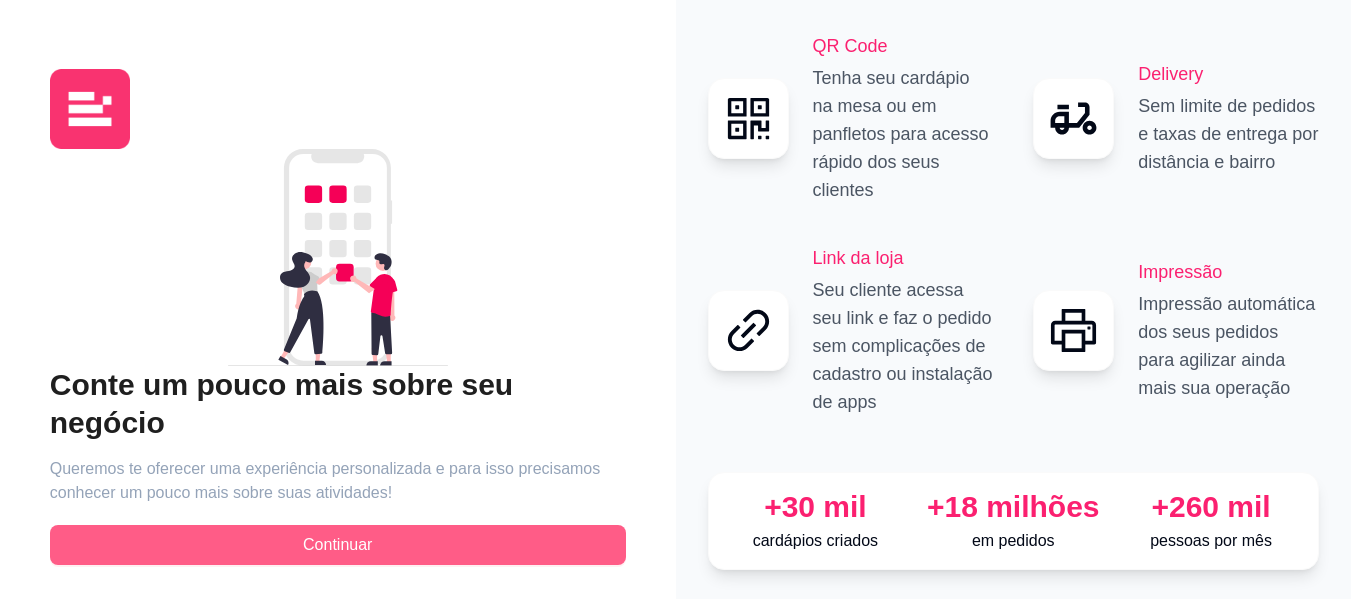 click on "Continuar" at bounding box center (338, 545) 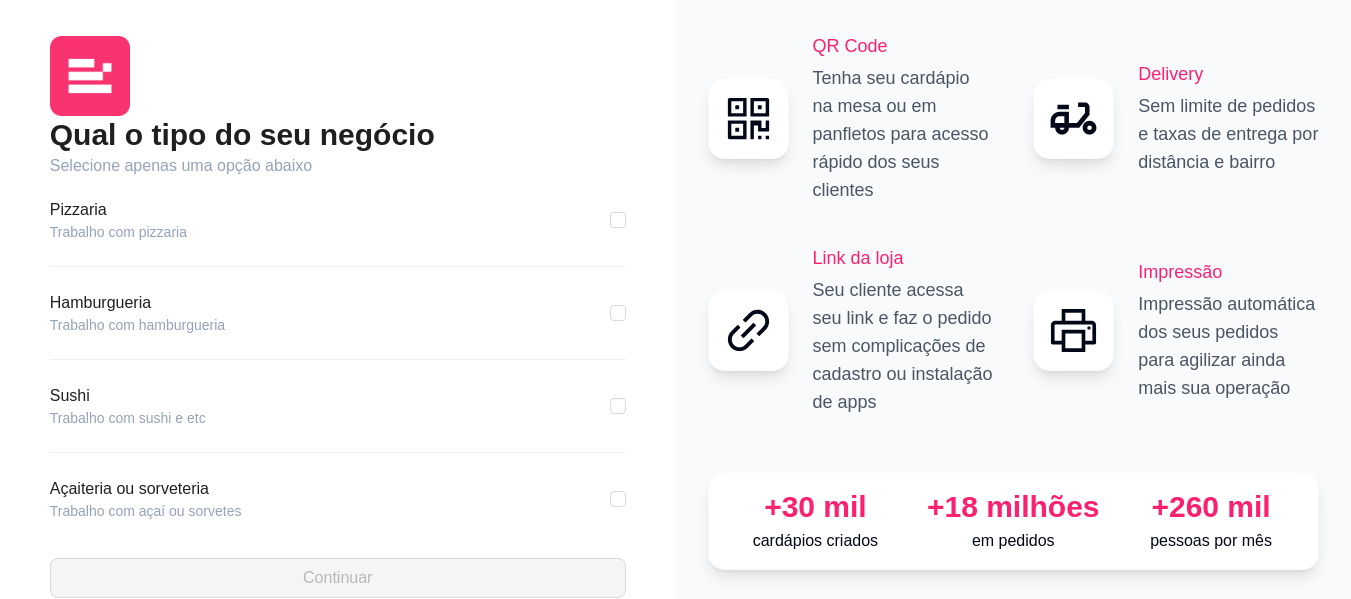 click on "Hamburgueria Trabalho com hamburgueria" at bounding box center (338, 313) 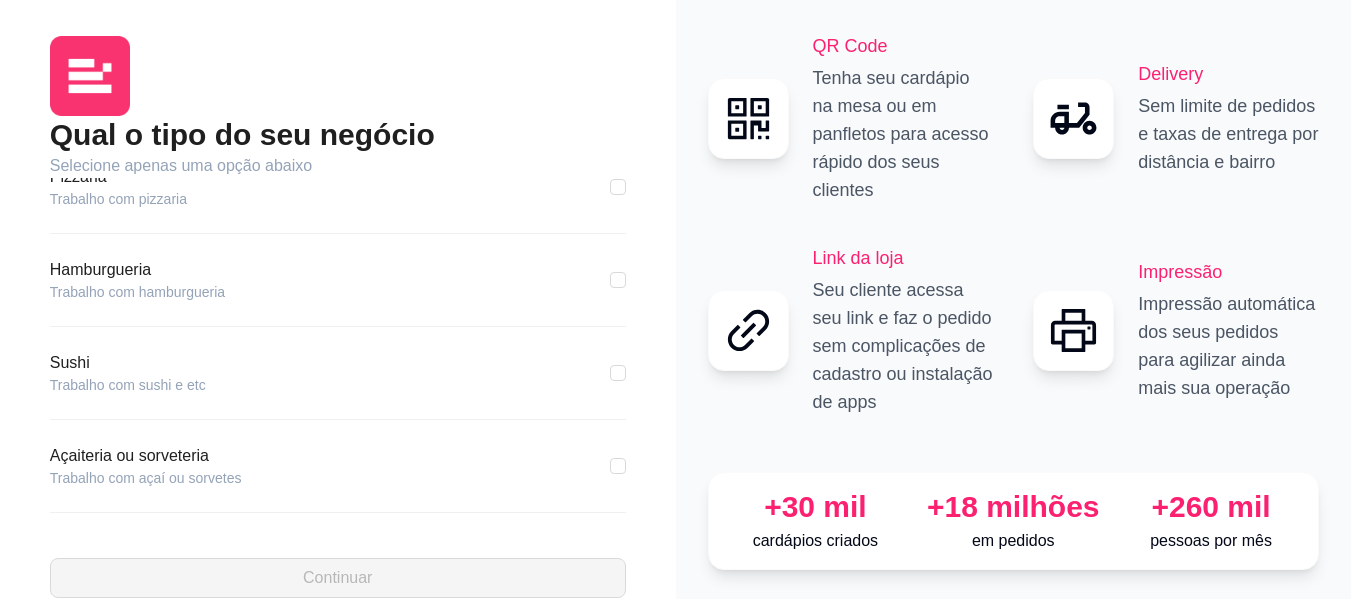 scroll, scrollTop: 34, scrollLeft: 0, axis: vertical 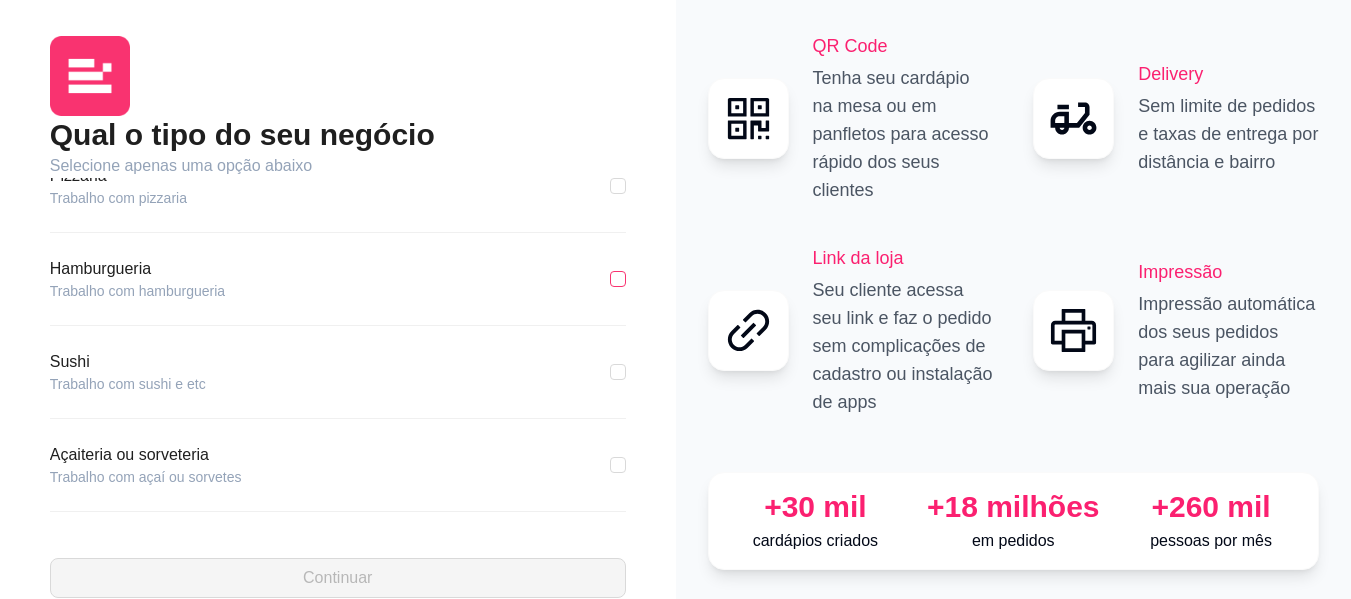 click at bounding box center (618, 279) 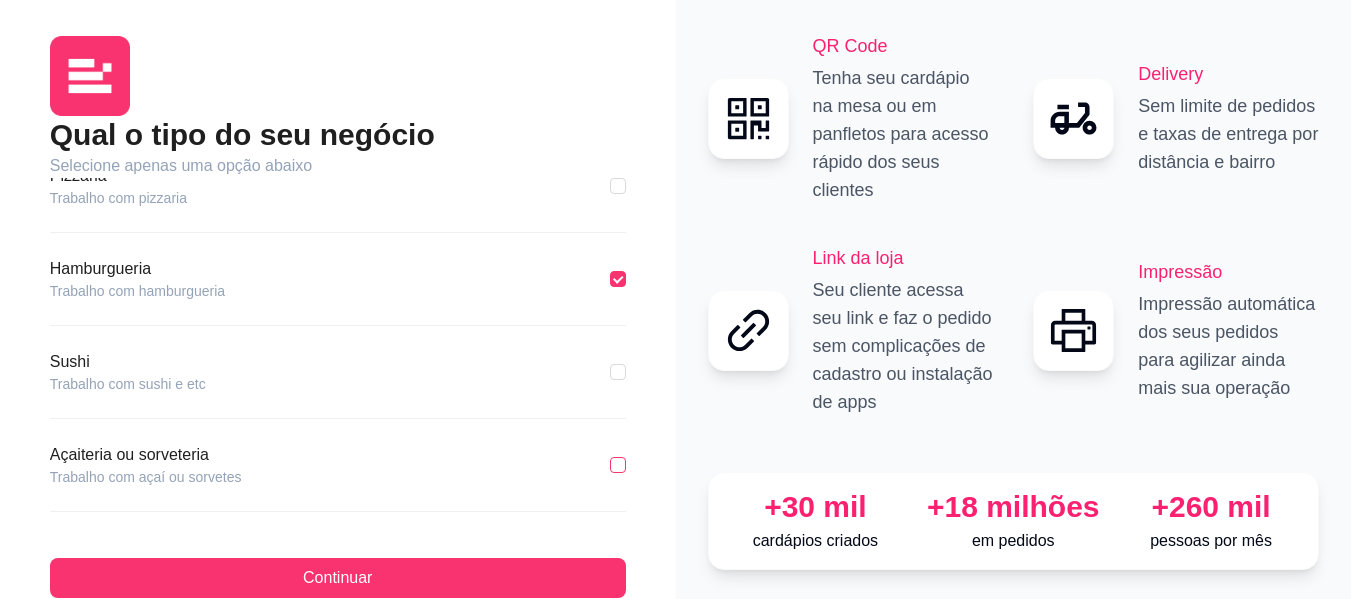 click at bounding box center (618, 465) 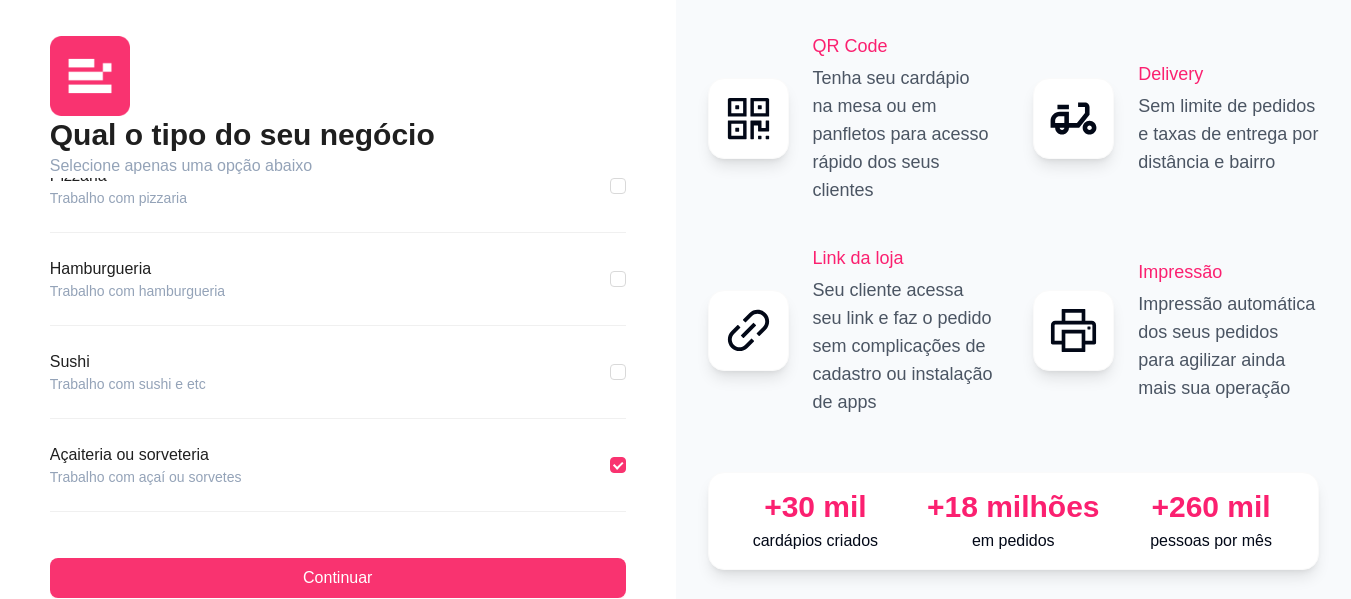 click on "Hamburgueria Trabalho com hamburgueria" at bounding box center (338, 279) 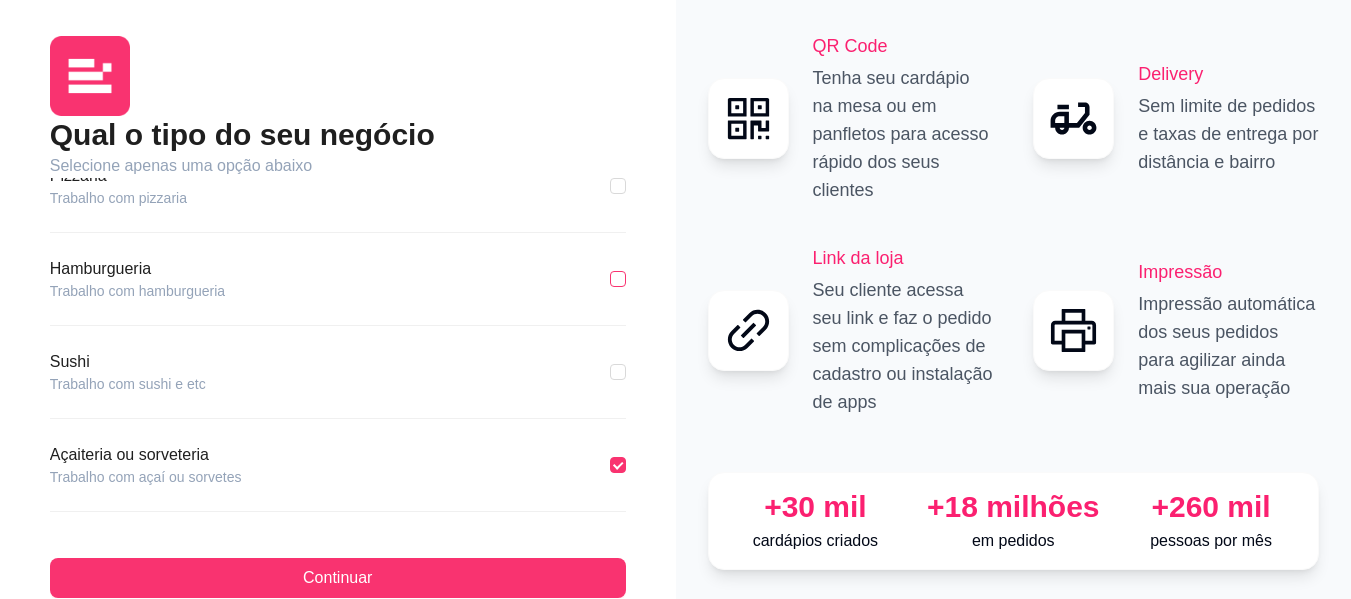 click at bounding box center [618, 279] 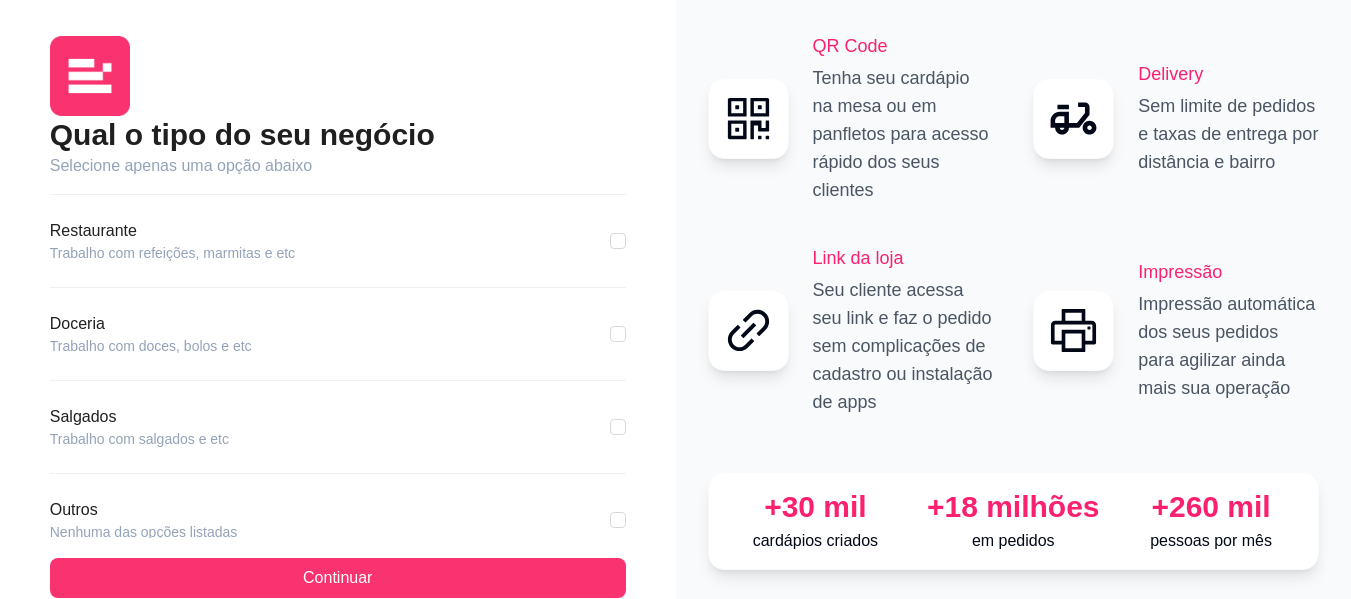scroll, scrollTop: 405, scrollLeft: 0, axis: vertical 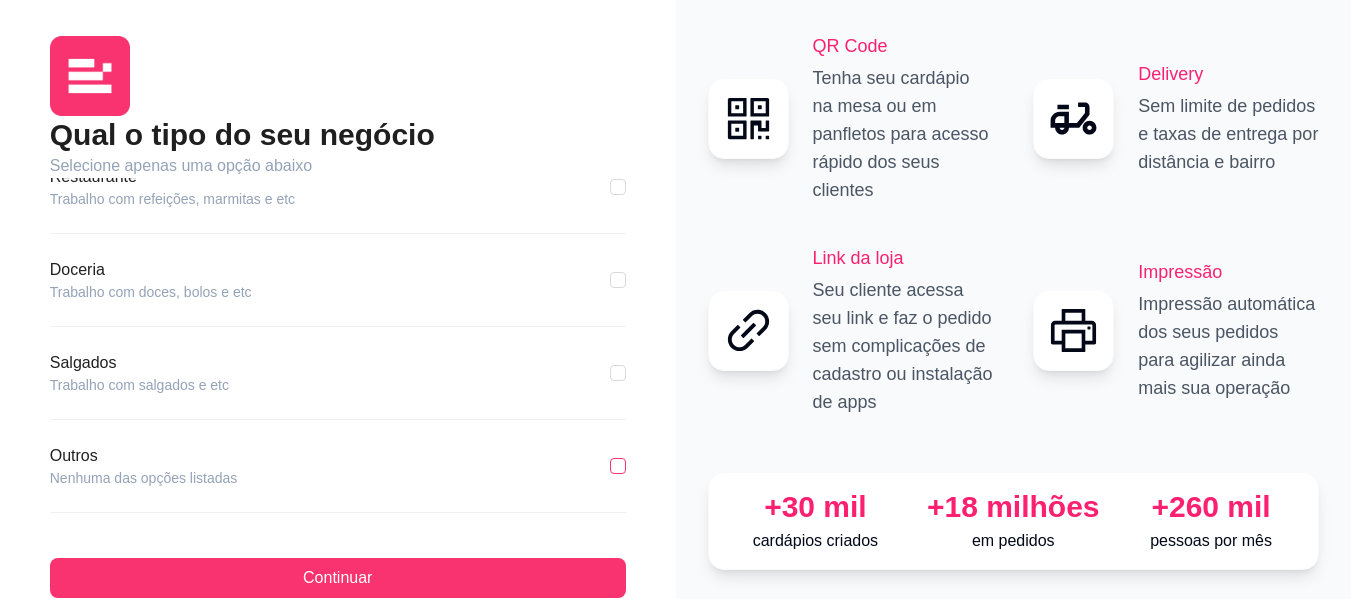 click at bounding box center (618, 466) 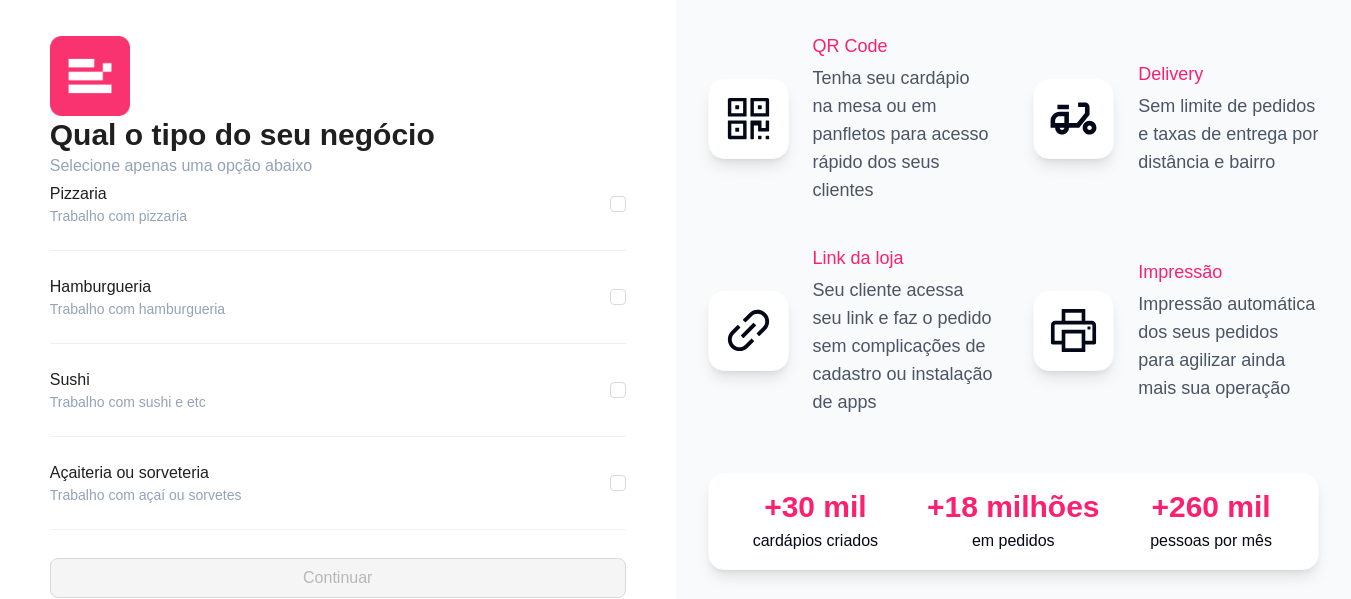 scroll, scrollTop: 0, scrollLeft: 0, axis: both 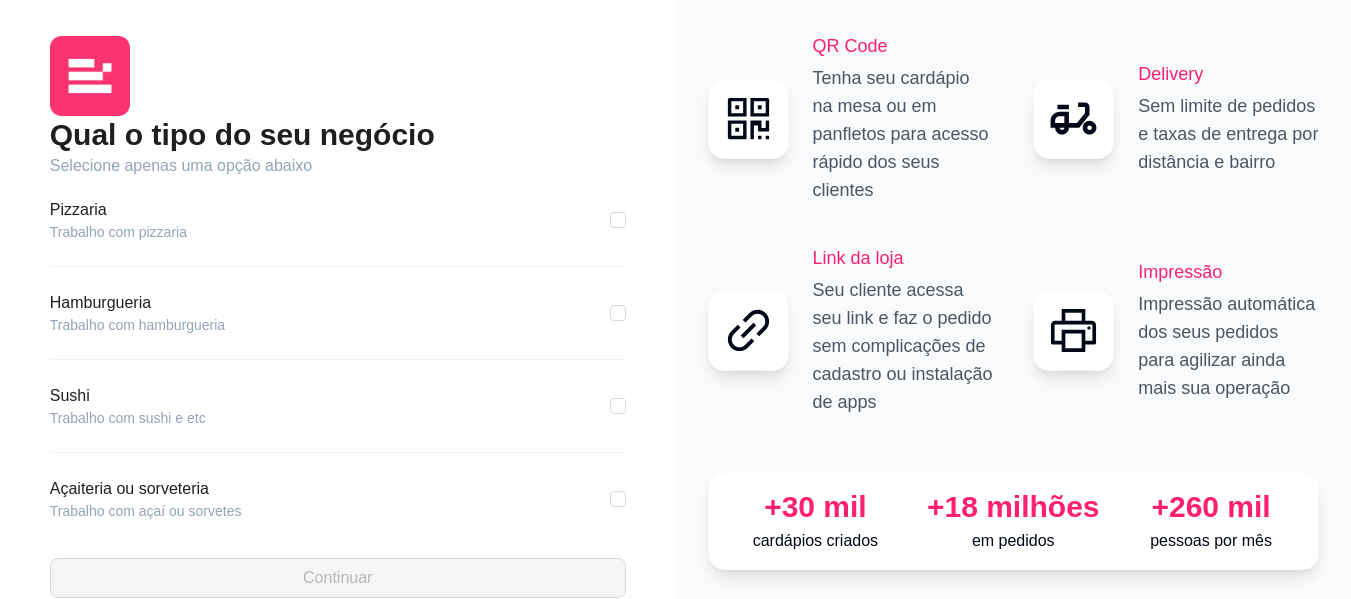click on "Hamburgueria Trabalho com hamburgueria" at bounding box center [338, 313] 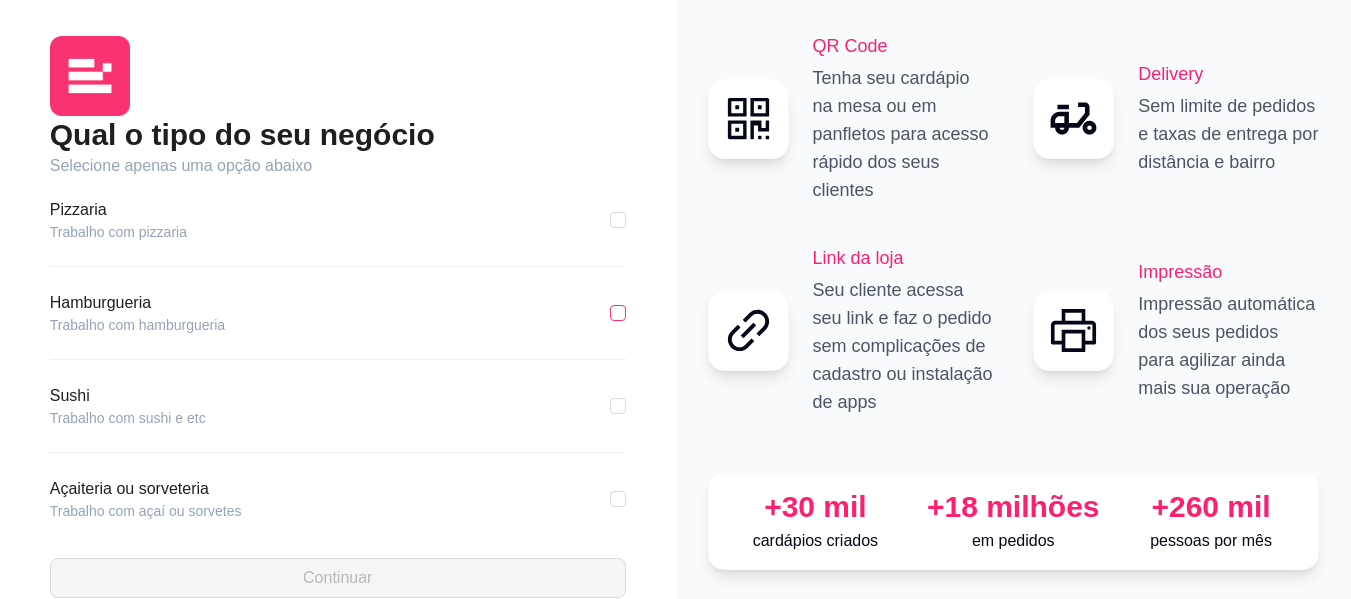 click at bounding box center (618, 313) 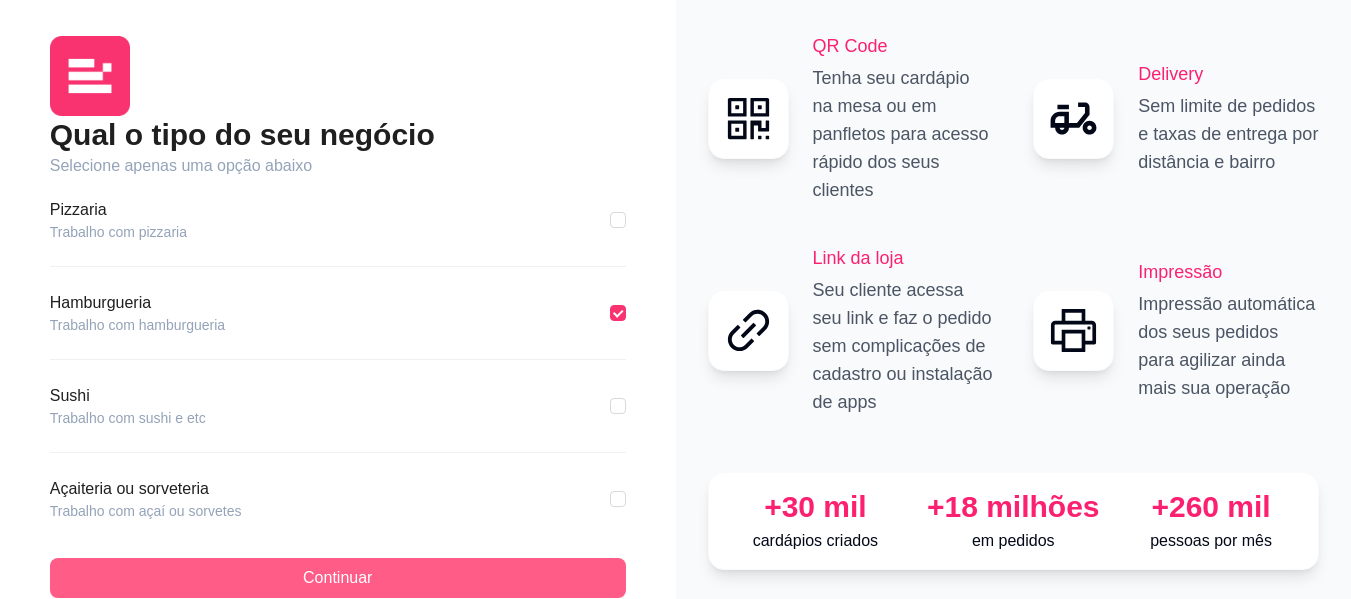 click on "Continuar" at bounding box center [338, 578] 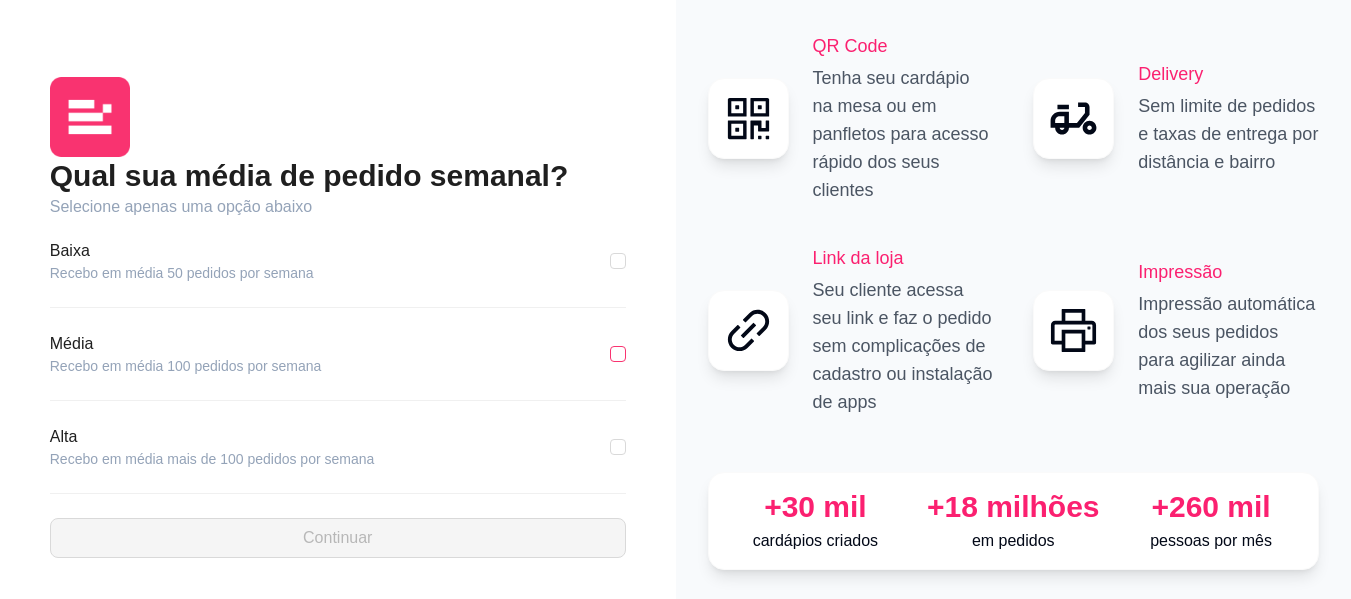 click at bounding box center (618, 354) 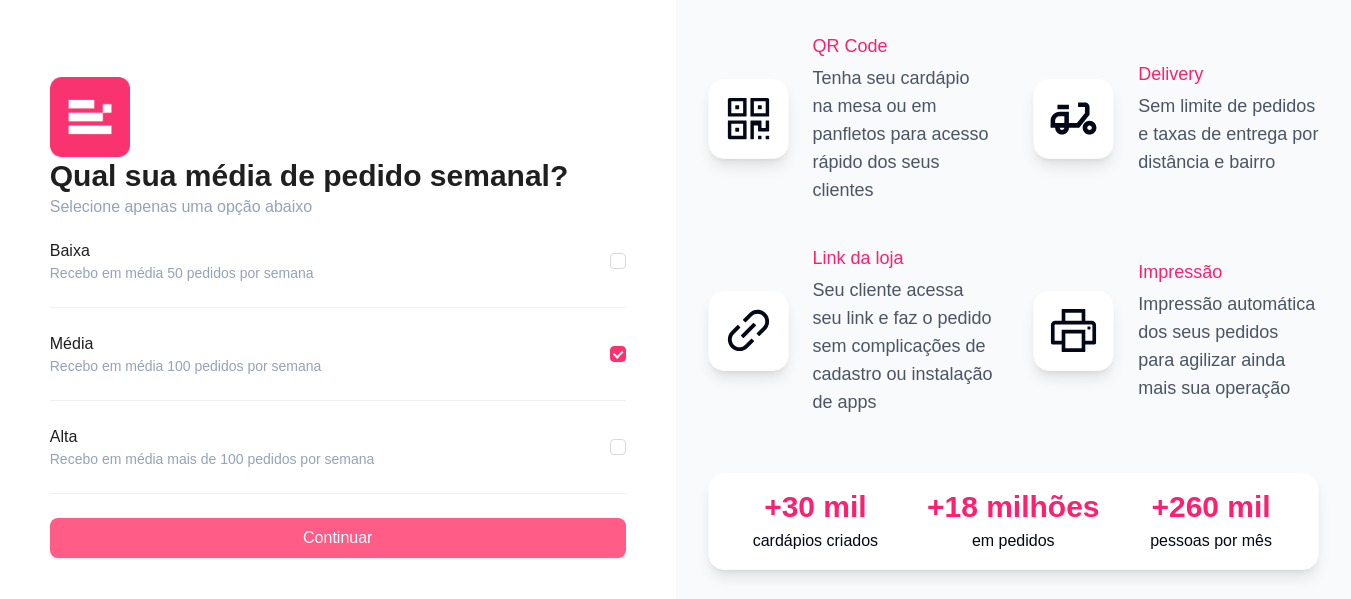 click on "Continuar" at bounding box center [338, 538] 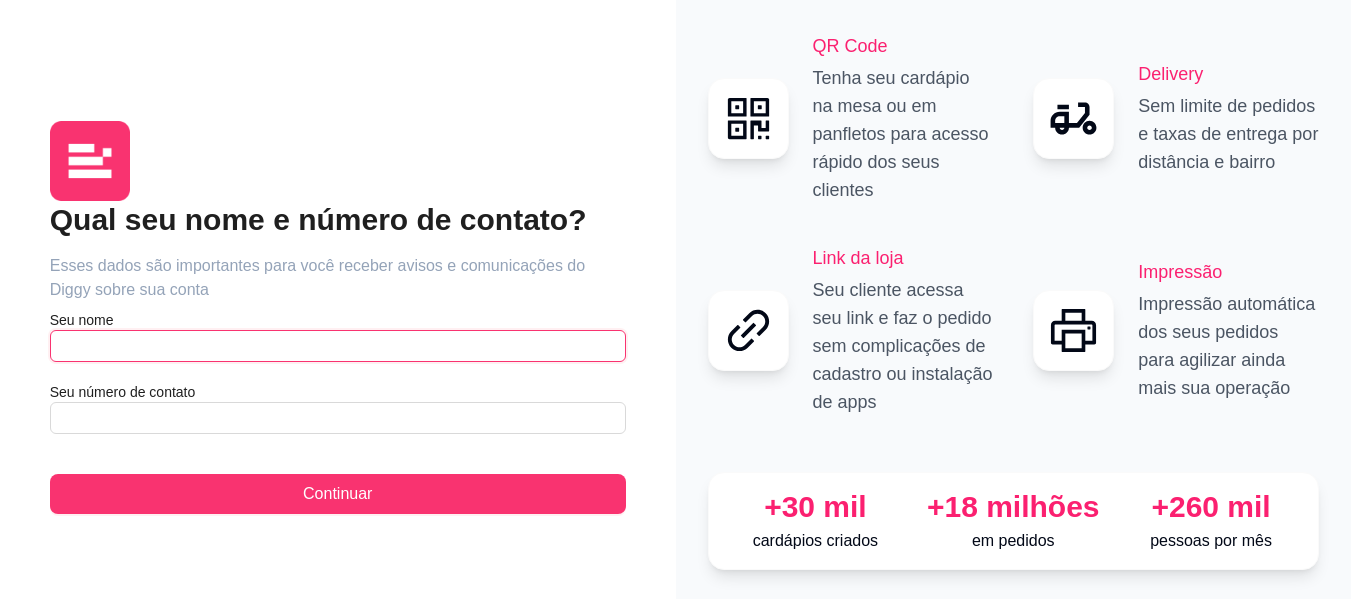 click at bounding box center [338, 346] 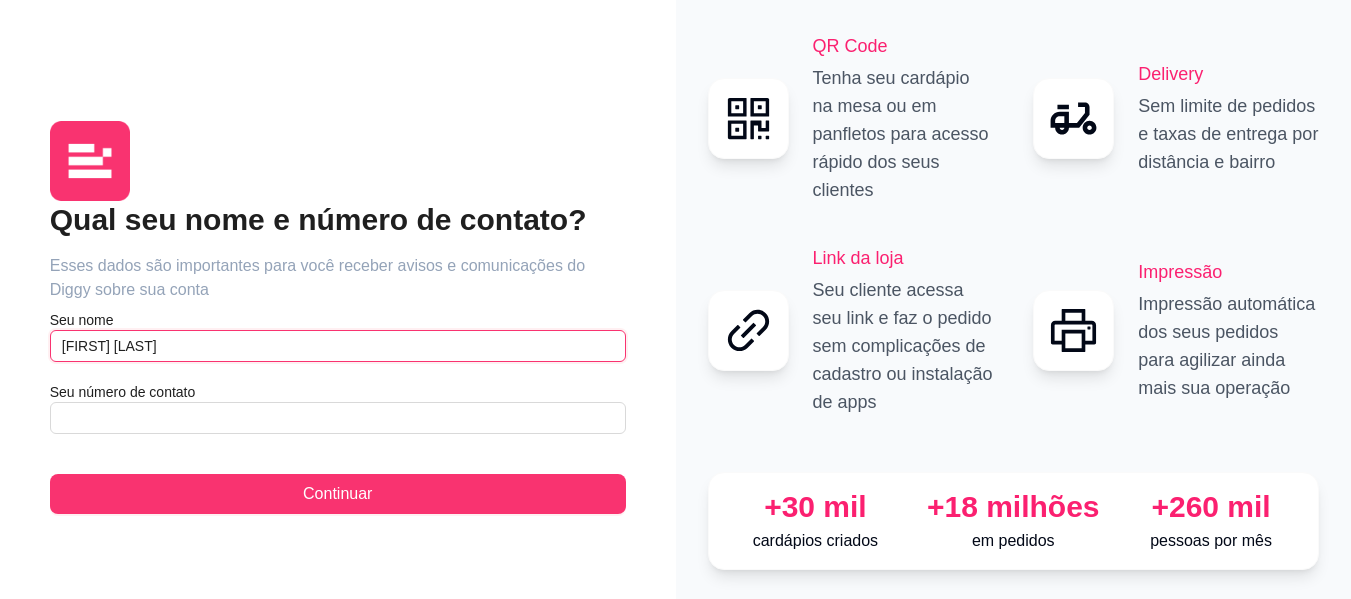 type on "[FIRST] [LAST]" 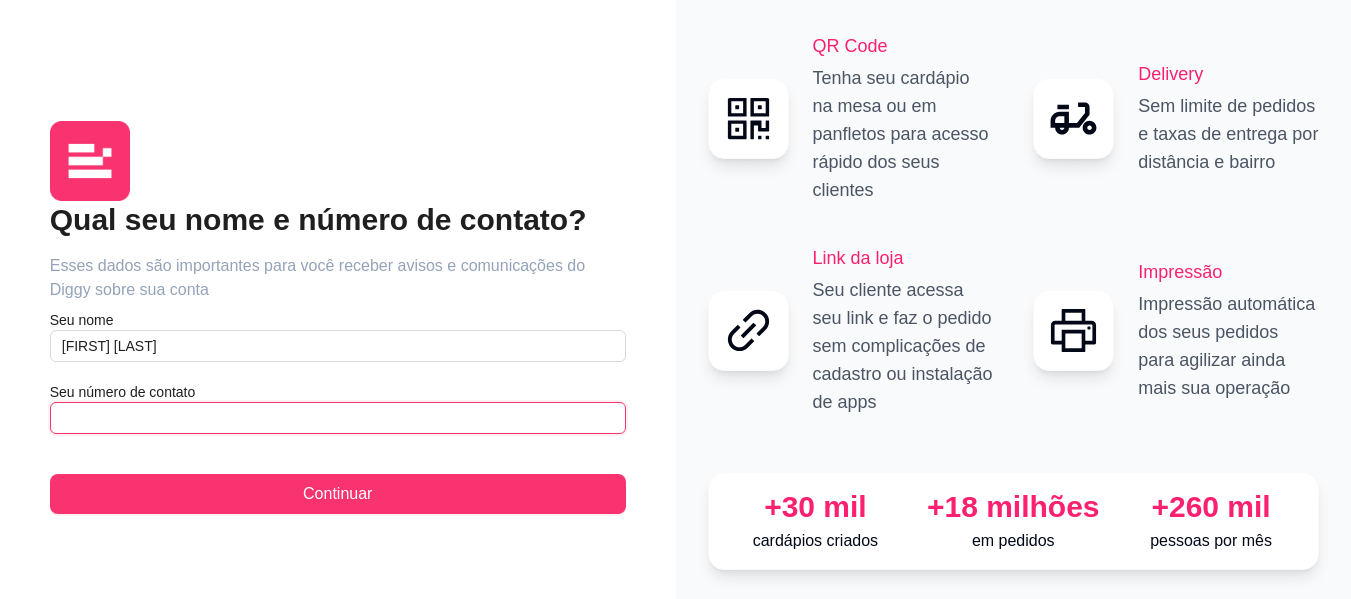 click at bounding box center [338, 418] 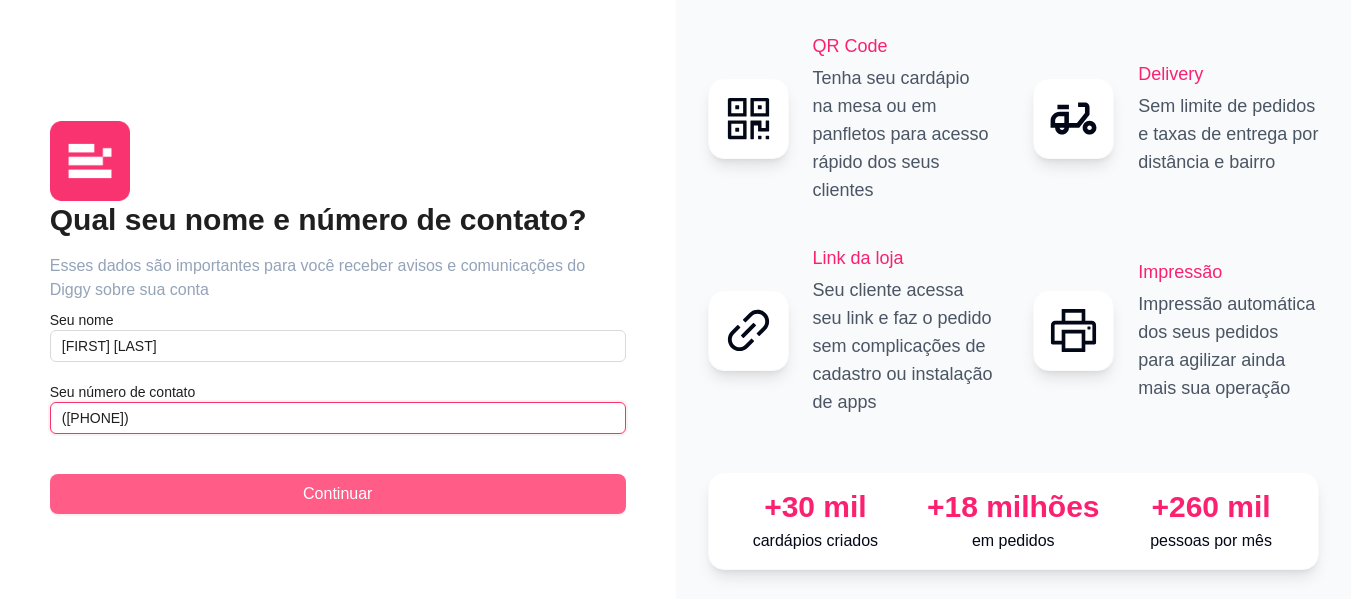 type on "([PHONE])" 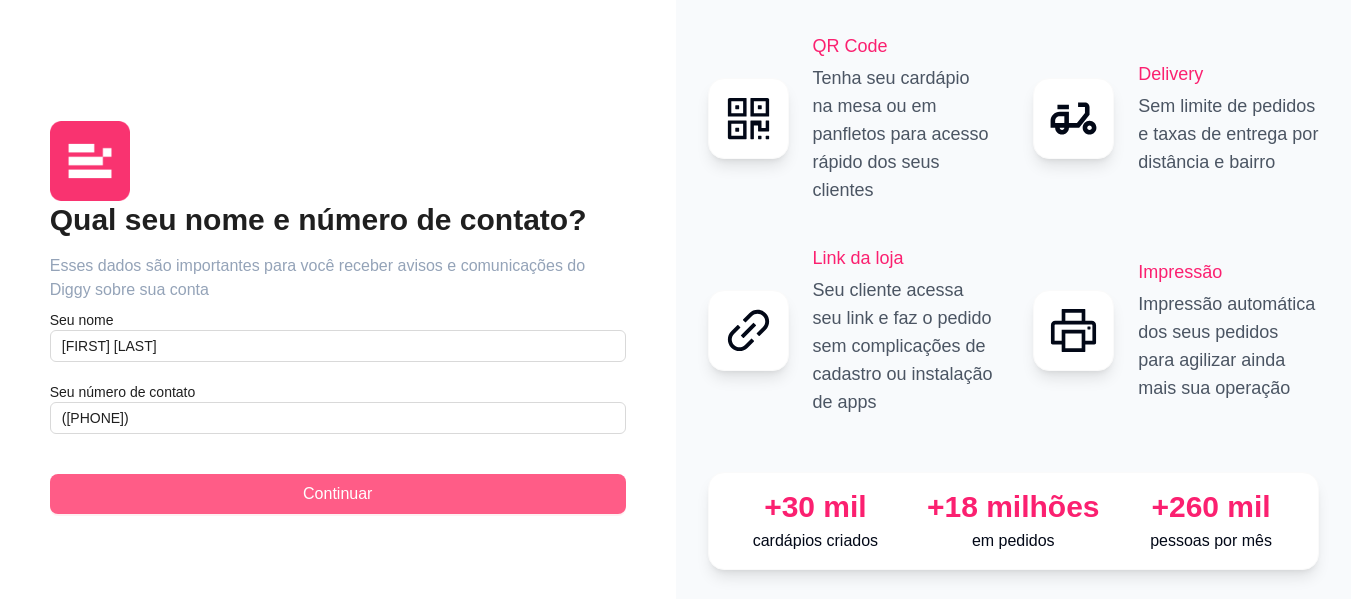 click on "Continuar" at bounding box center (337, 494) 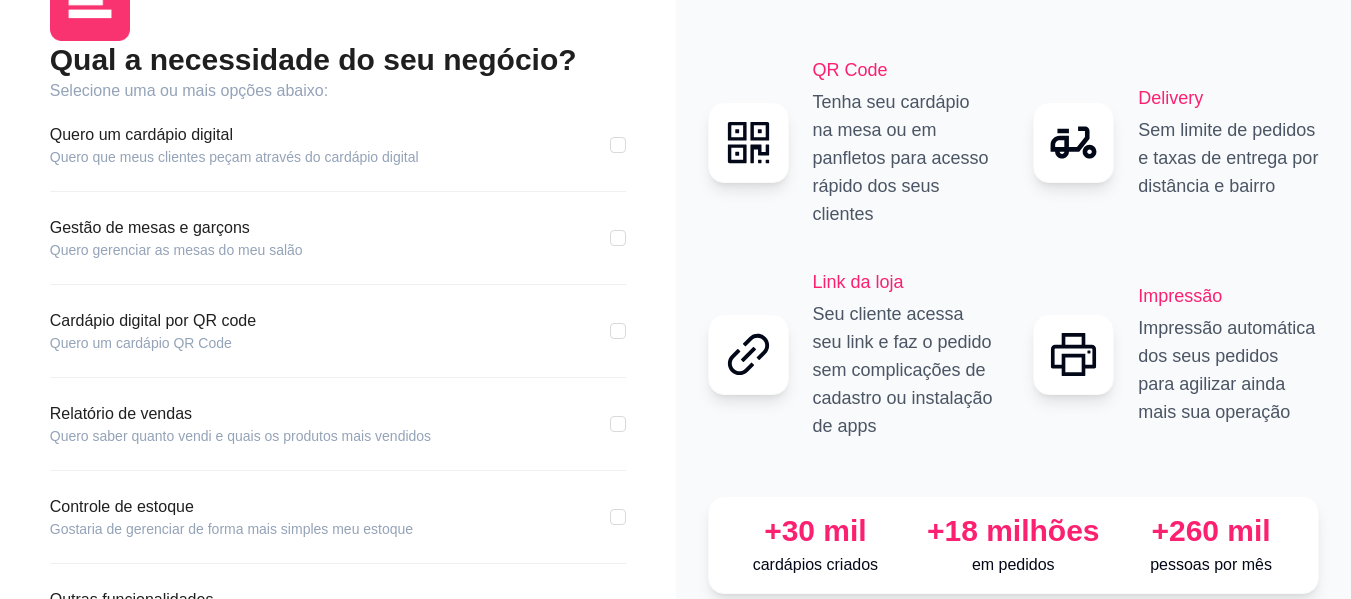 scroll, scrollTop: 74, scrollLeft: 0, axis: vertical 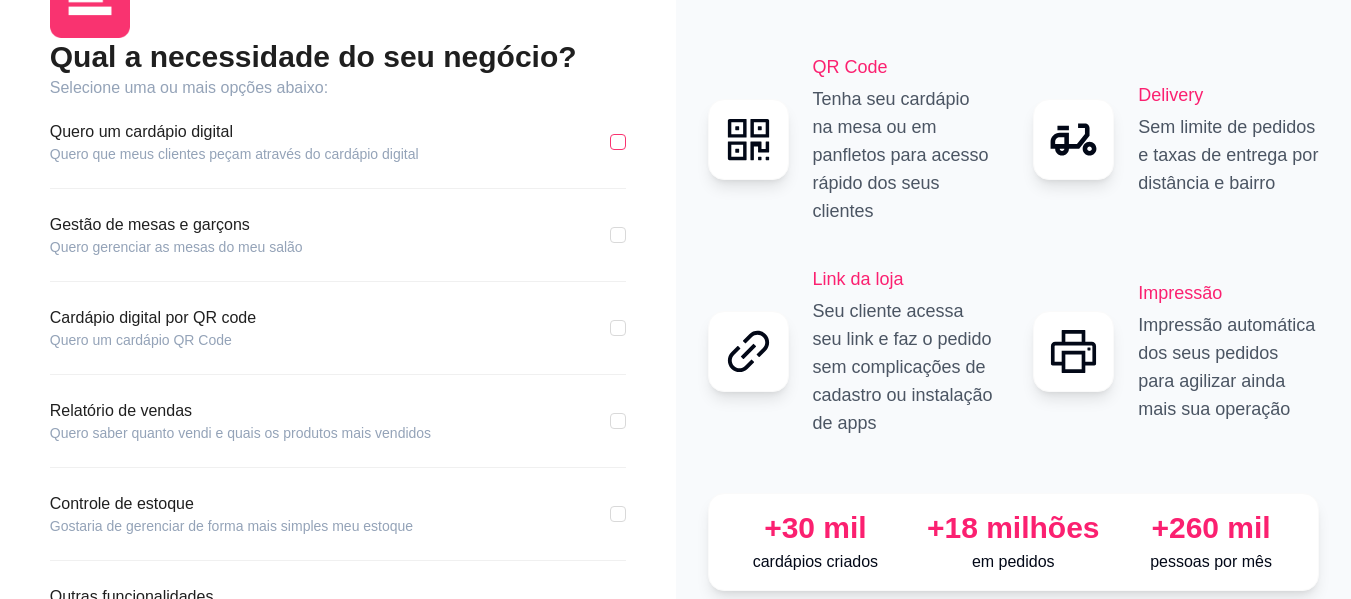 click at bounding box center [618, 142] 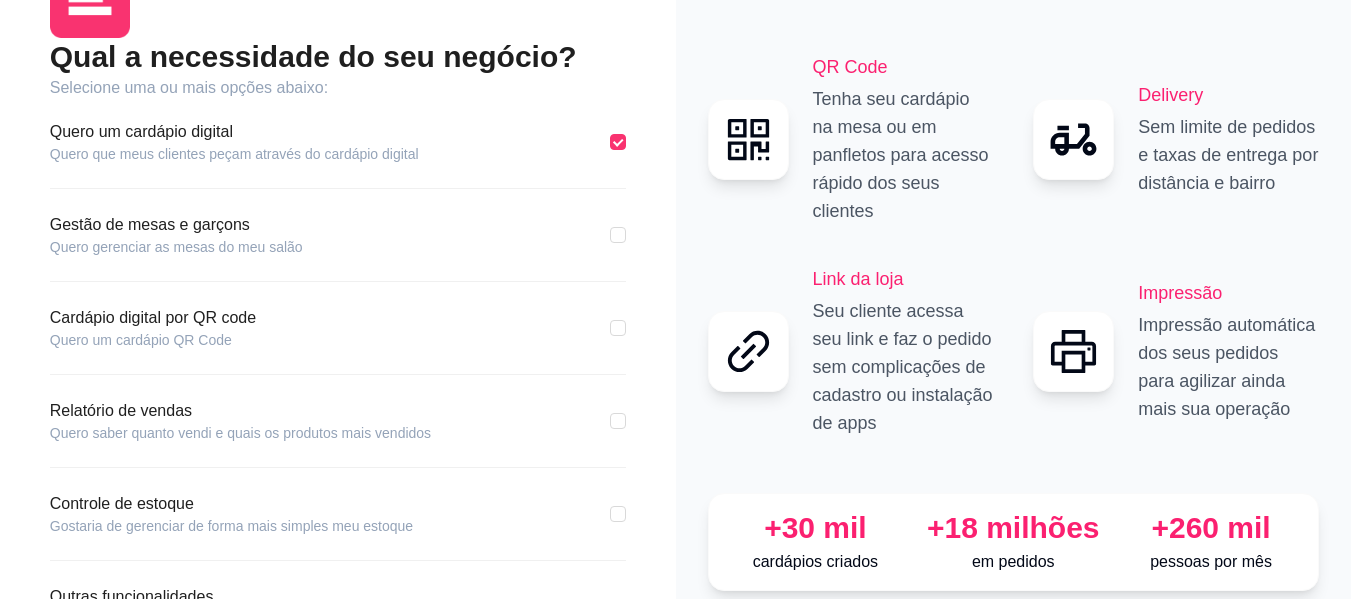 click on "Gestão de mesas e garçons Quero gerenciar as mesas do meu salão" at bounding box center (338, 235) 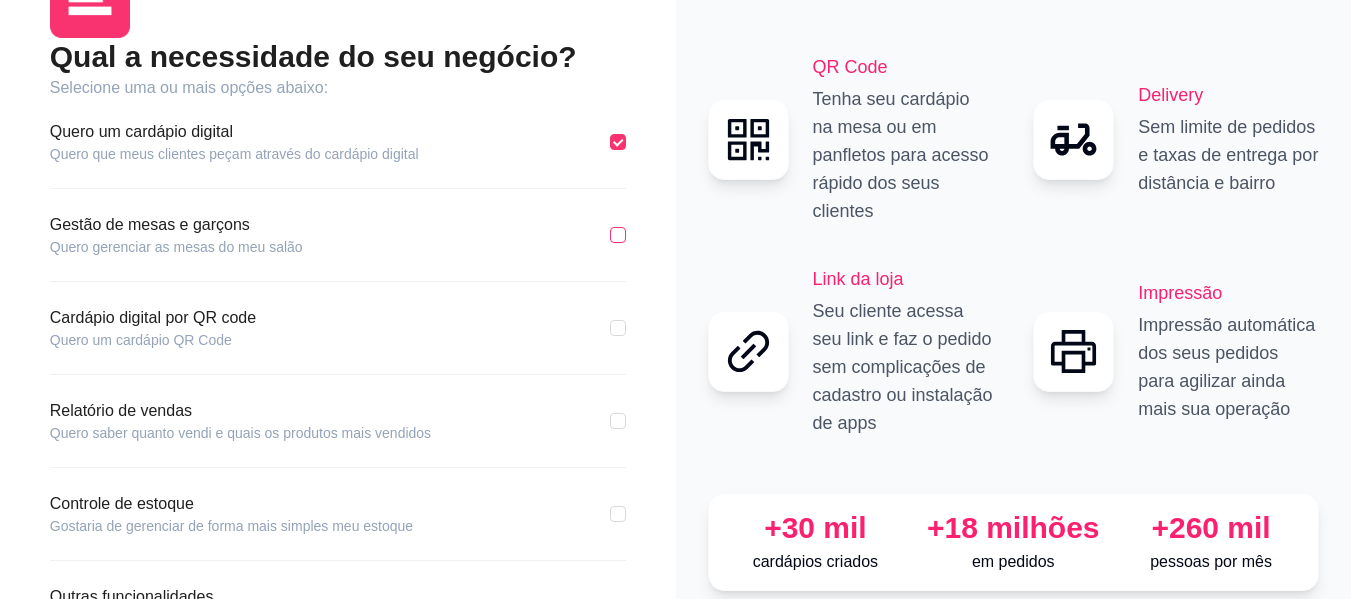 click at bounding box center [618, 235] 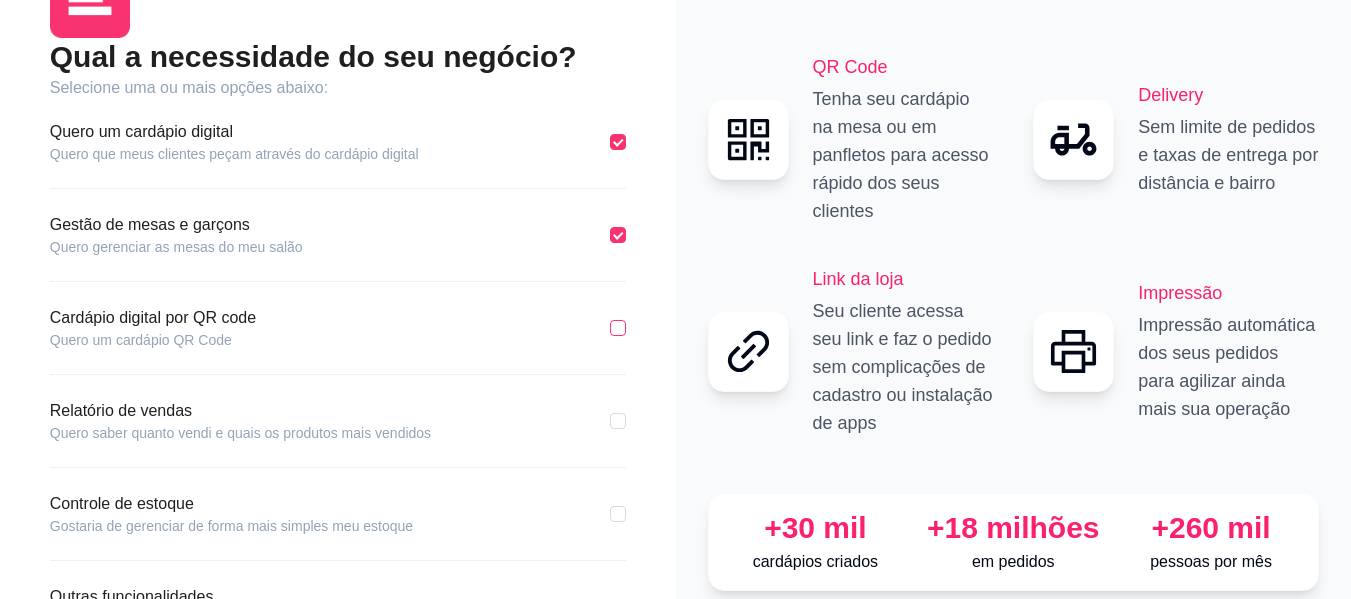 click at bounding box center [618, 328] 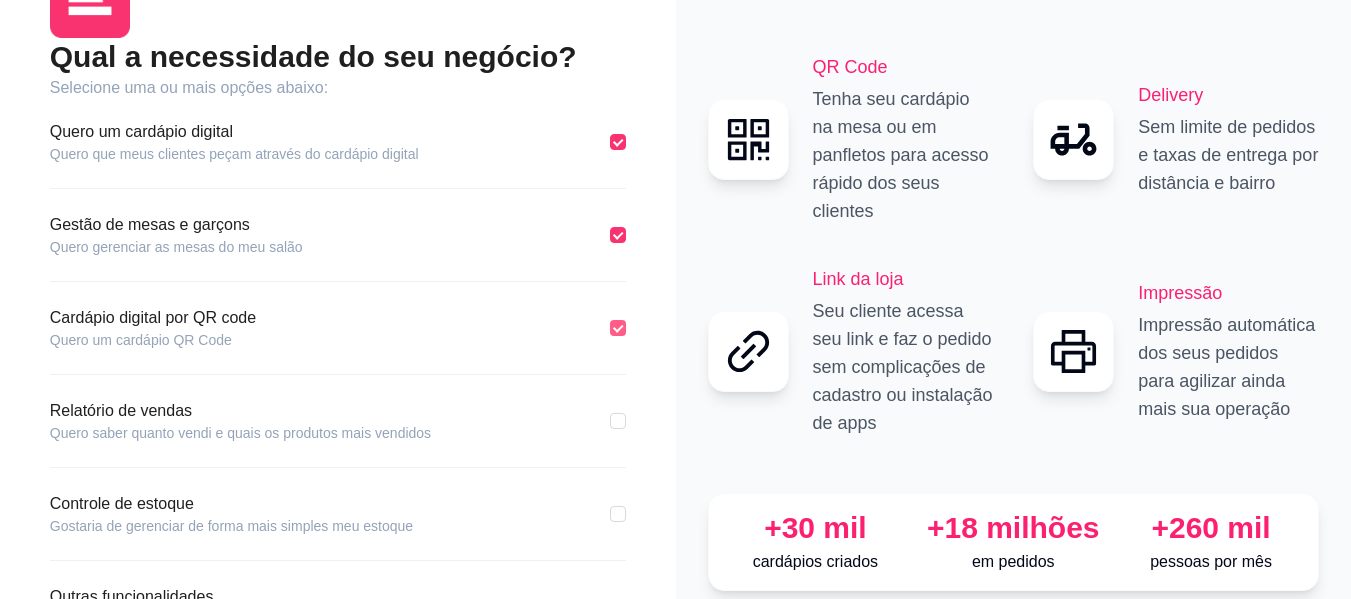 scroll, scrollTop: 225, scrollLeft: 0, axis: vertical 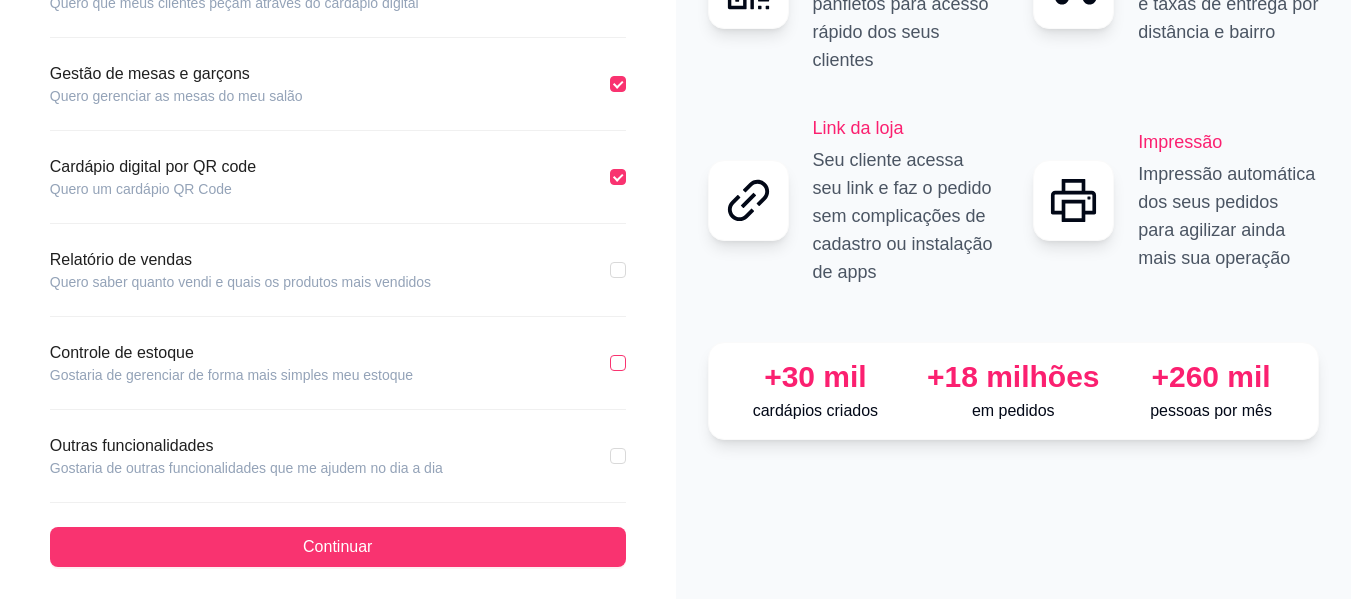 click at bounding box center (618, 363) 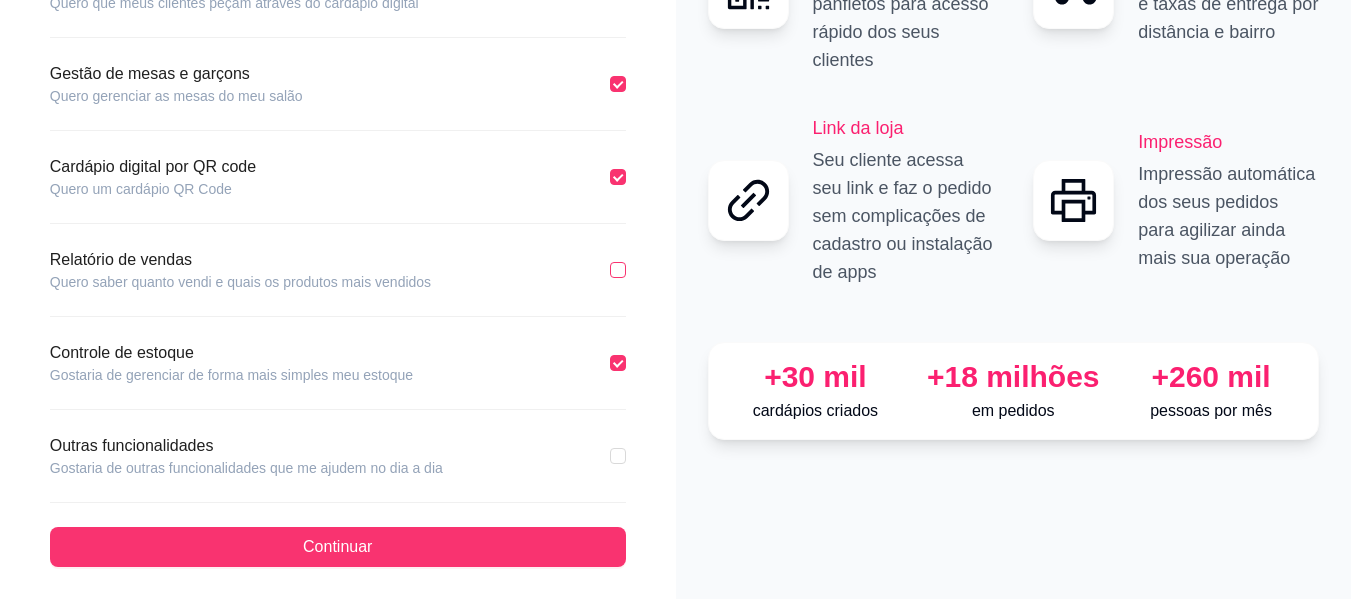 click at bounding box center [618, 270] 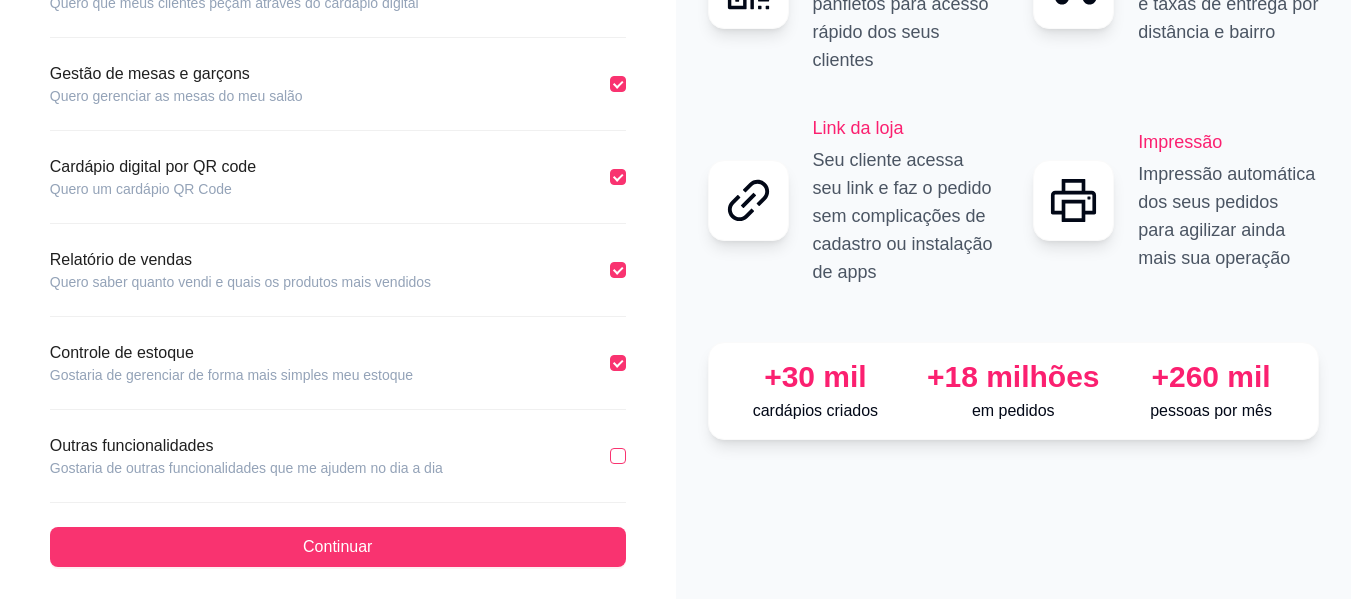 click at bounding box center (618, 456) 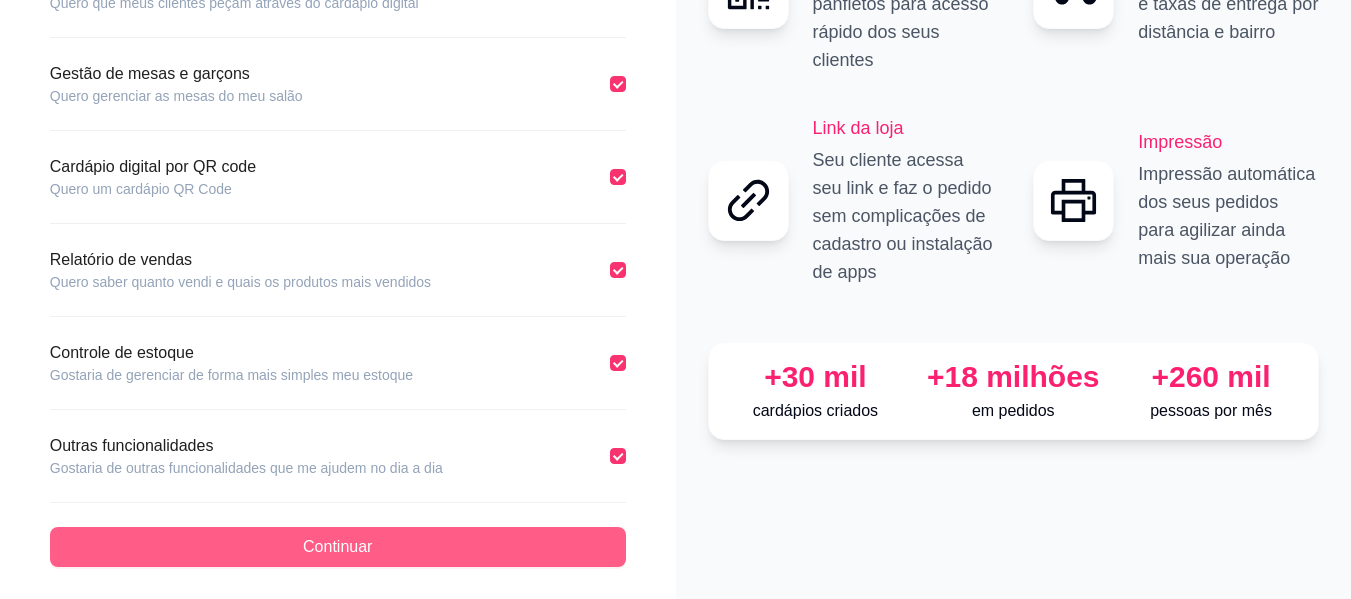 click on "Continuar" at bounding box center (338, 547) 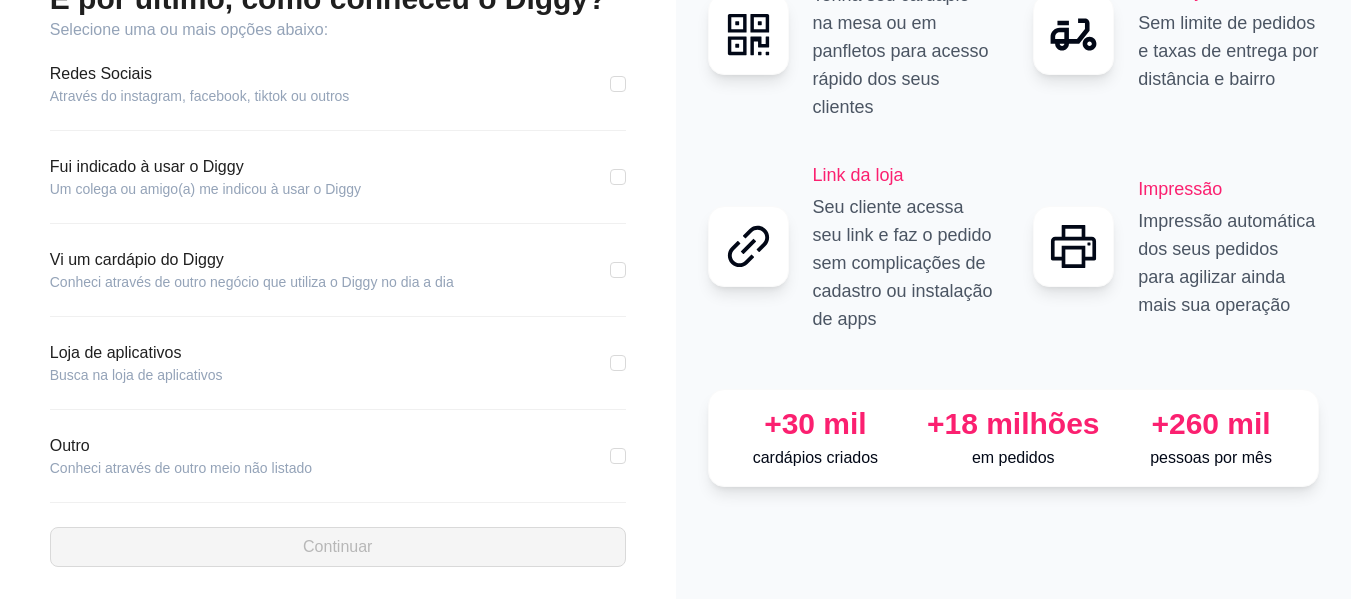 scroll, scrollTop: 0, scrollLeft: 0, axis: both 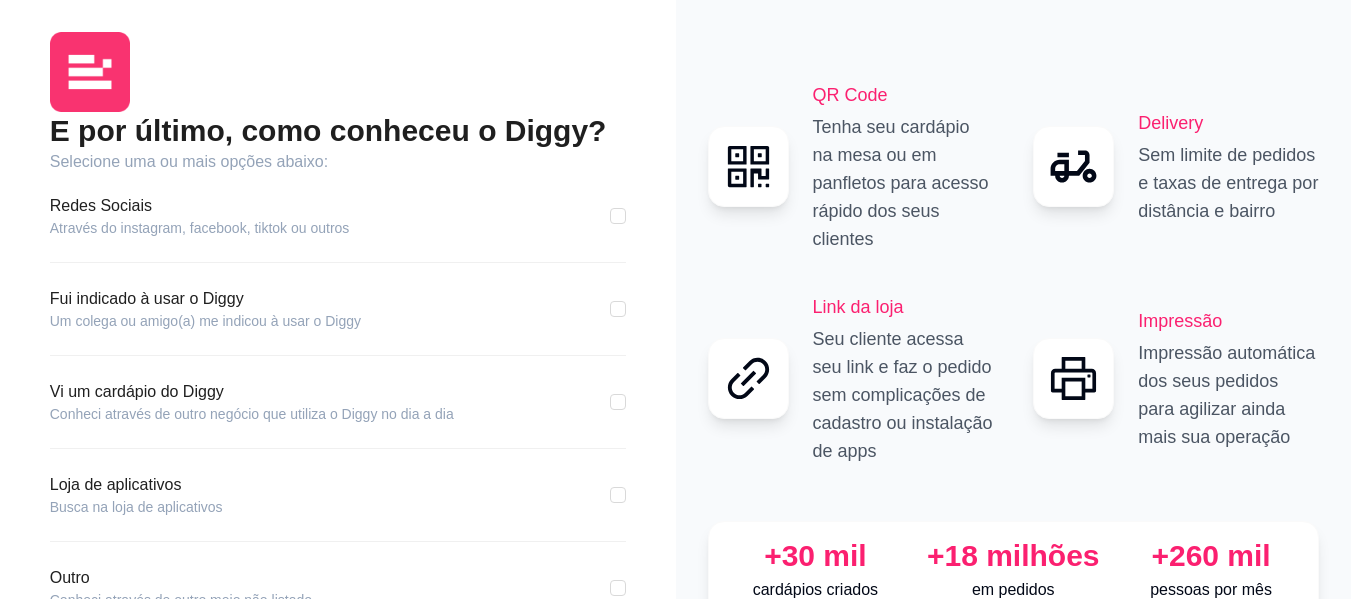 click on "Redes Sociais Através do instagram, facebook, tiktok ou outros" at bounding box center (338, 216) 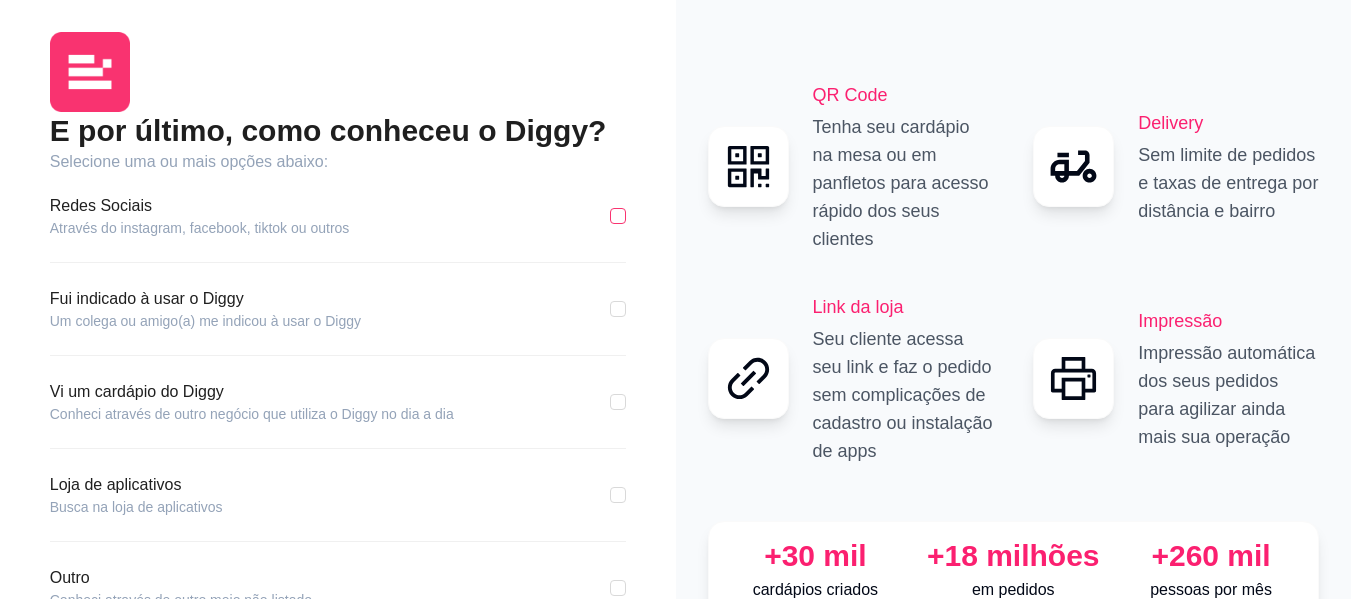click at bounding box center (618, 216) 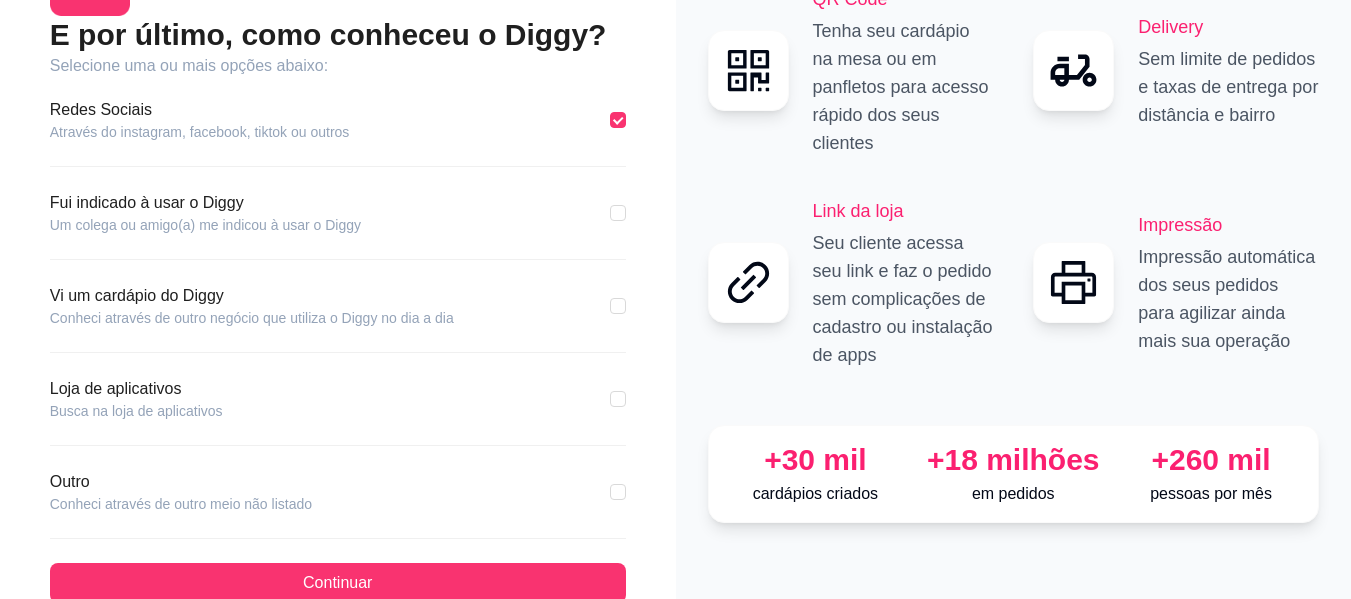 scroll, scrollTop: 132, scrollLeft: 0, axis: vertical 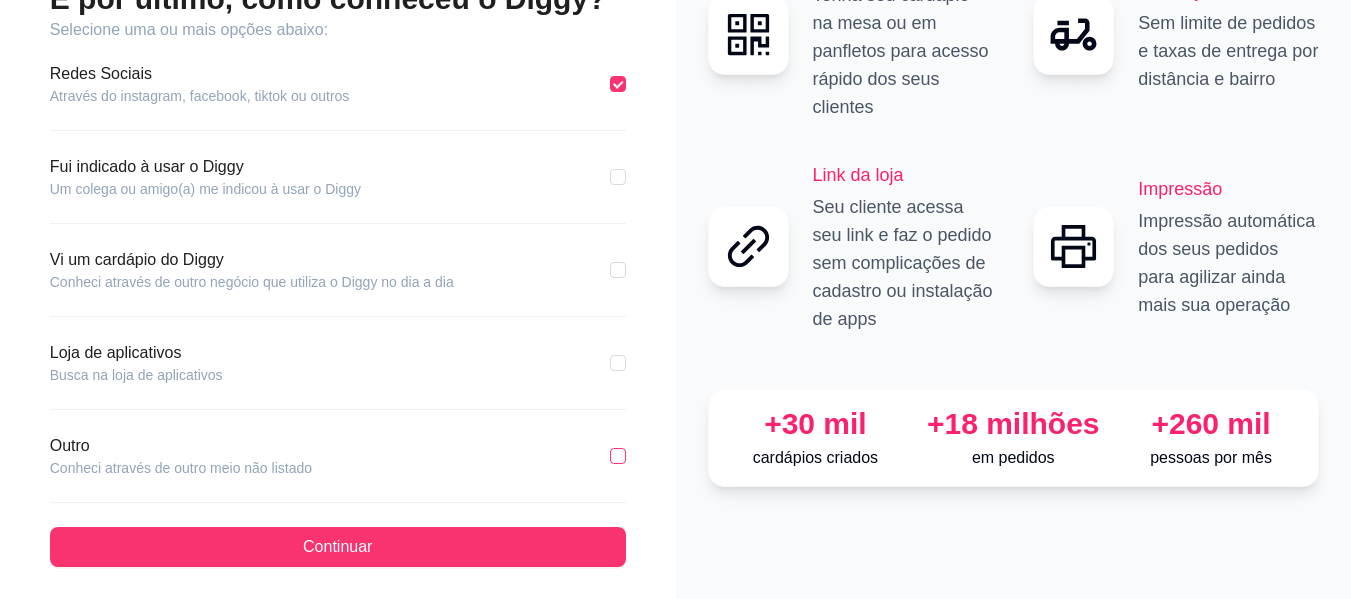 click at bounding box center [618, 456] 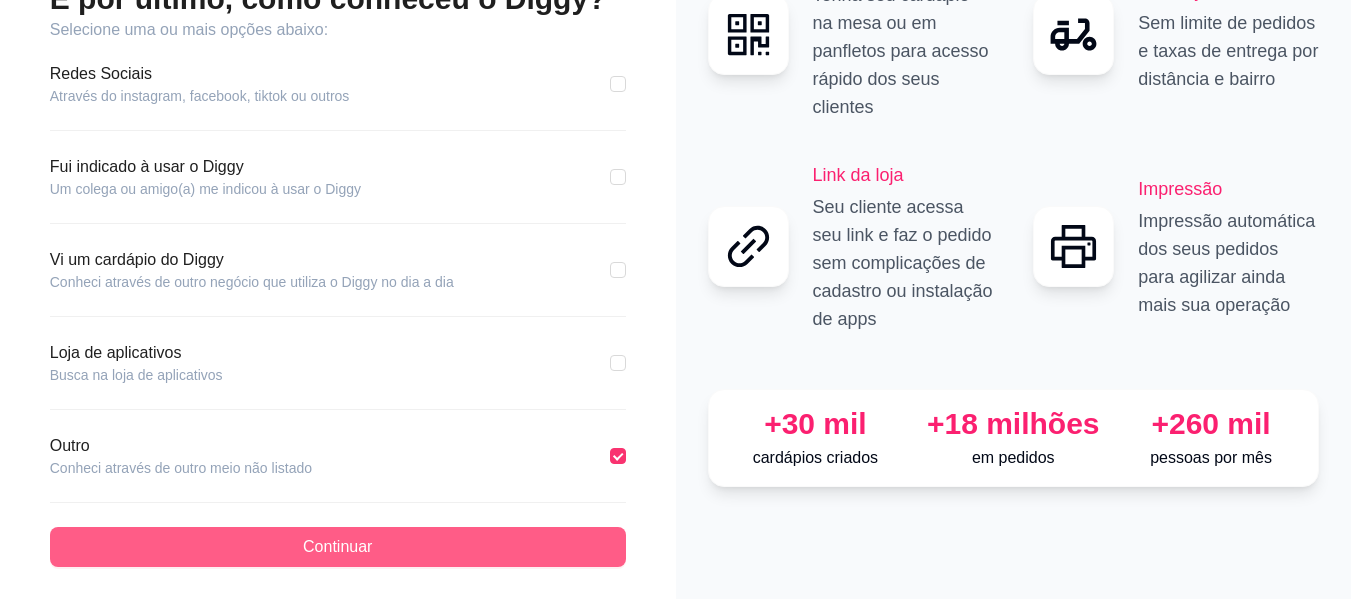 click on "Continuar" at bounding box center [338, 547] 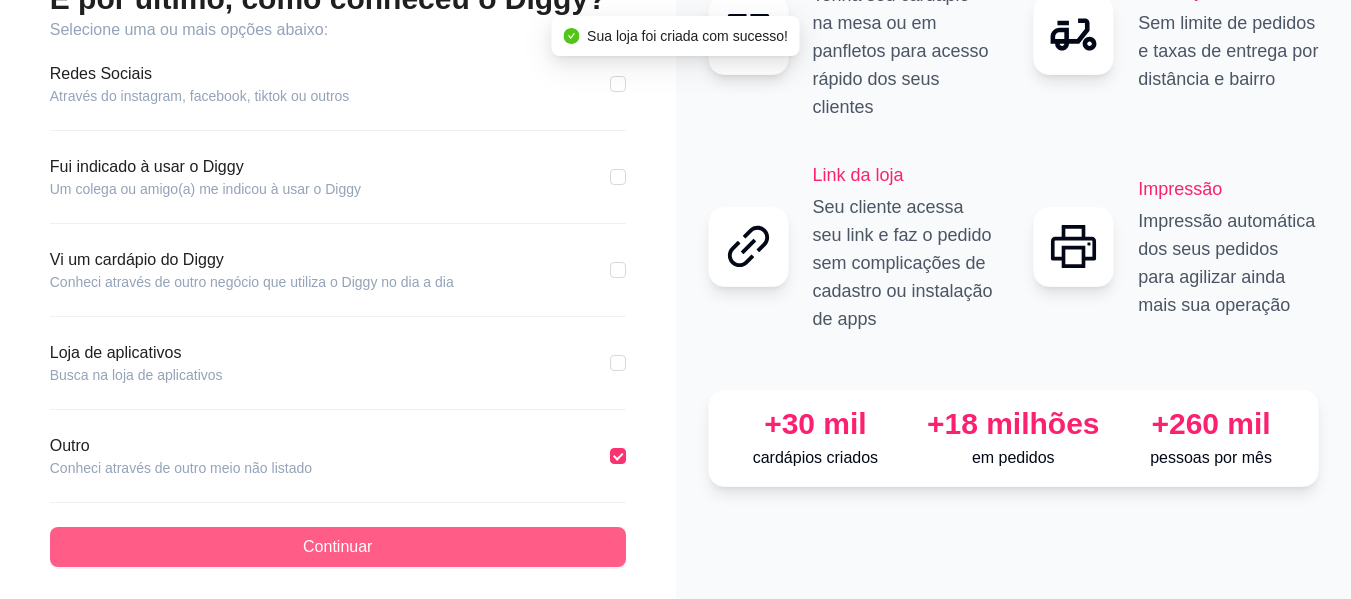 scroll, scrollTop: 0, scrollLeft: 0, axis: both 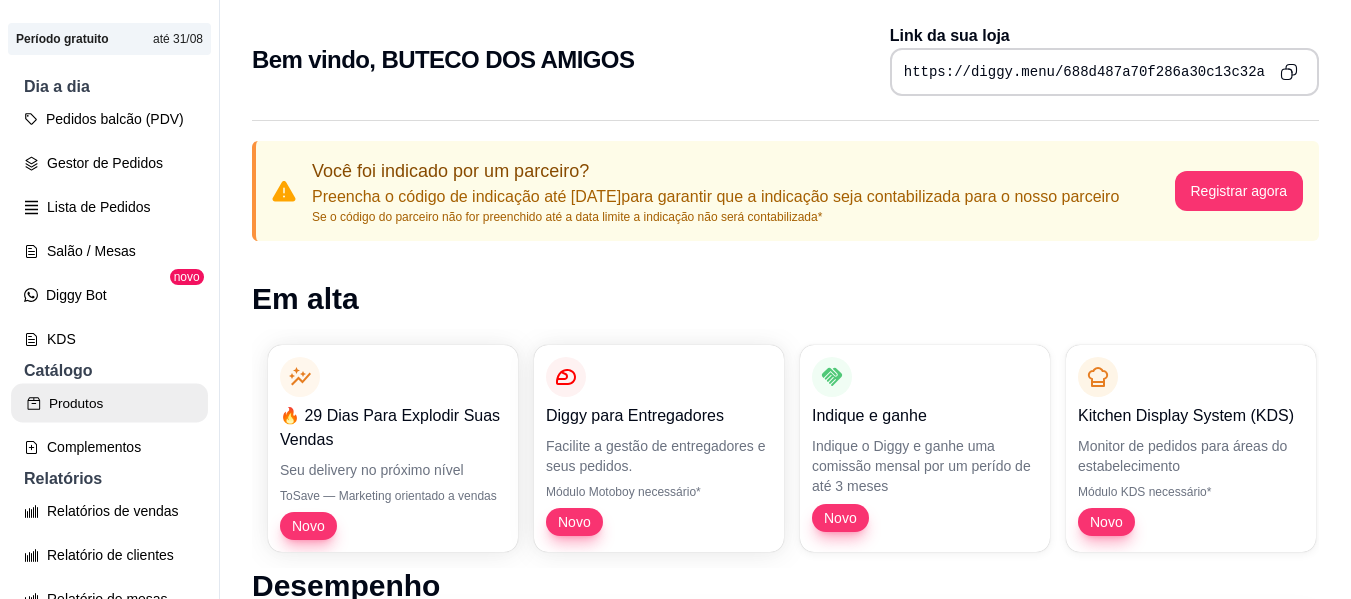 click on "Produtos" at bounding box center (109, 403) 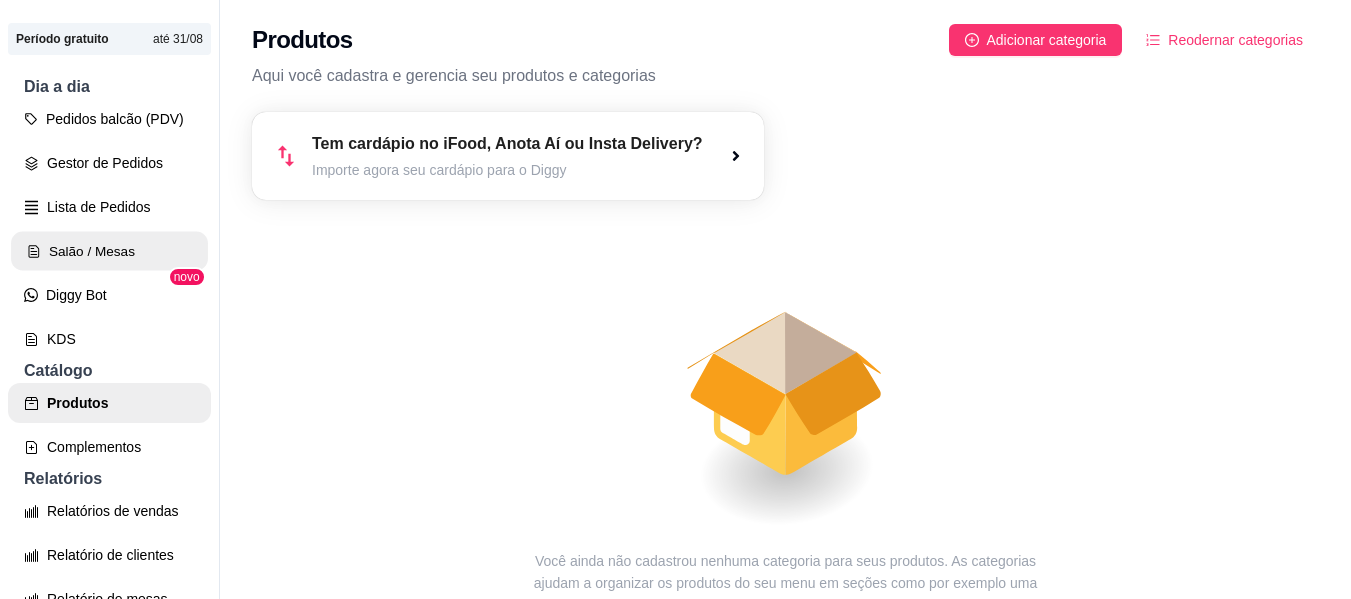 click on "Salão / Mesas" at bounding box center [109, 251] 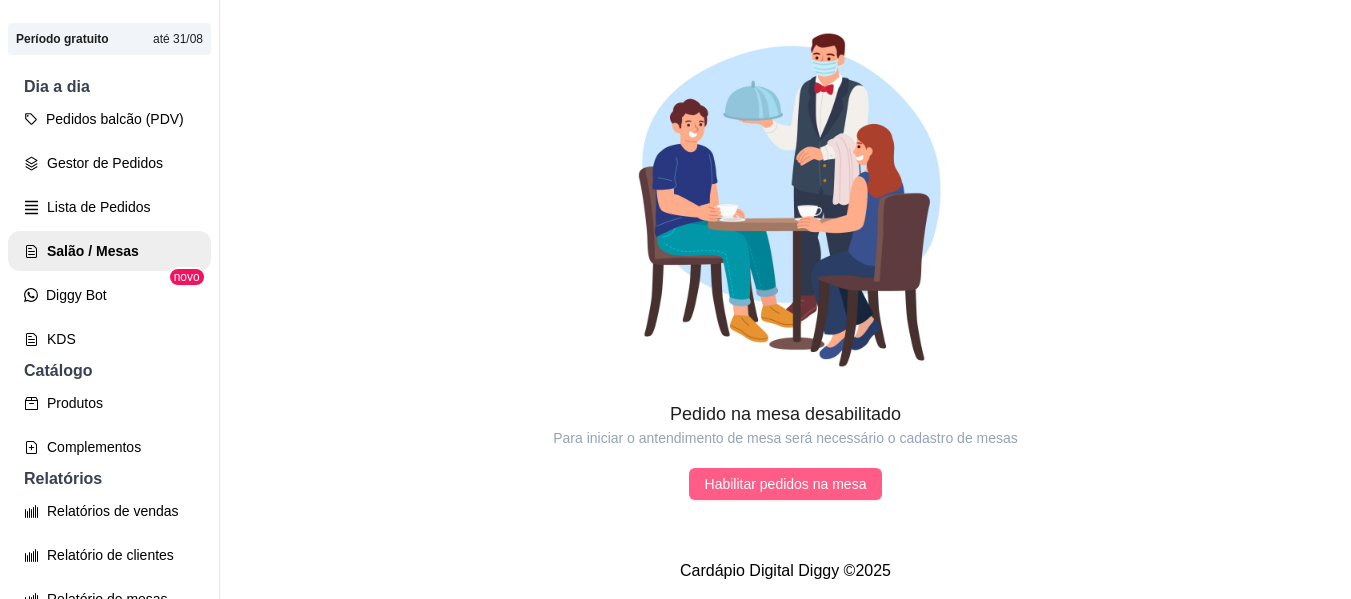 click on "Habilitar pedidos na mesa" at bounding box center [786, 484] 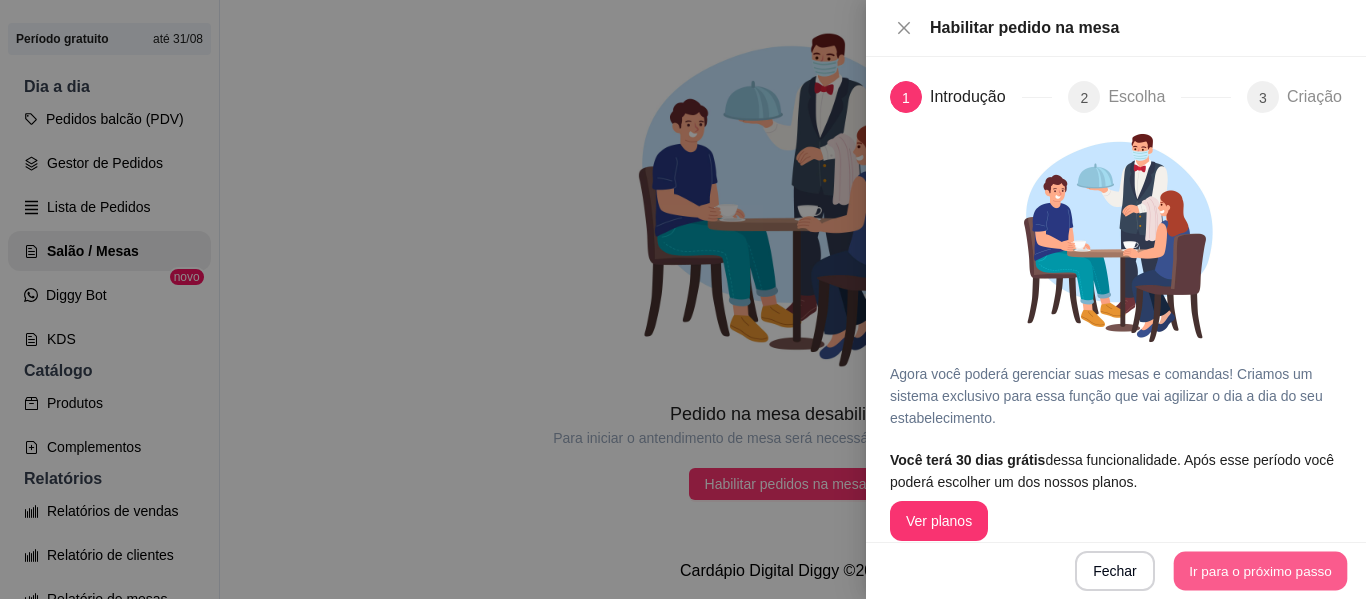 click on "Ir para o próximo passo" at bounding box center (1261, 571) 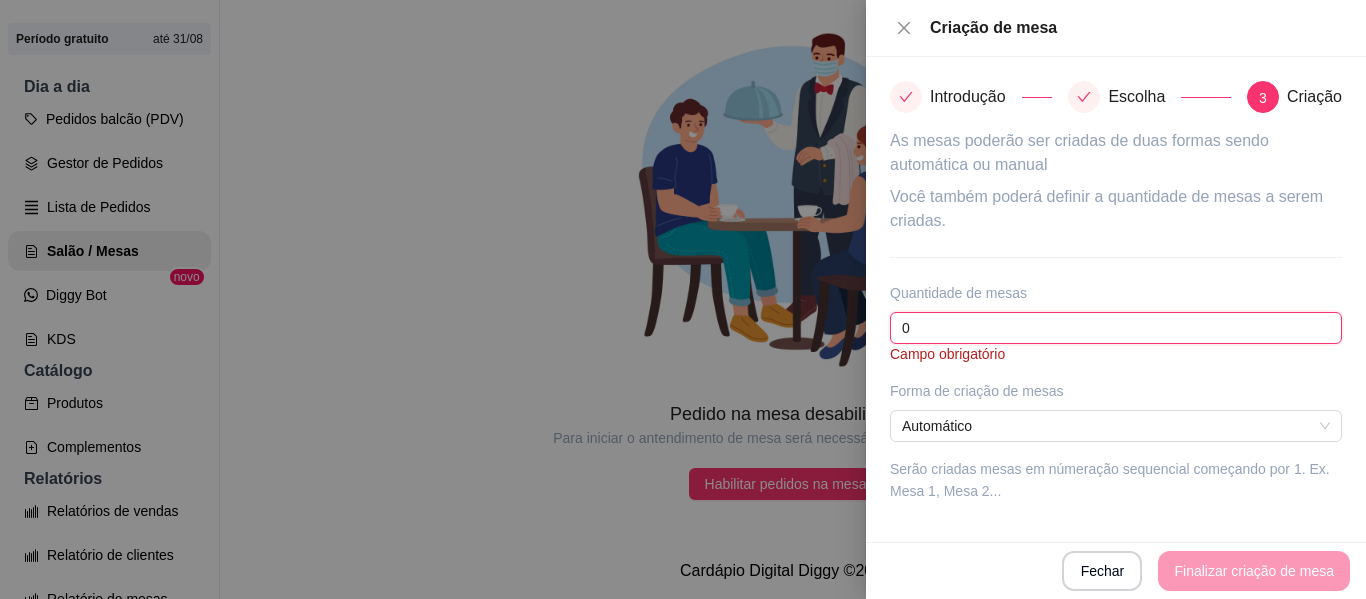 click on "0" at bounding box center [1116, 328] 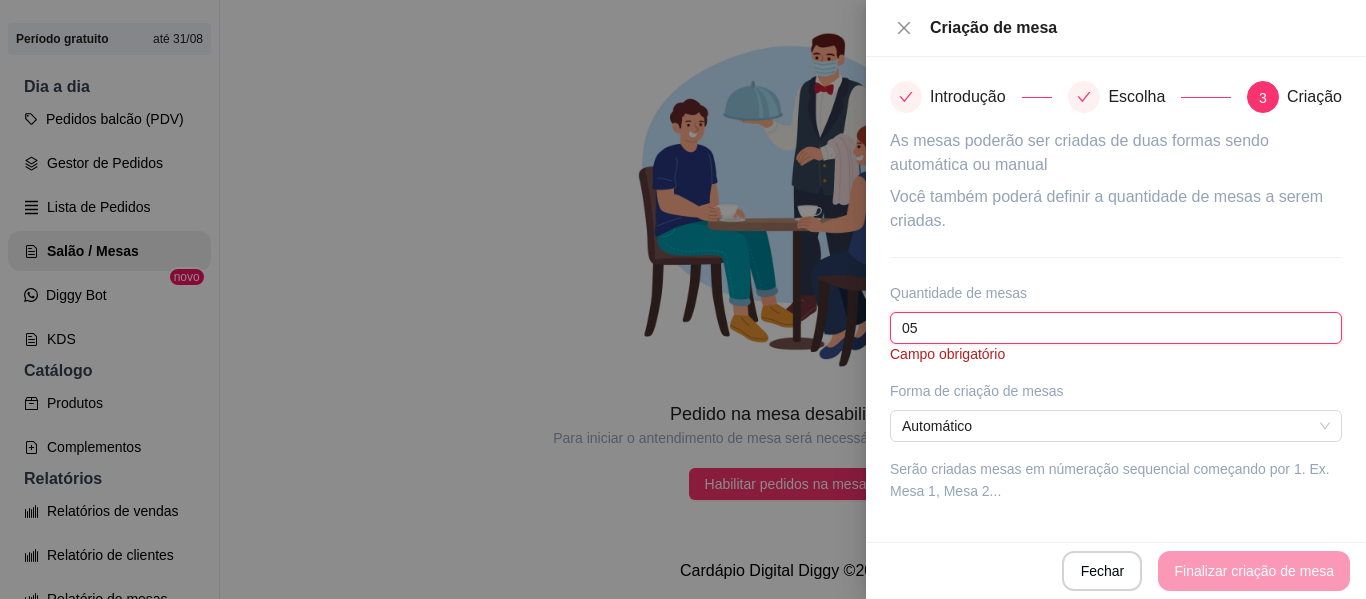 type on "0" 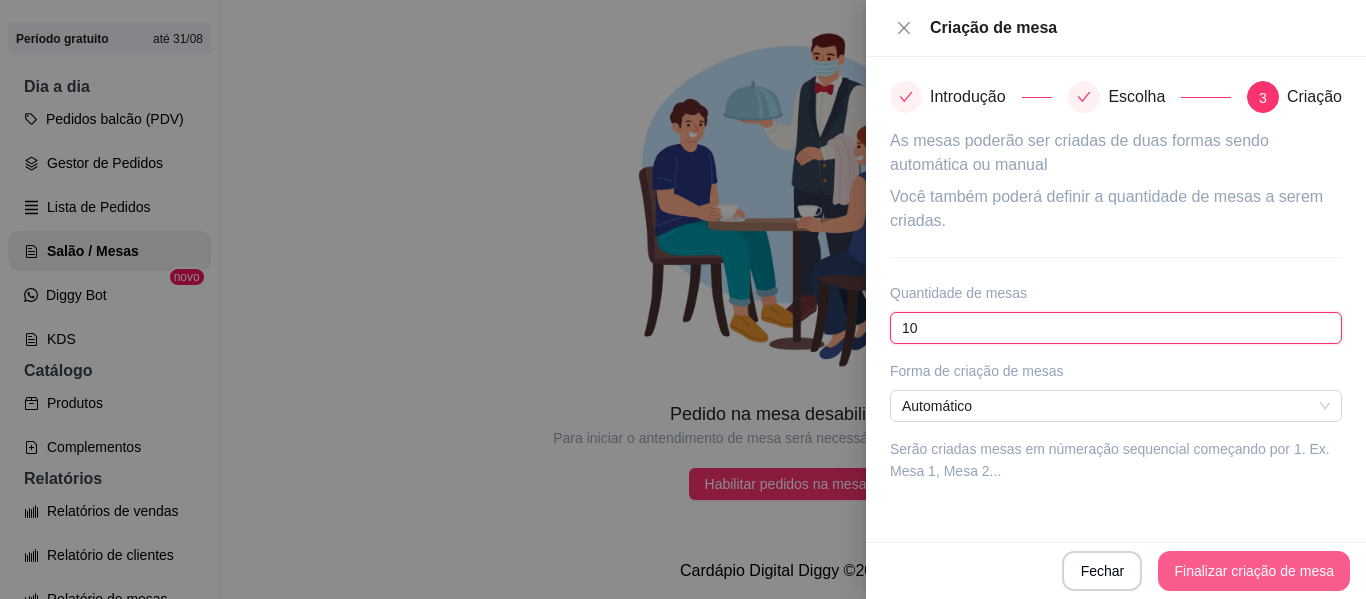 type on "10" 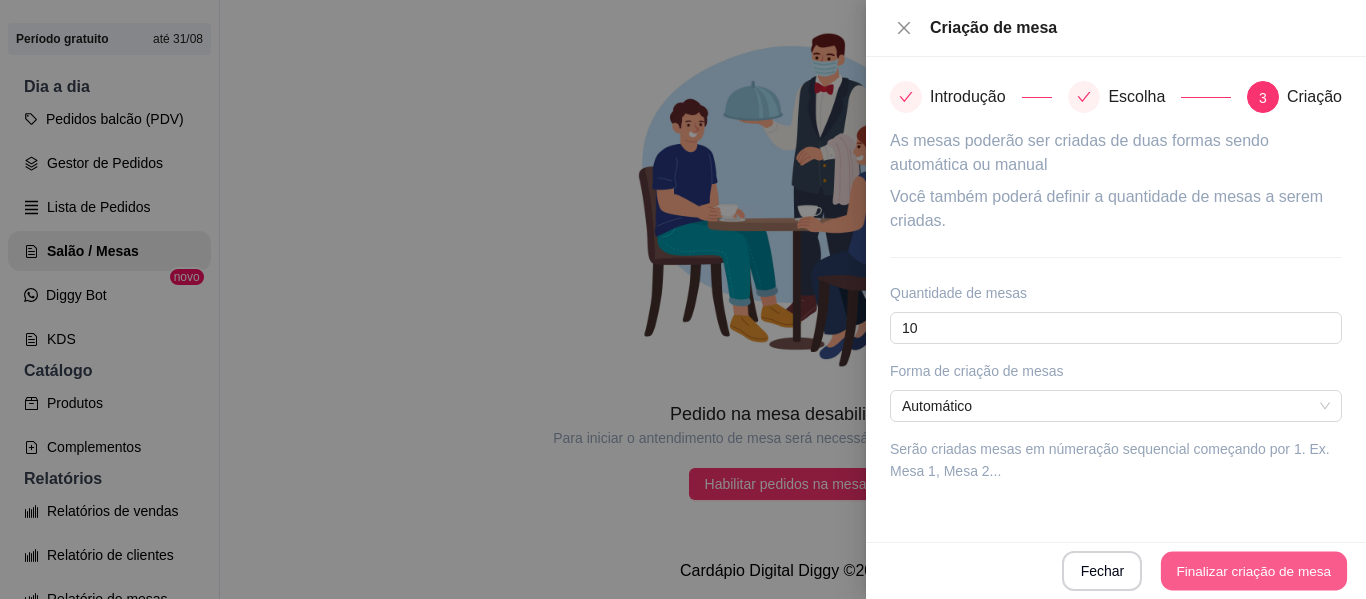 click on "Finalizar criação de mesa" at bounding box center (1254, 571) 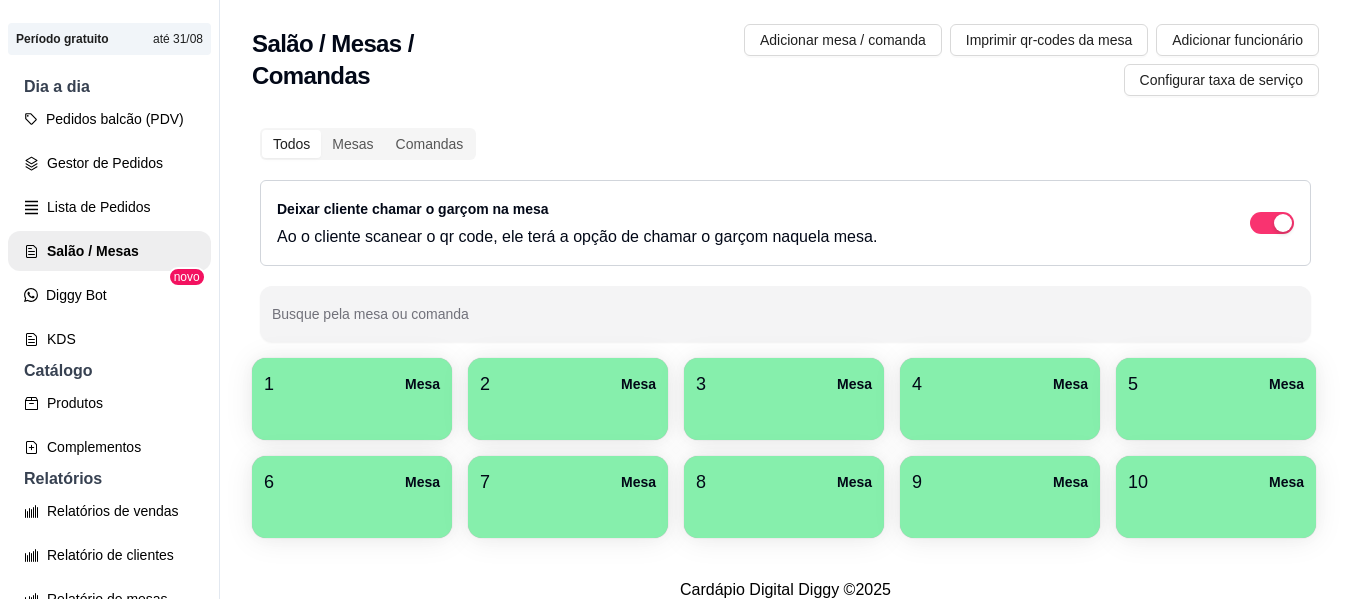 scroll, scrollTop: 32, scrollLeft: 0, axis: vertical 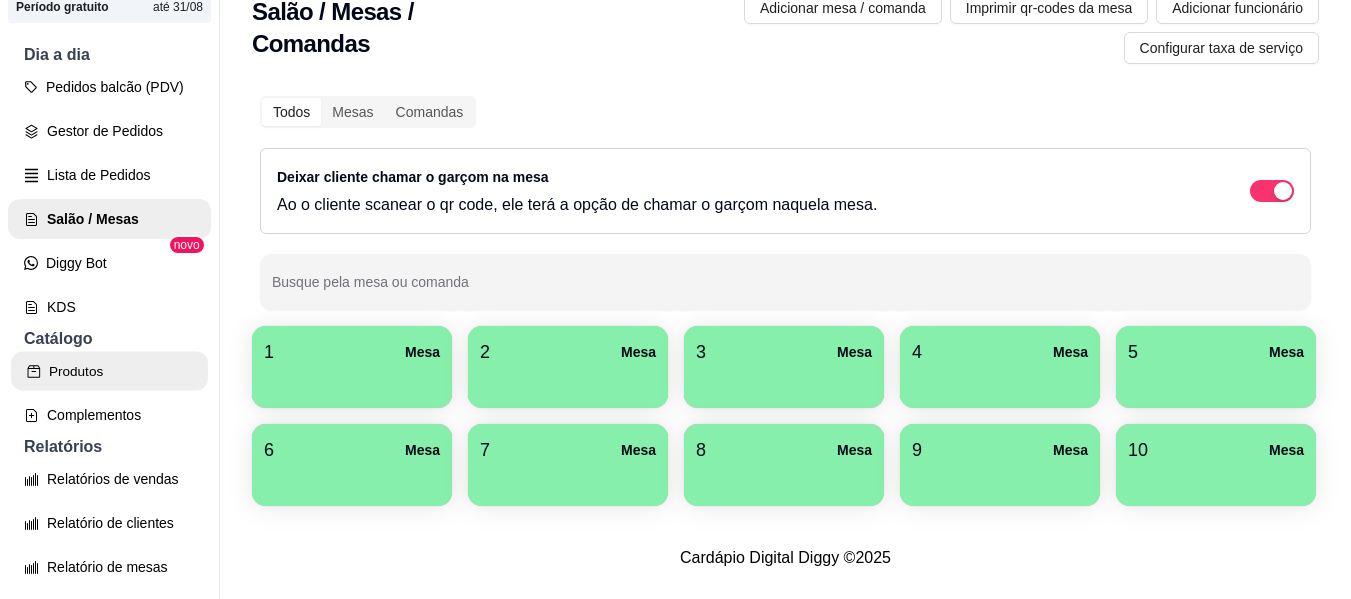 click on "Produtos" at bounding box center [109, 371] 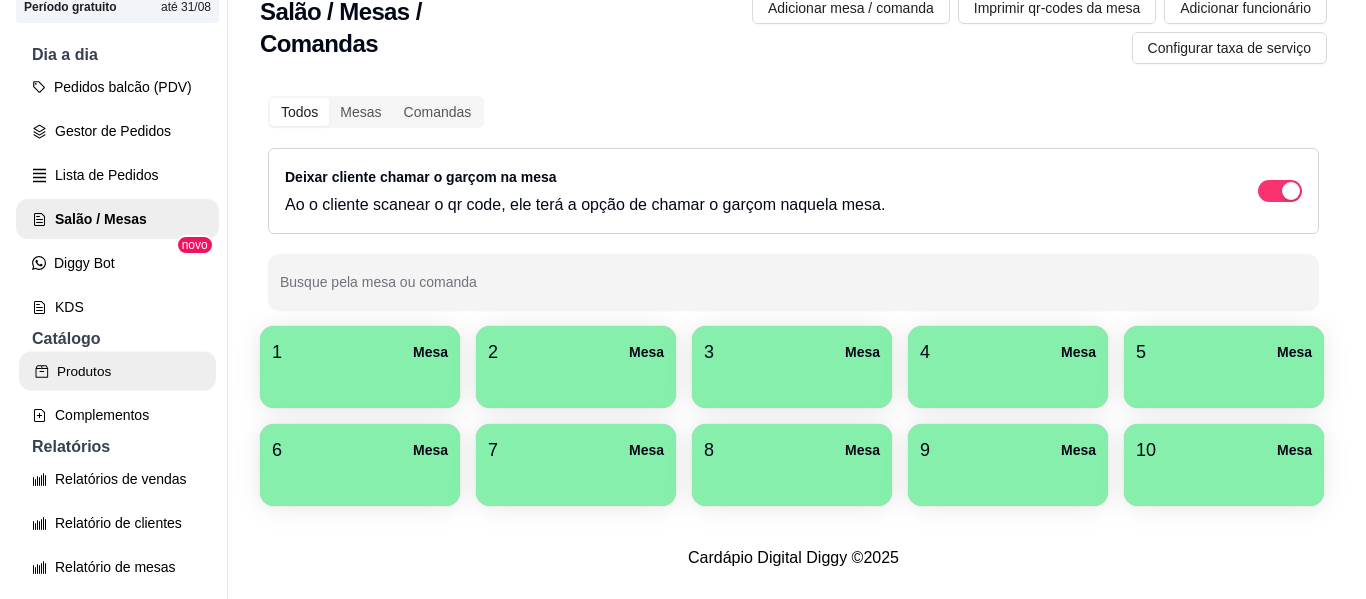 scroll, scrollTop: 0, scrollLeft: 0, axis: both 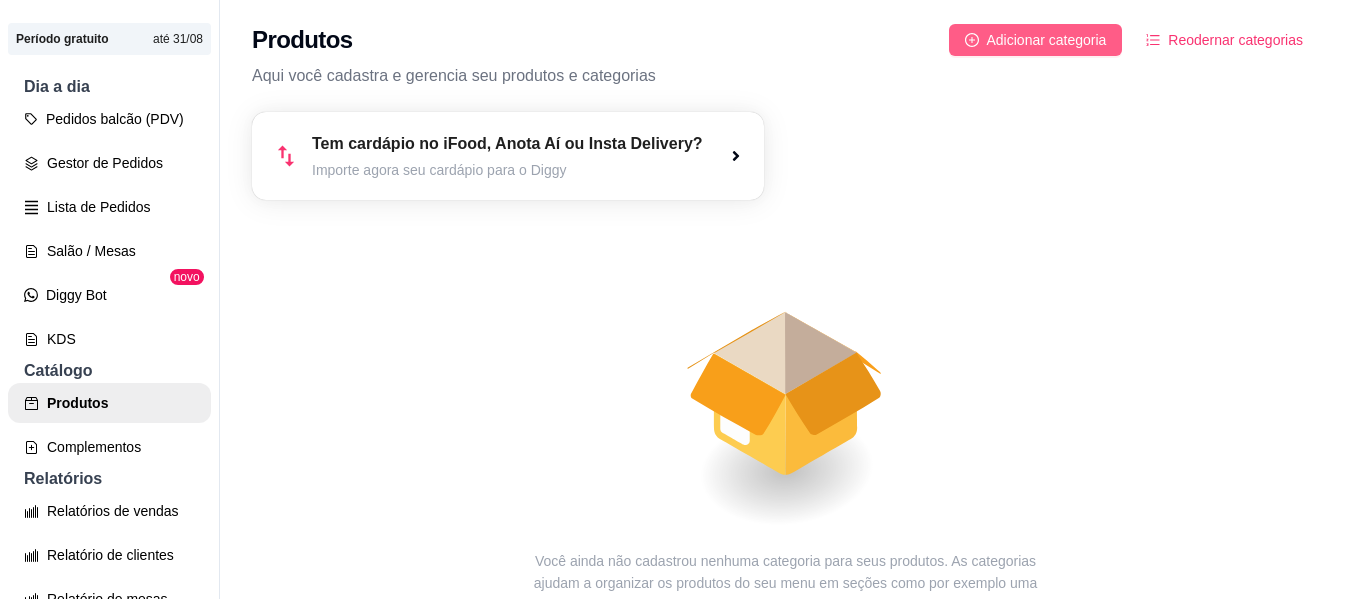 click on "Adicionar categoria" at bounding box center [1036, 40] 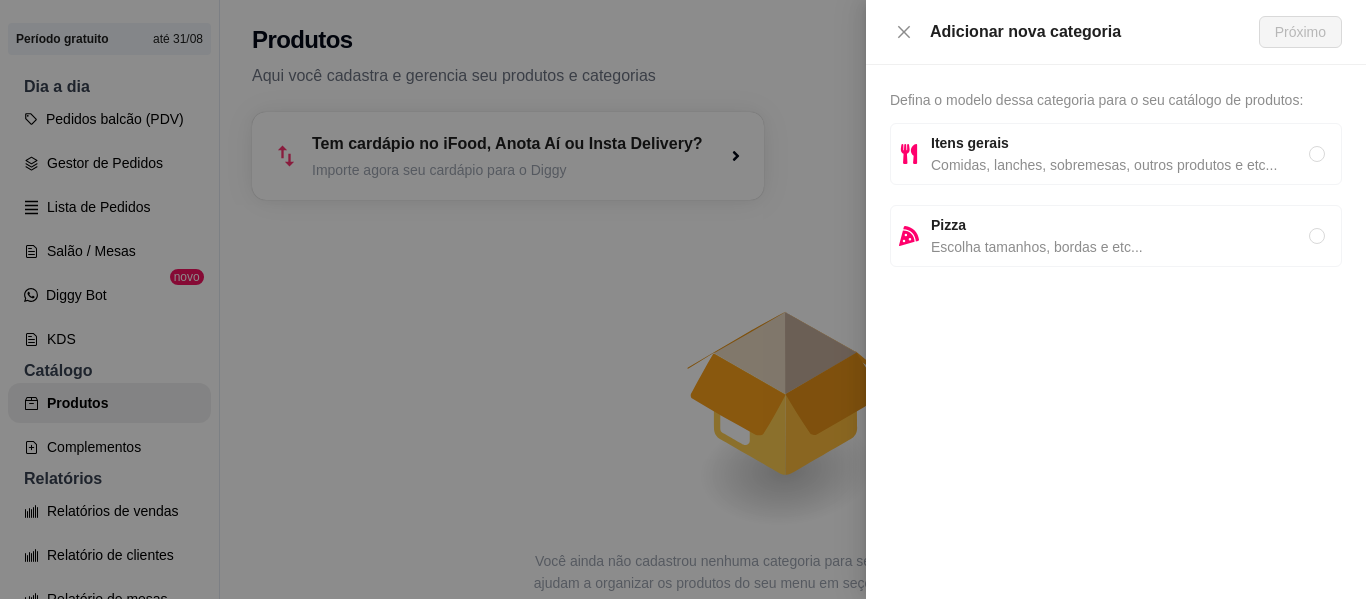 click on "Comidas, lanches, sobremesas, outros produtos e etc..." at bounding box center [1120, 165] 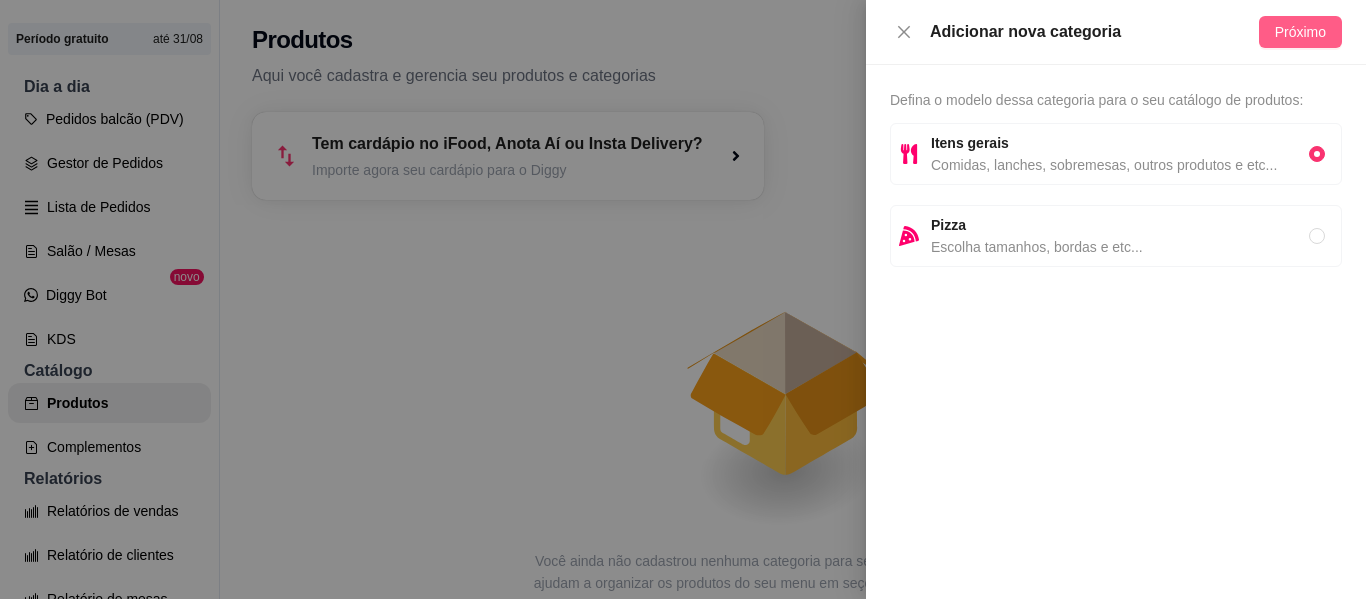 click on "Próximo" at bounding box center [1300, 32] 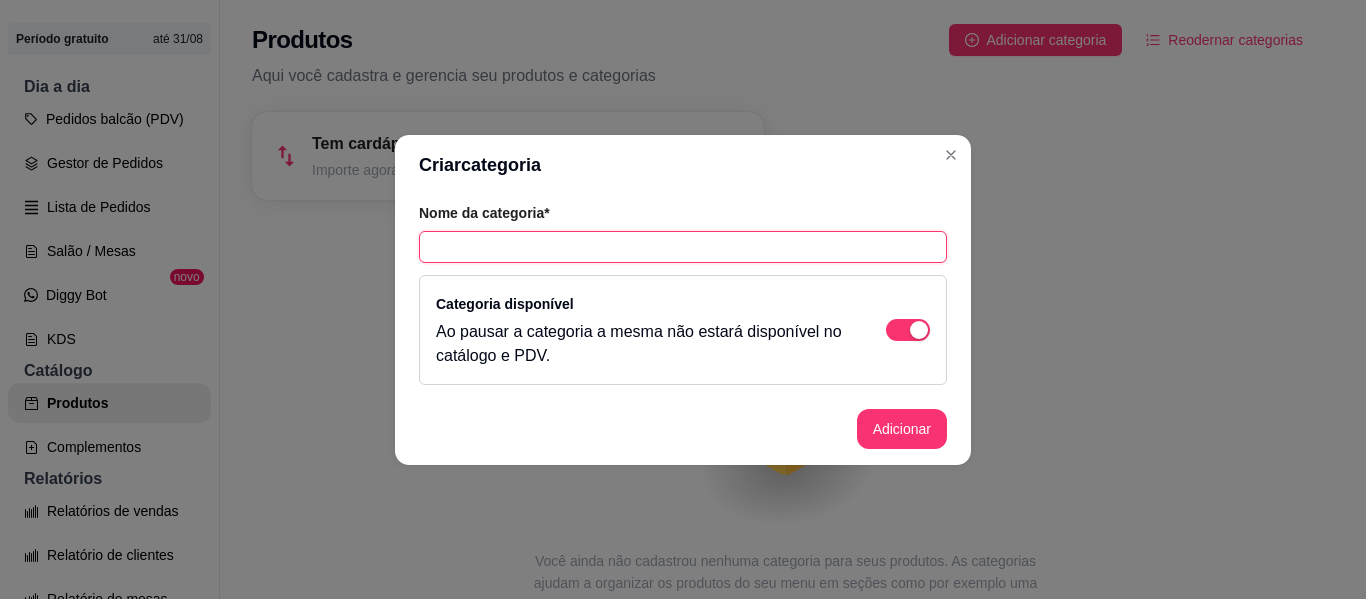 click at bounding box center [683, 247] 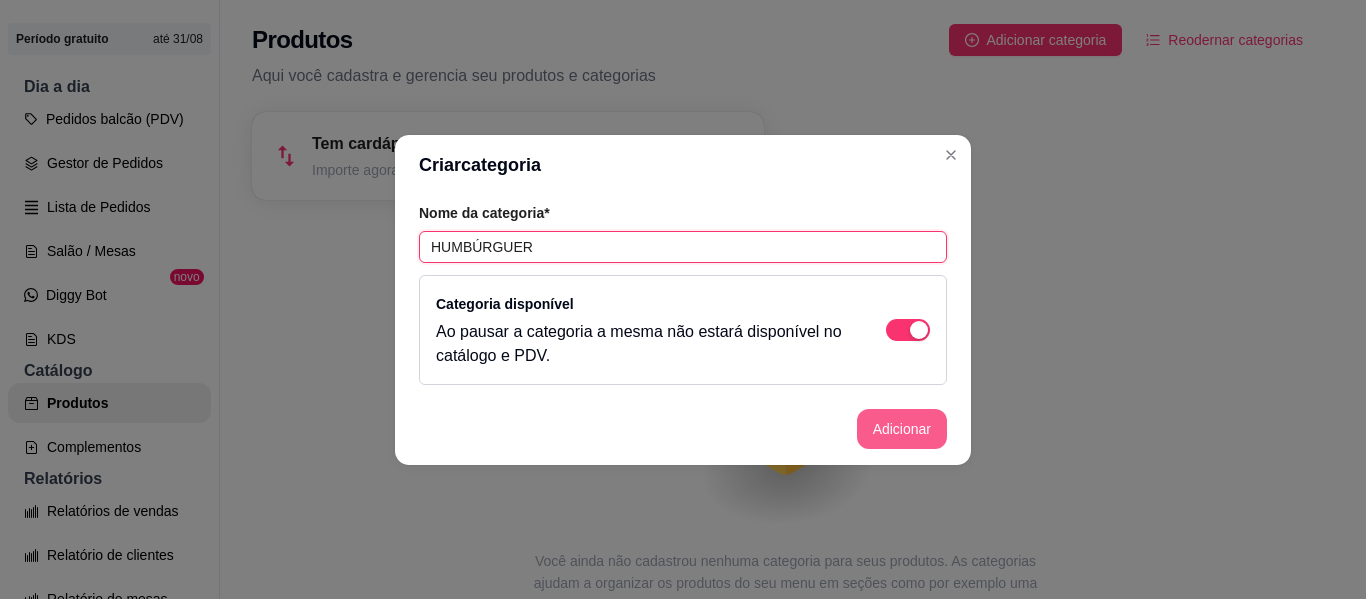 type on "HUMBÚRGUER" 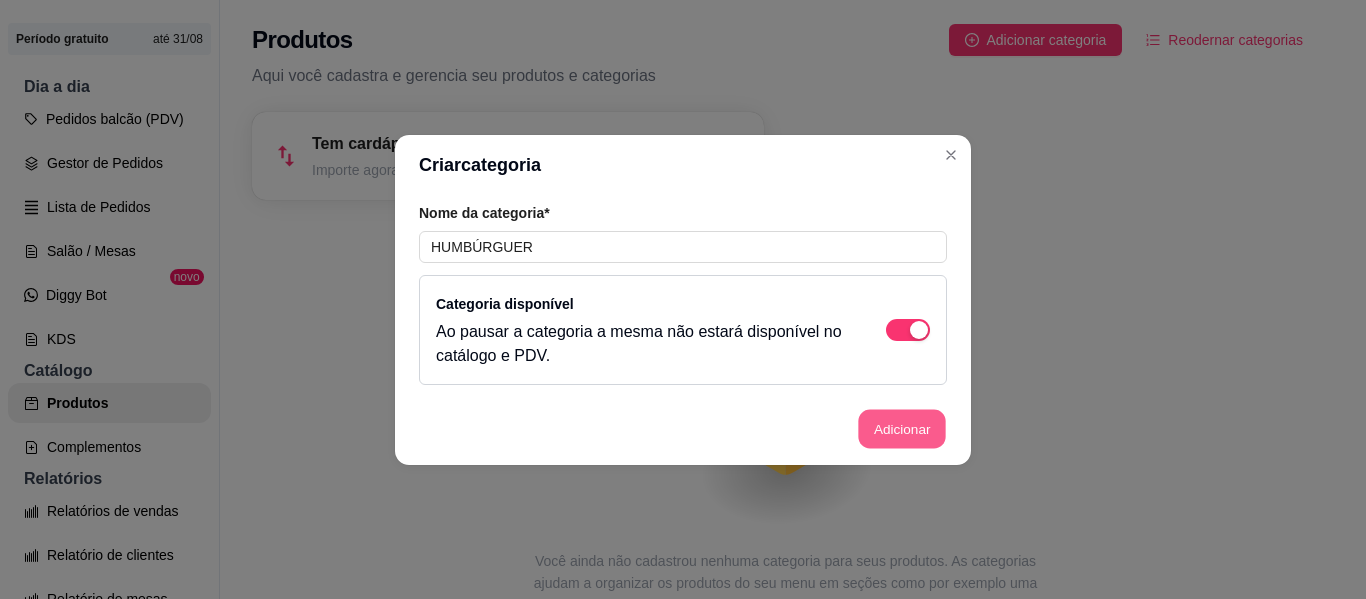 click on "Adicionar" at bounding box center (902, 428) 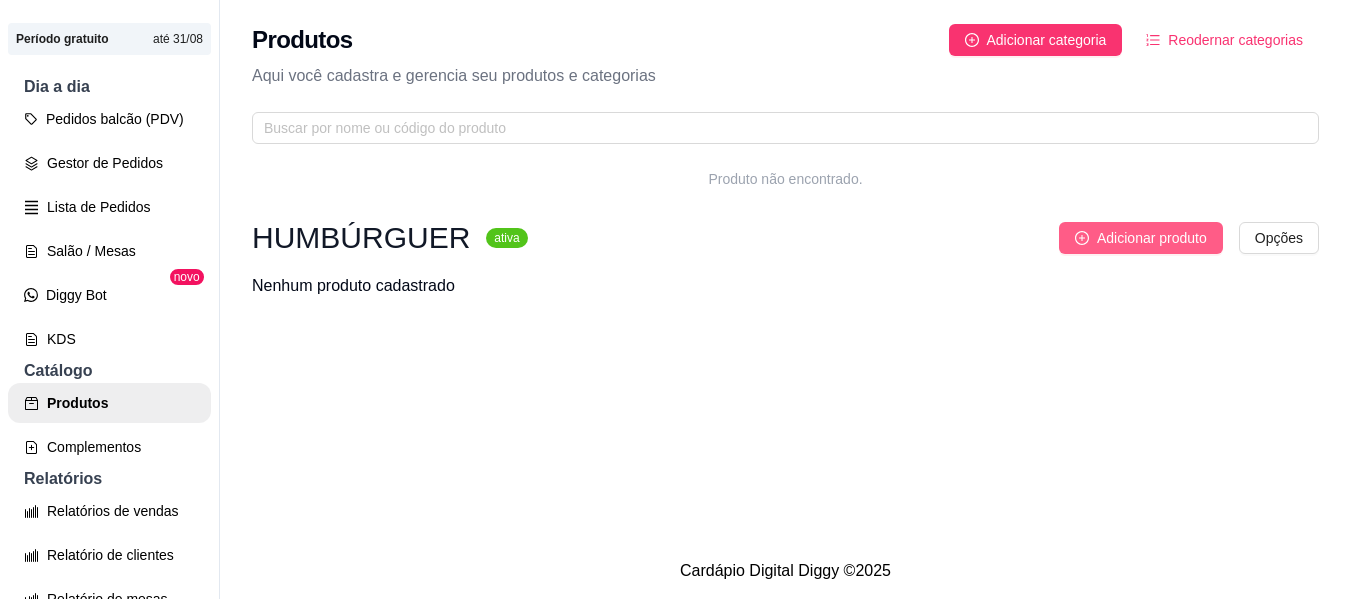 click on "Adicionar produto" at bounding box center (1152, 238) 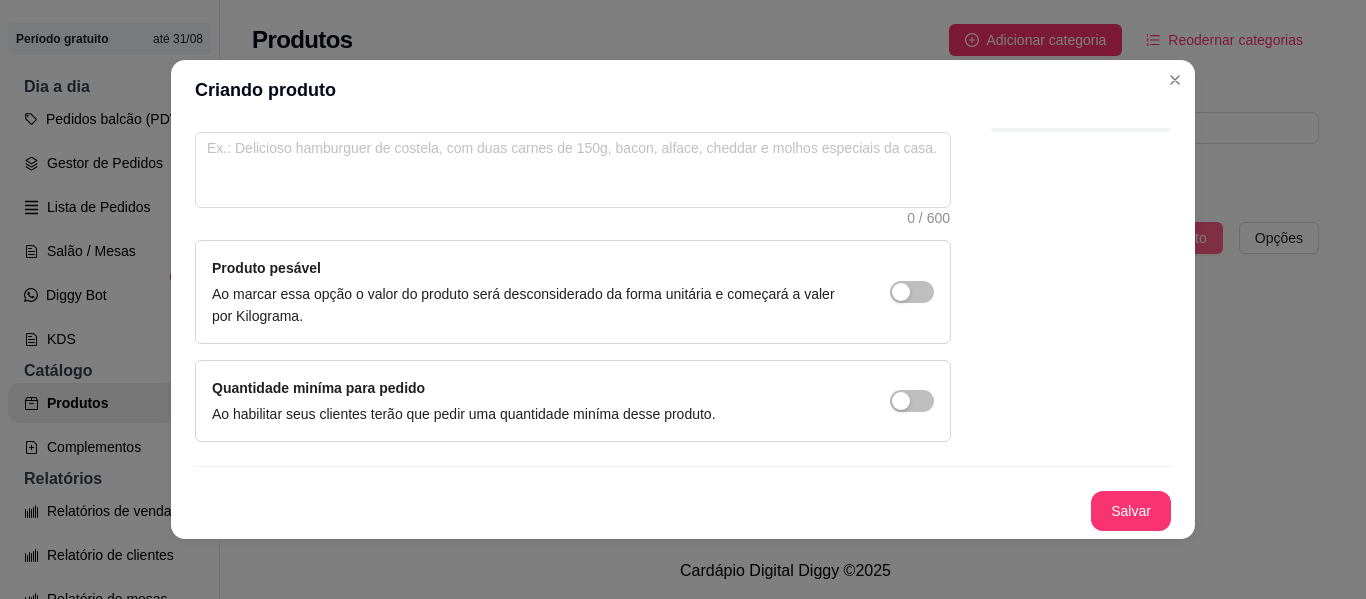 scroll, scrollTop: 0, scrollLeft: 0, axis: both 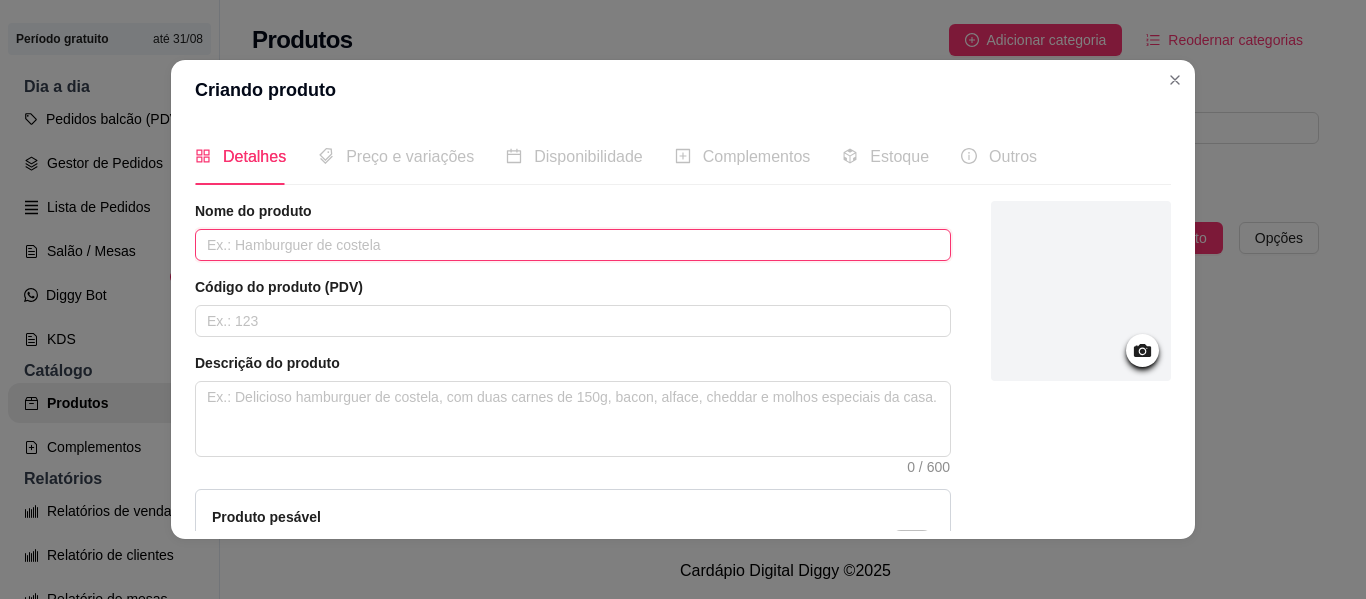 click at bounding box center (573, 245) 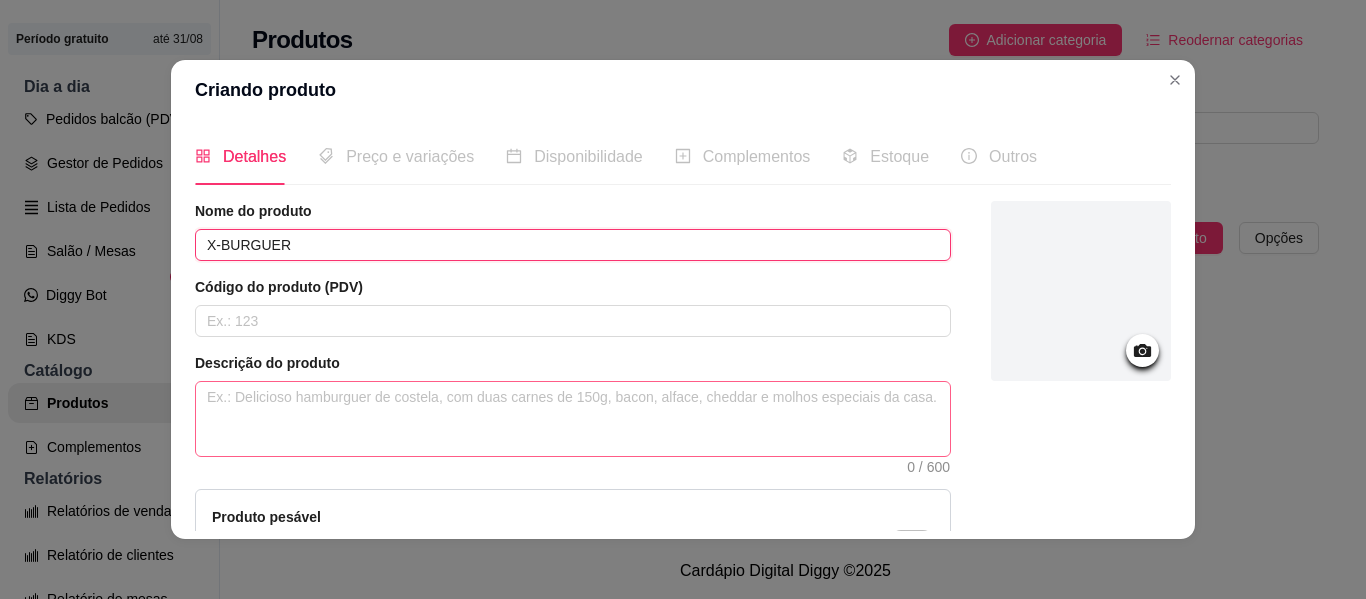 type on "X-BURGUER" 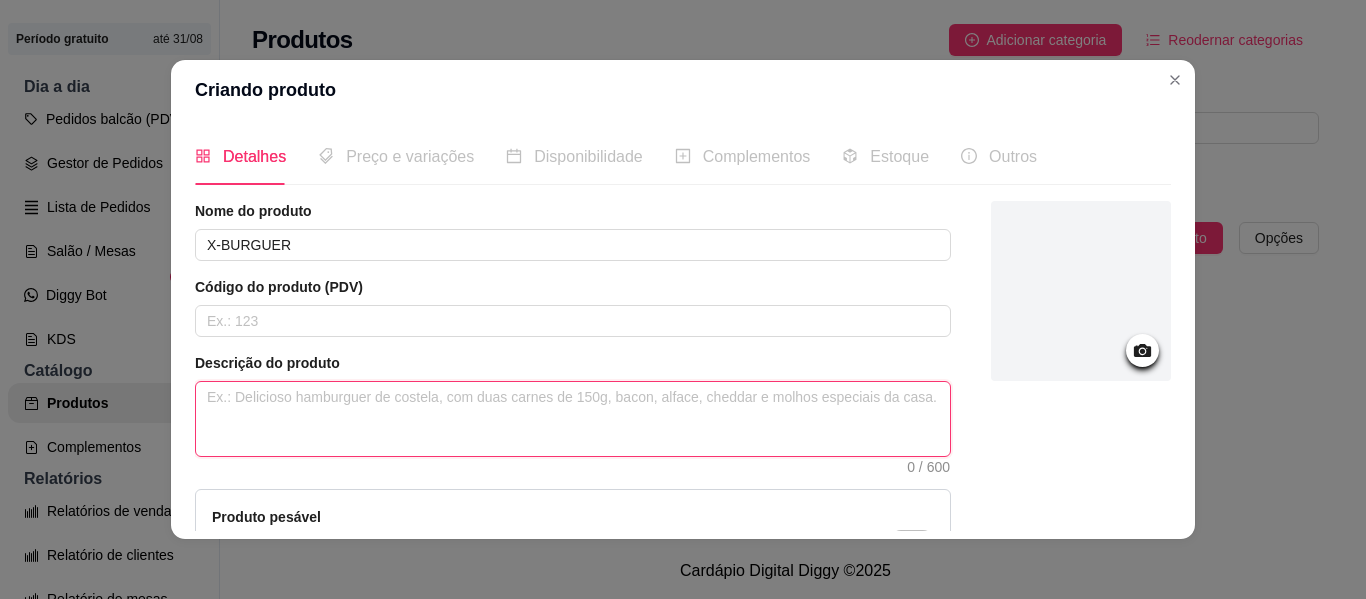 click at bounding box center [573, 419] 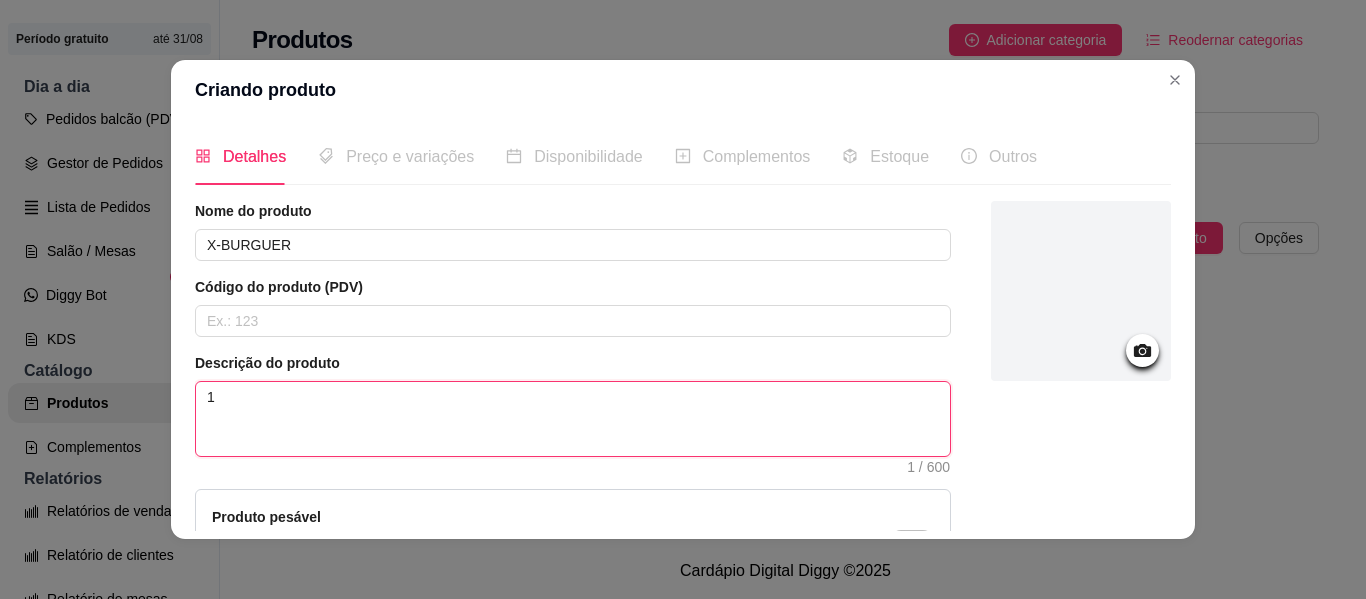 type on "[NUMBER] [PRODUCT]" 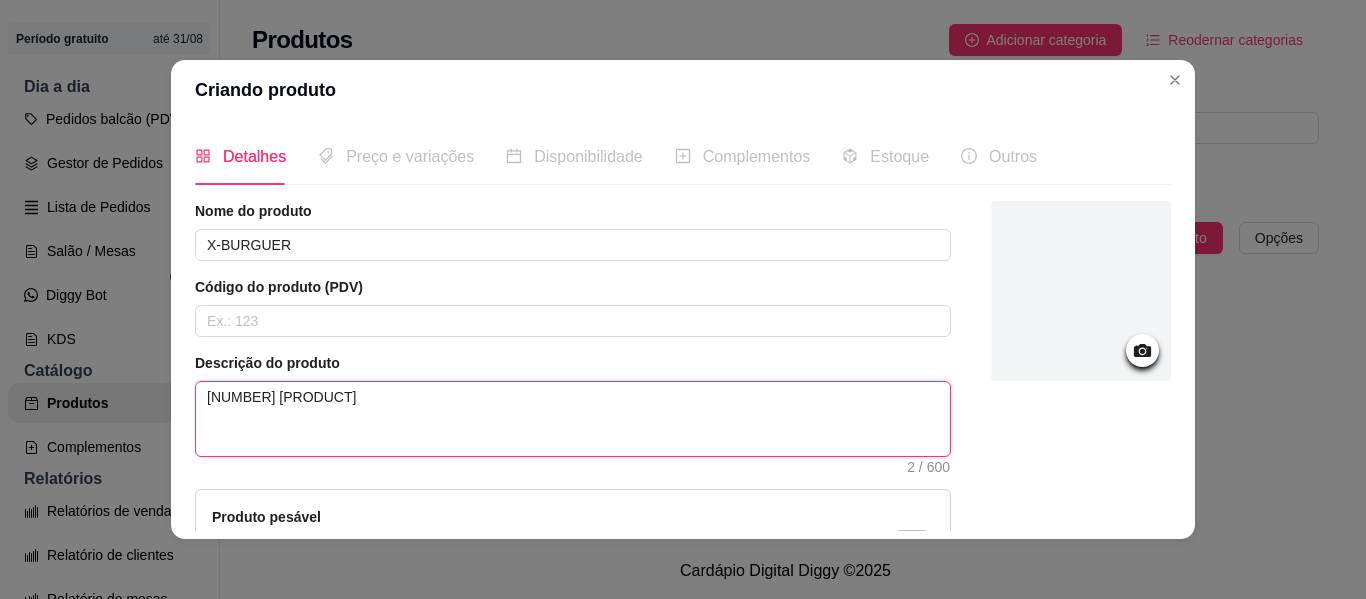 type on "1" 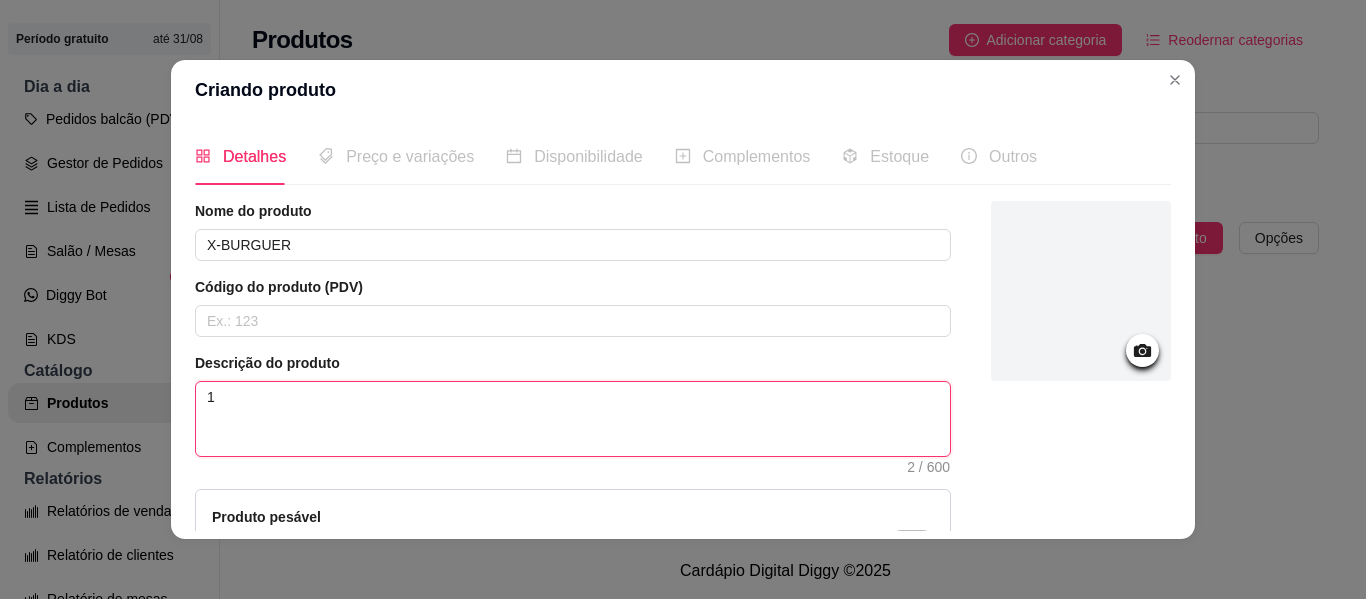 type on "1" 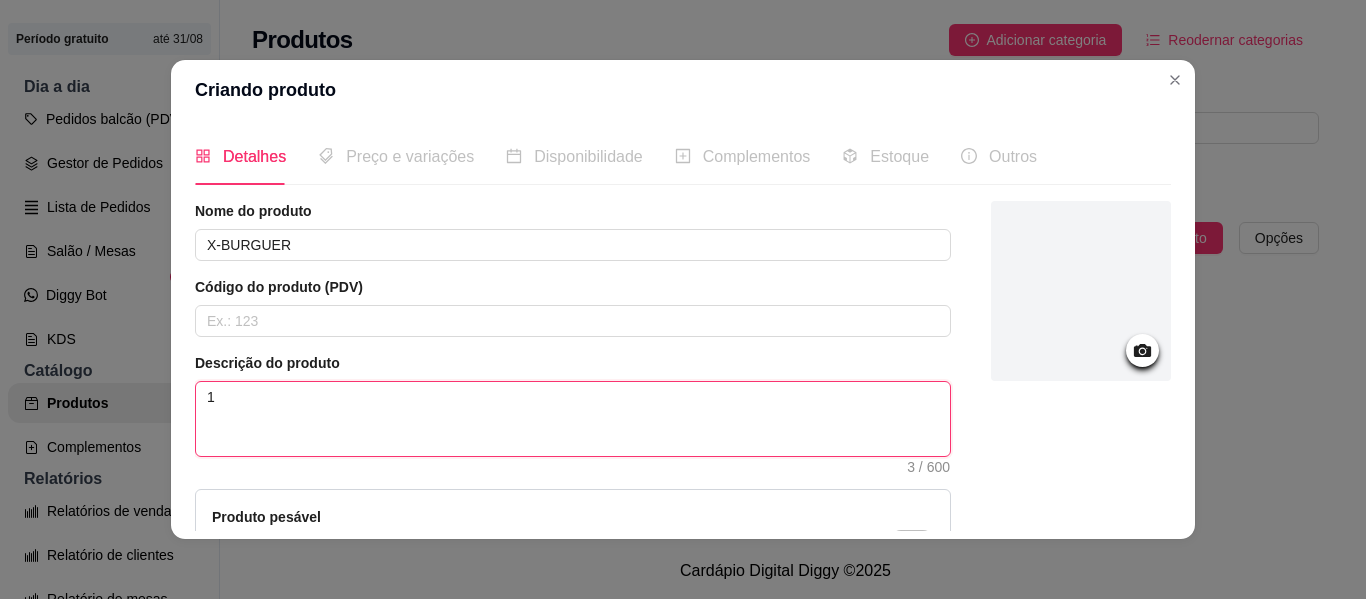 type on "[NUMBER] [PRODUCT]" 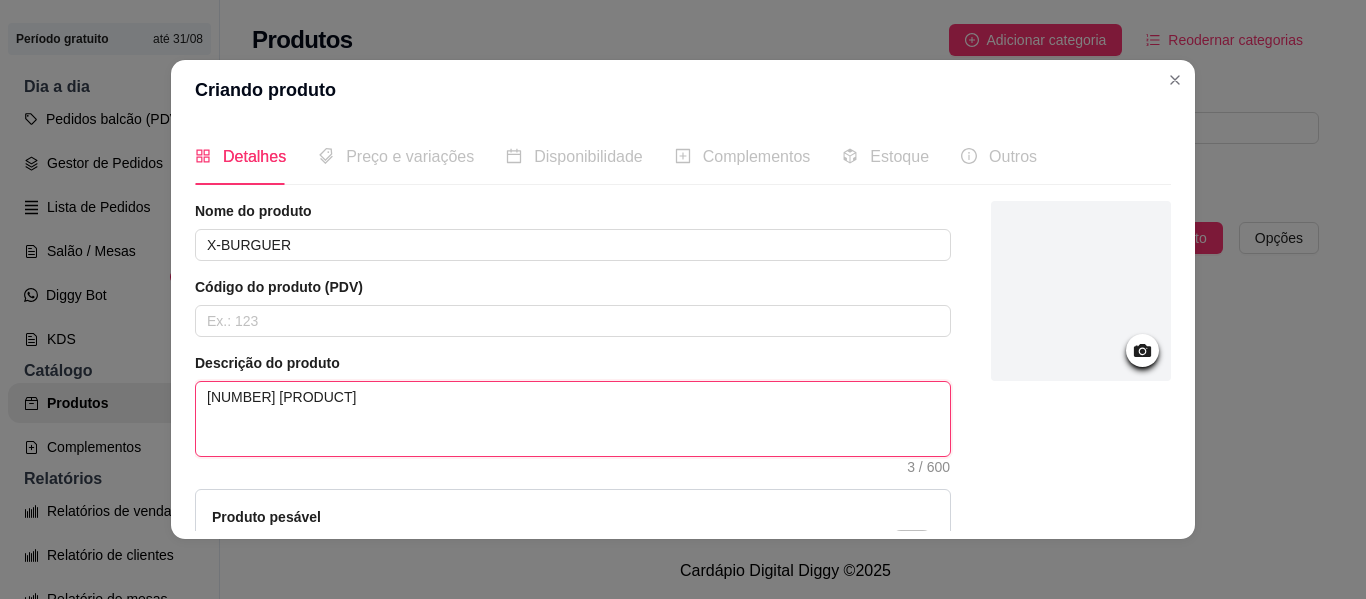 type on "[NUMBER] [PRODUCT]" 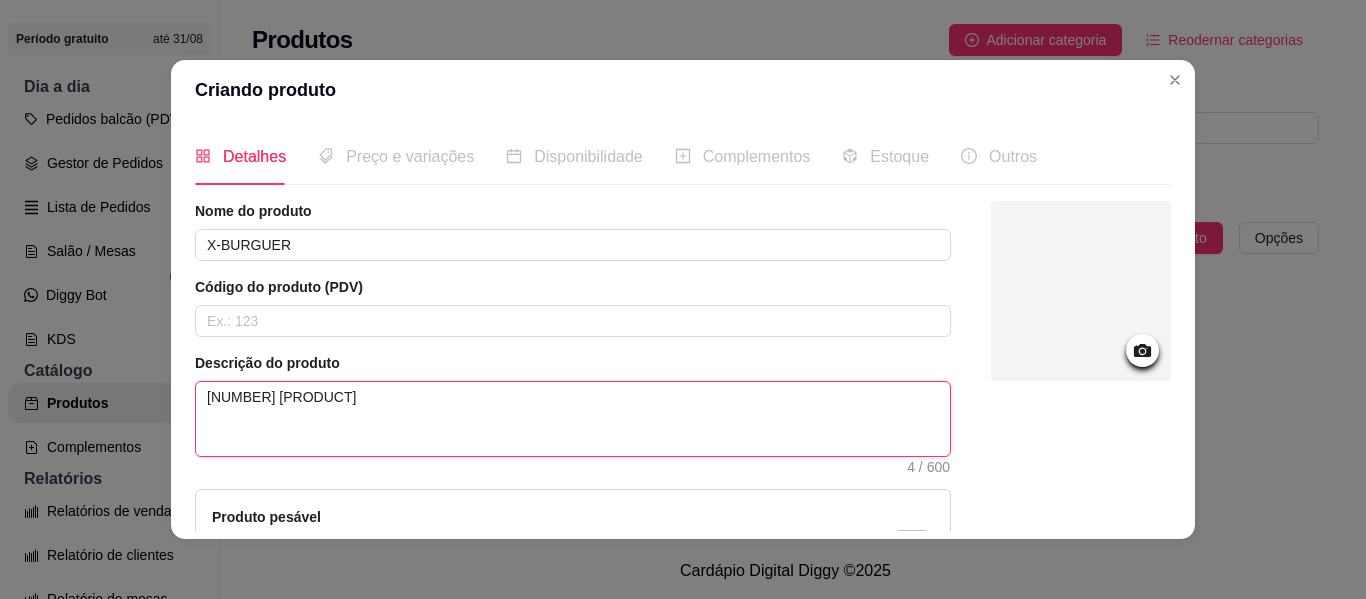 type on "[NUMBER] [PRODUCT]" 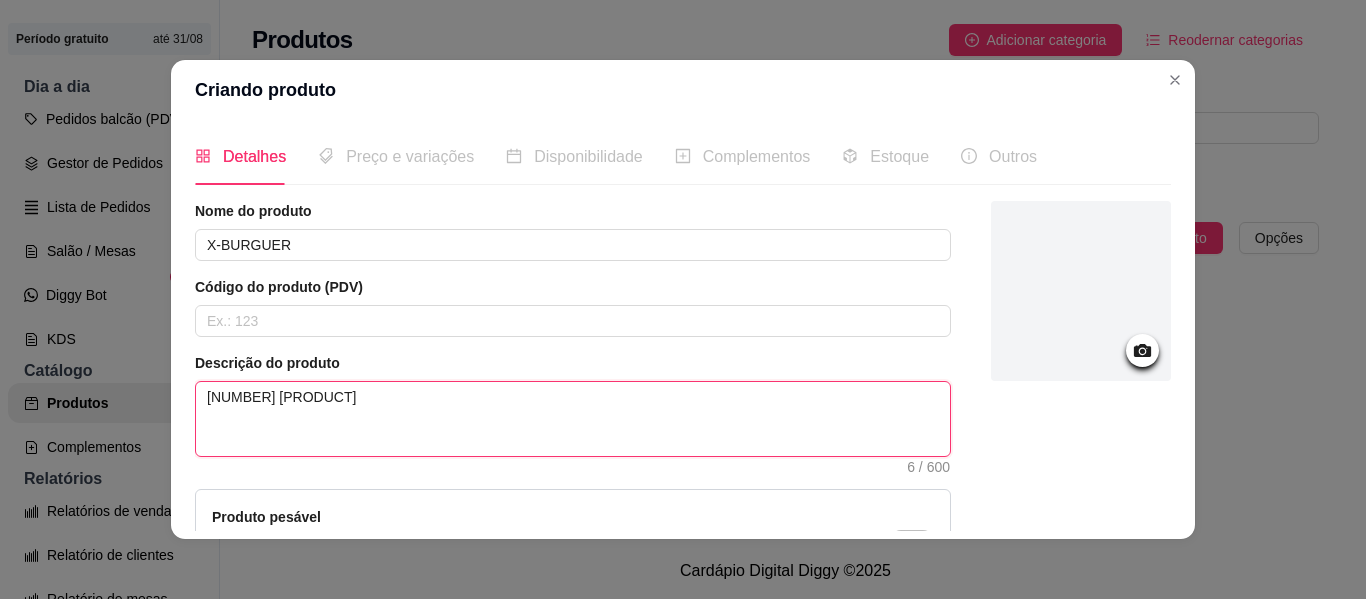 type on "[NUMBER] [PRODUCT]" 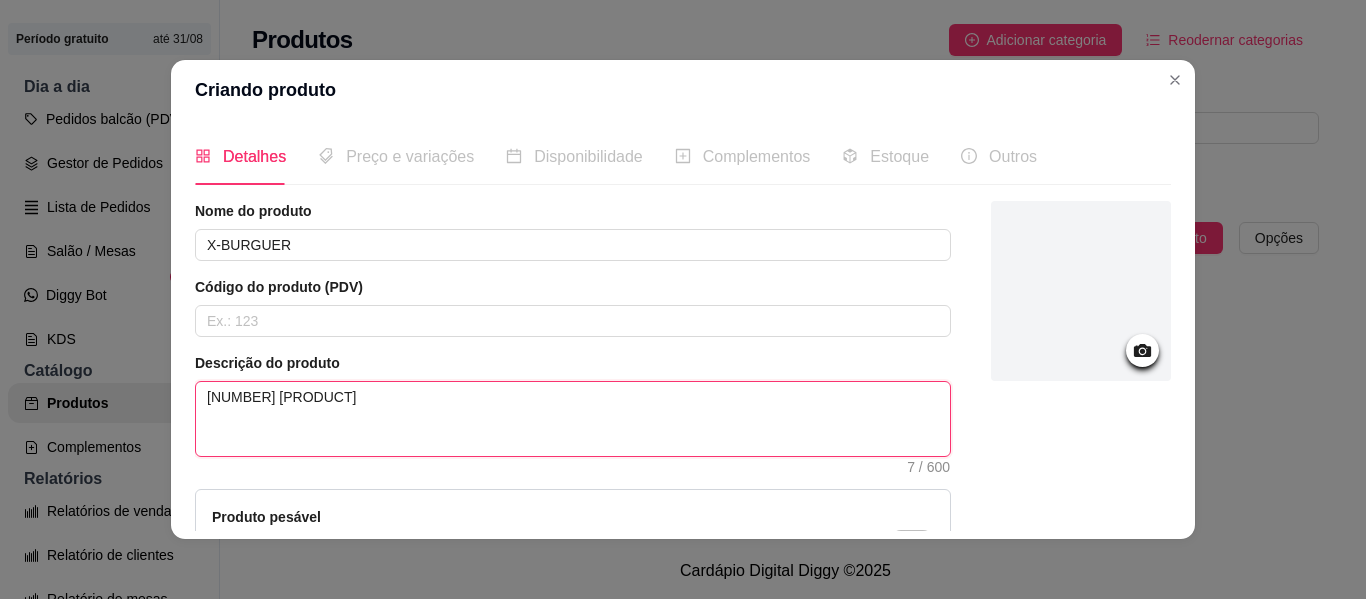 type on "[NUMBER] [PRODUCT]" 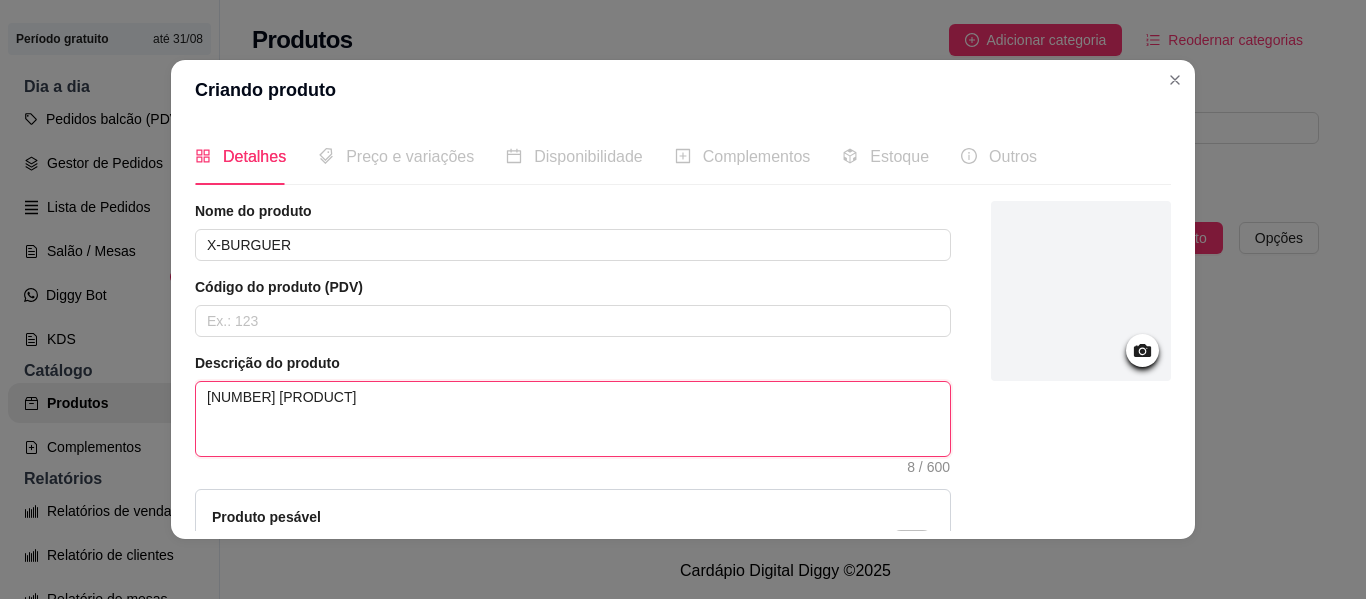 type on "[NUMBER] [PRODUCT]" 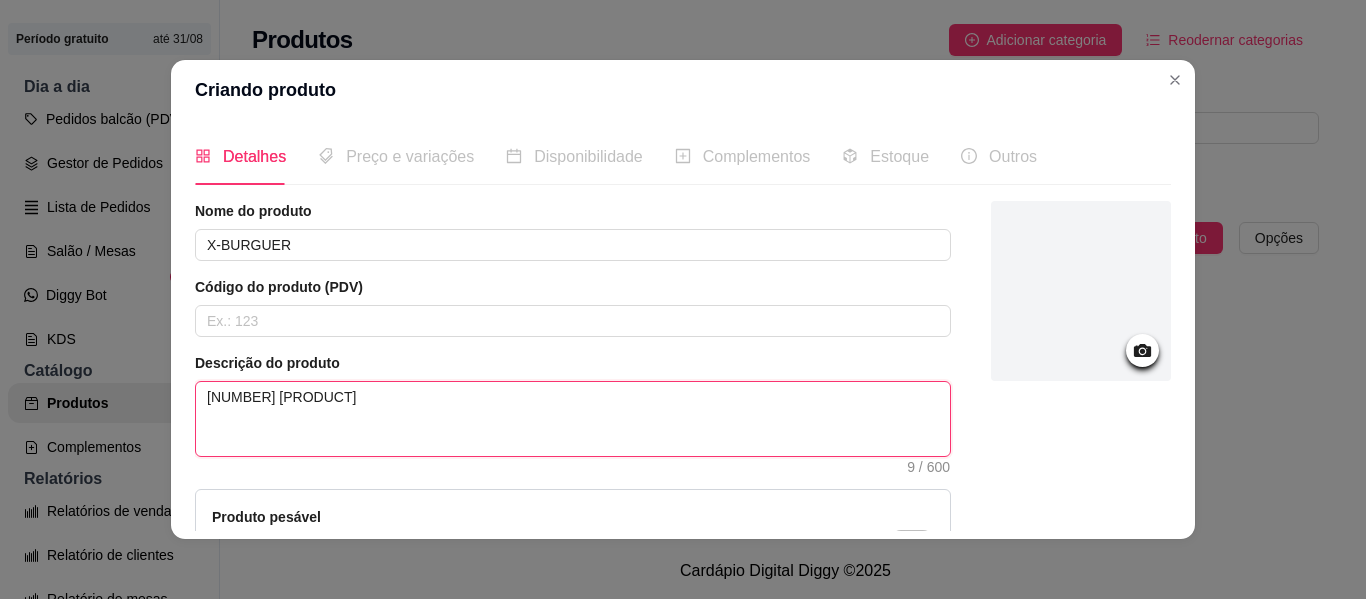 type on "[NUMBER] [PRODUCT]" 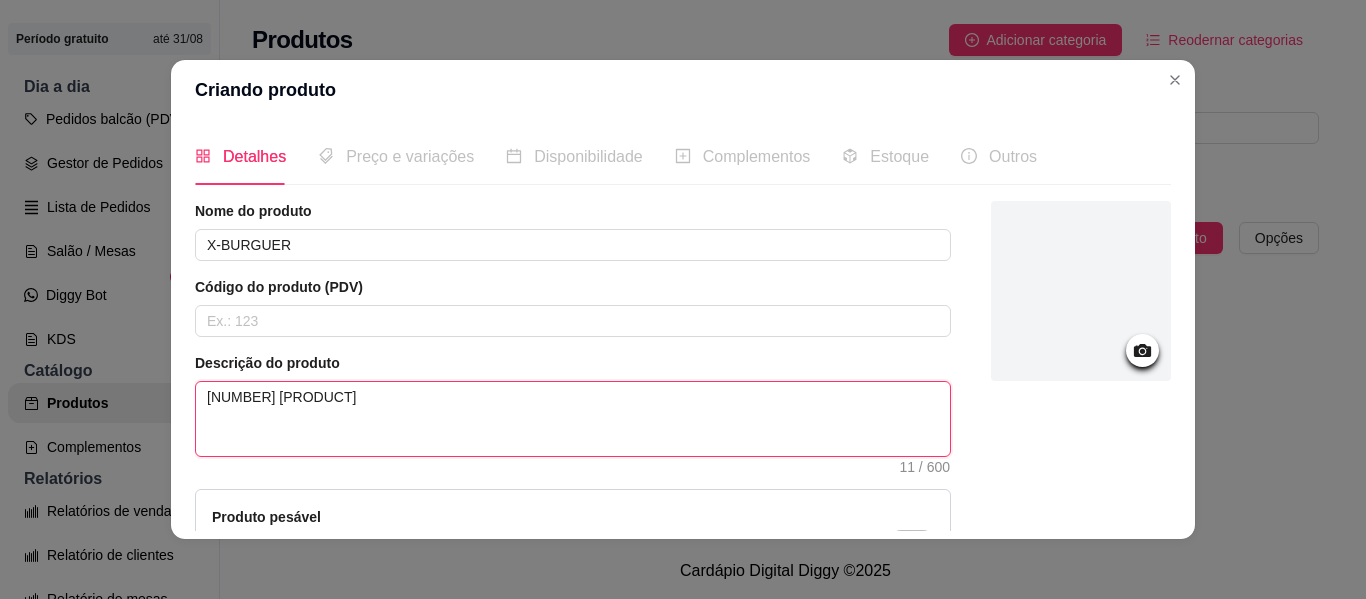 type on "[NUMBER] [PRODUCT]" 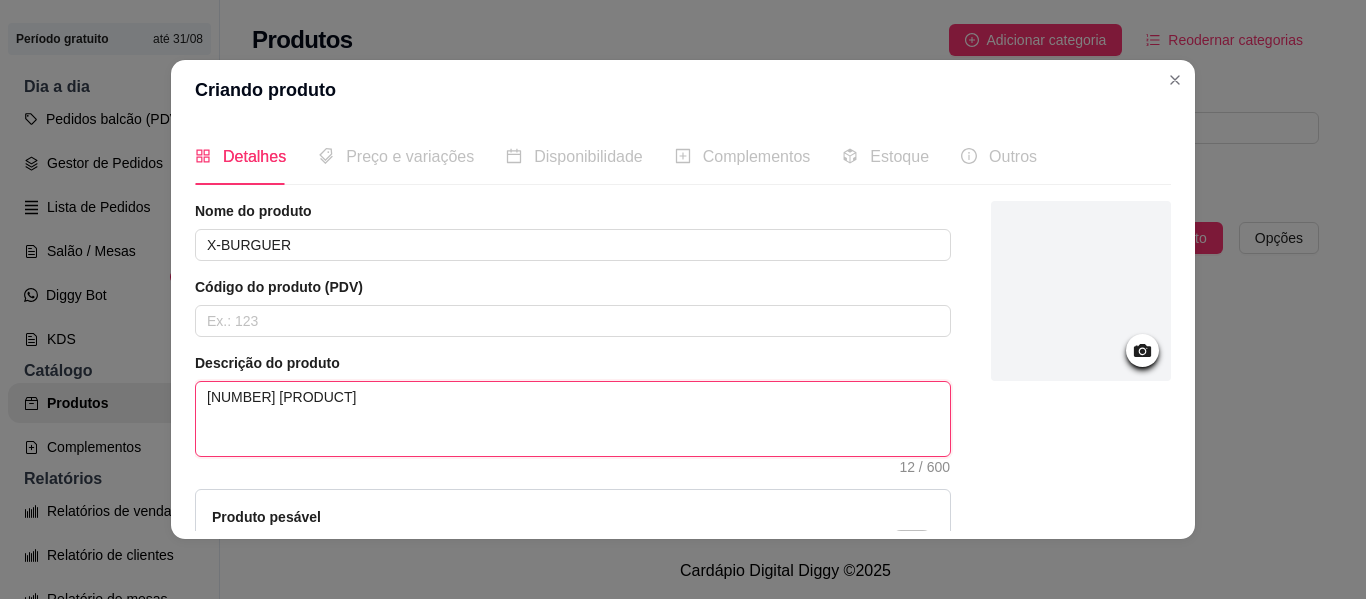type on "[NUMBER] [PRODUCT]" 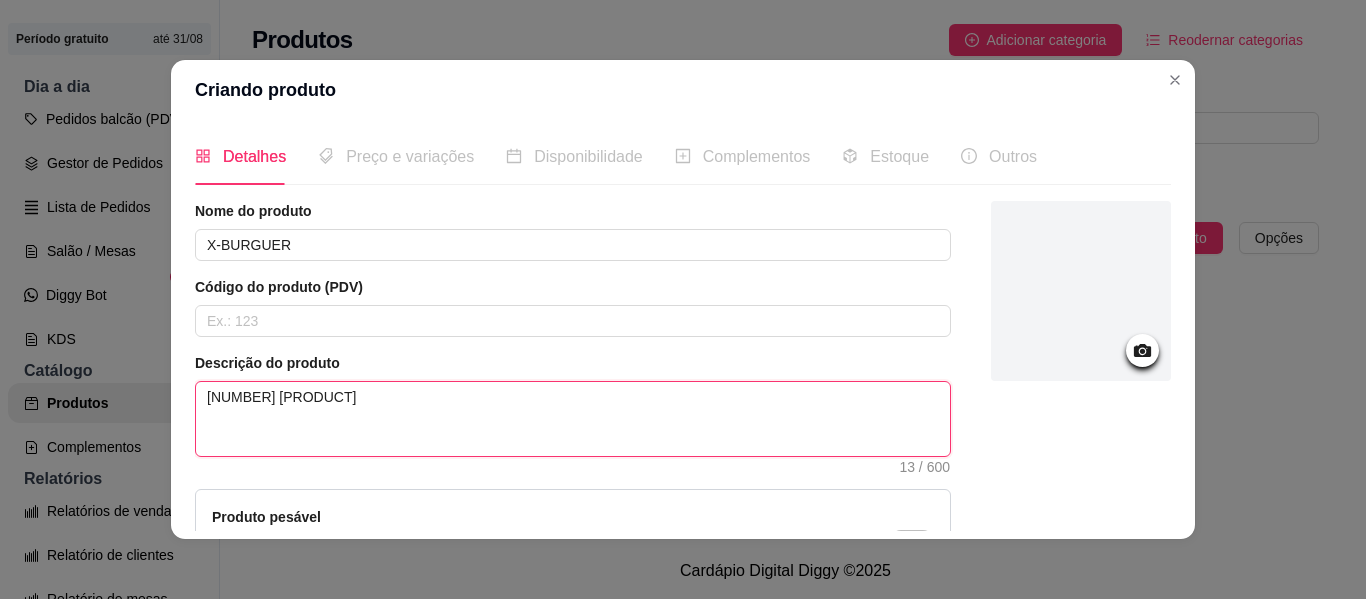type on "[NUMBER] [PRODUCT]" 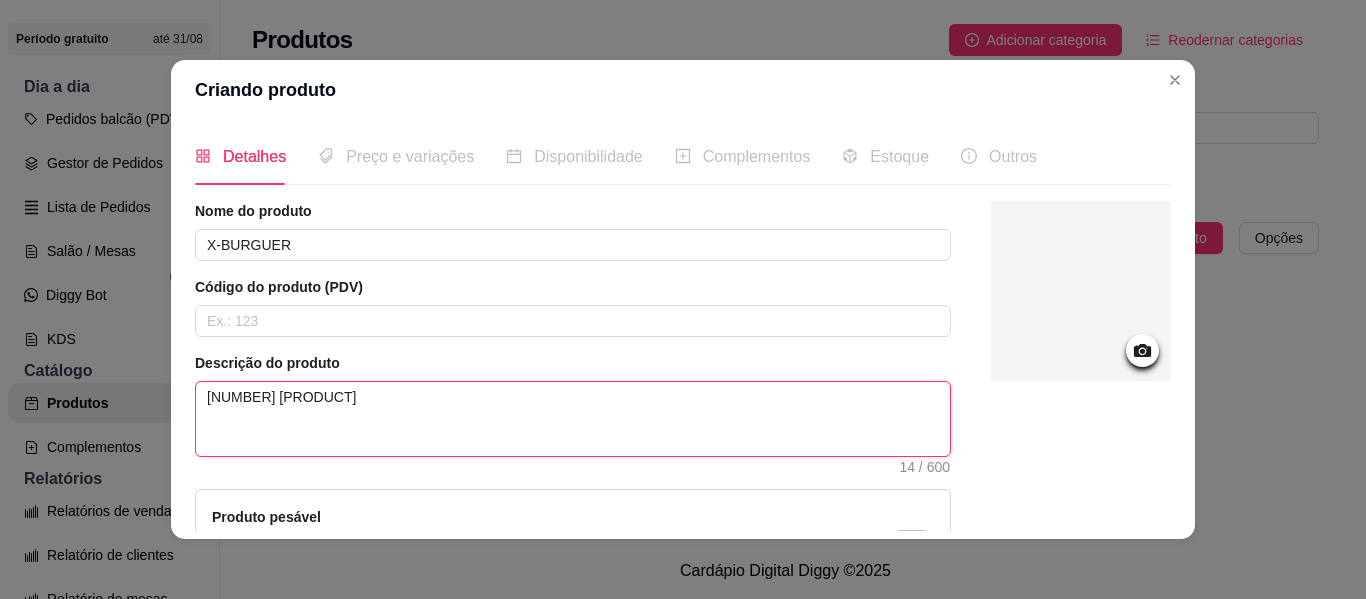 type on "[PRODUCT] [PRODUCT]" 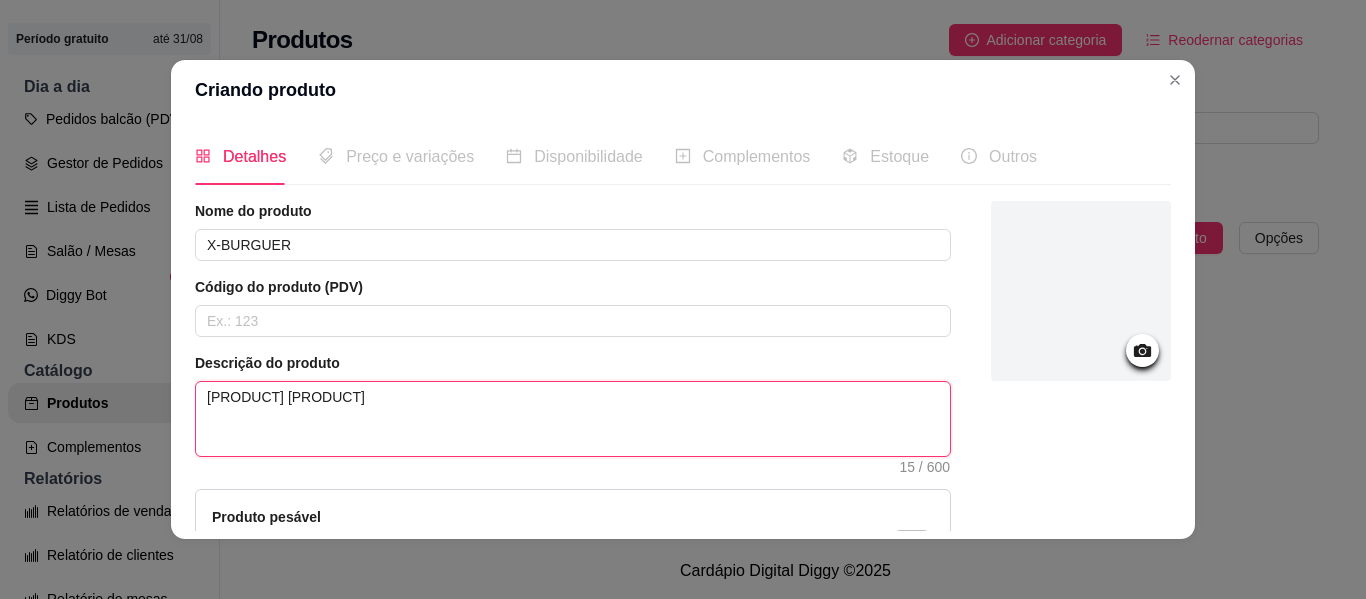 type on "[NUMBER] [PRODUCT]" 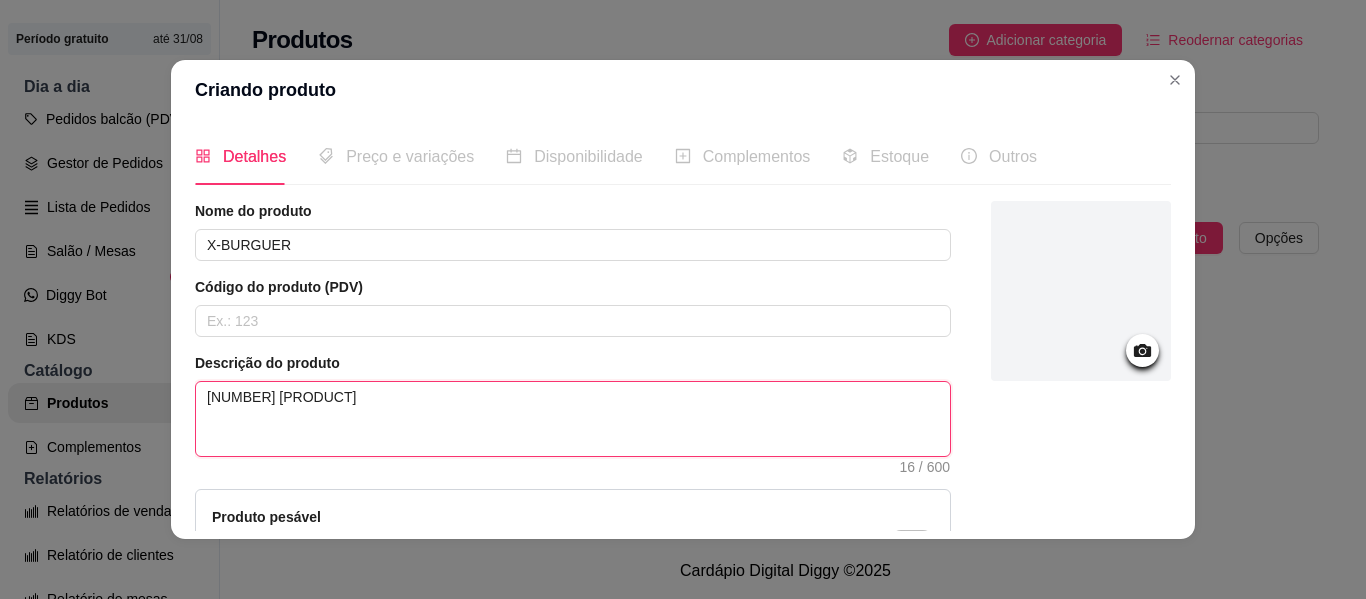 type on "[NUMBER] [PRODUCT] [PRODUCT]" 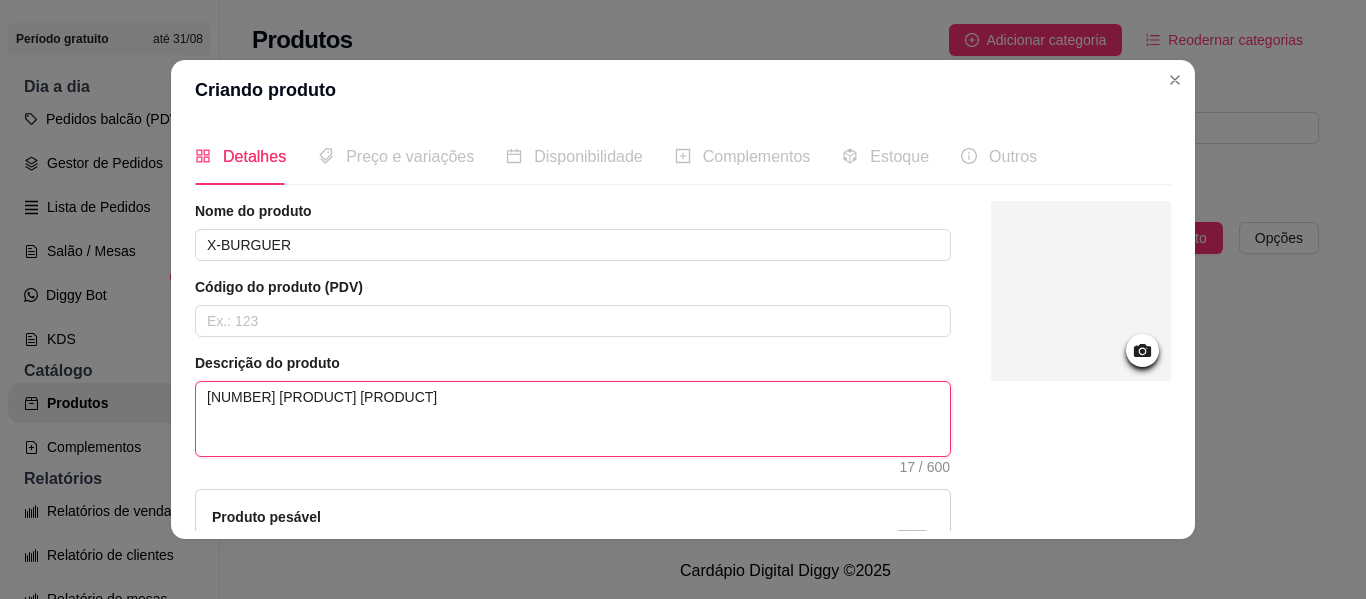 type on "[NUMBER] [PRODUCT] [PRODUCT]," 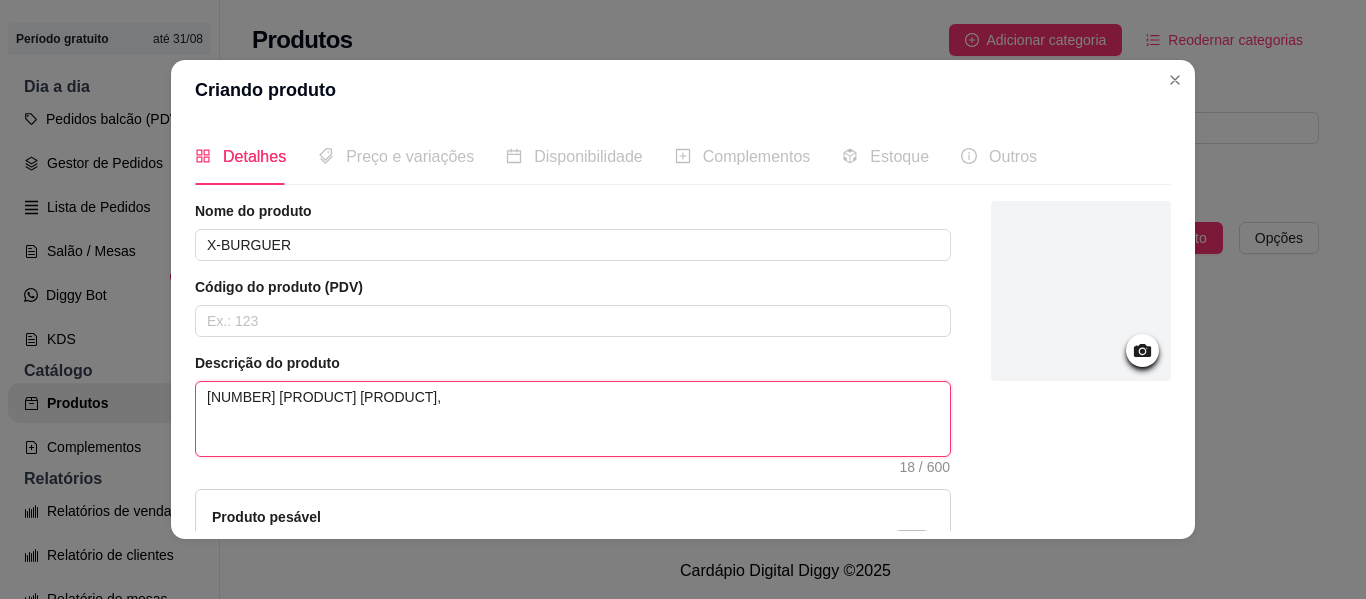 type on "[NUMBER] [PRODUCT] [PRODUCT]," 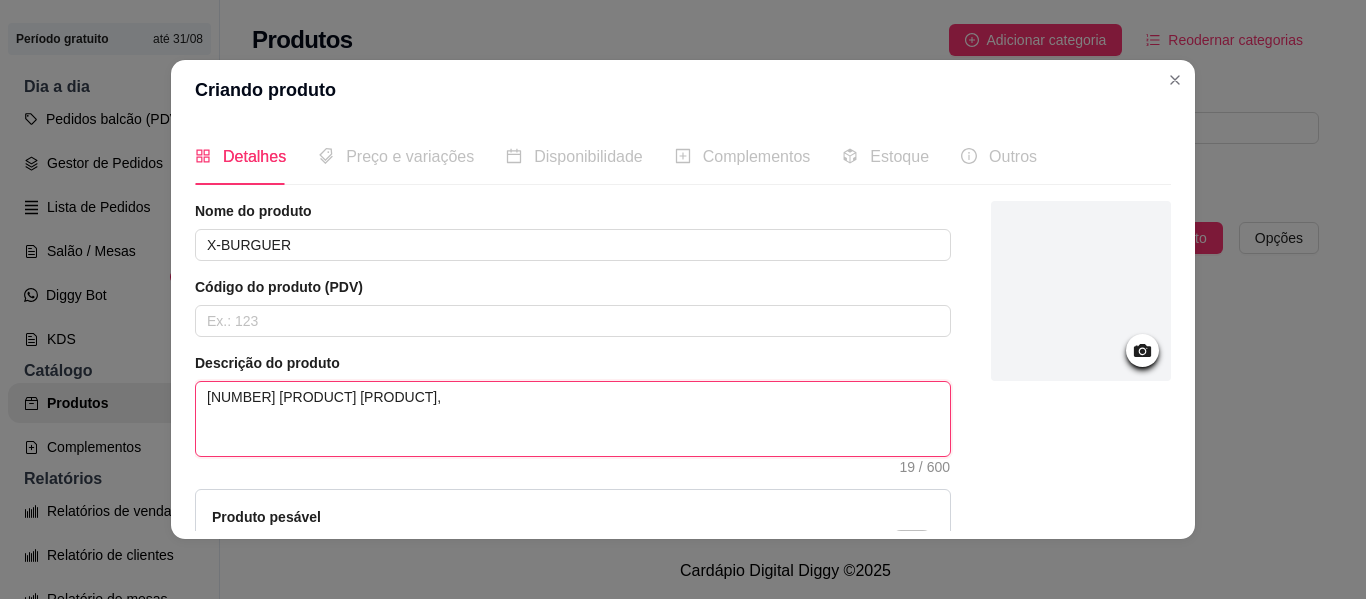 type on "[NUMBER] [PRODUCT] [PRODUCT], [NUMBER]" 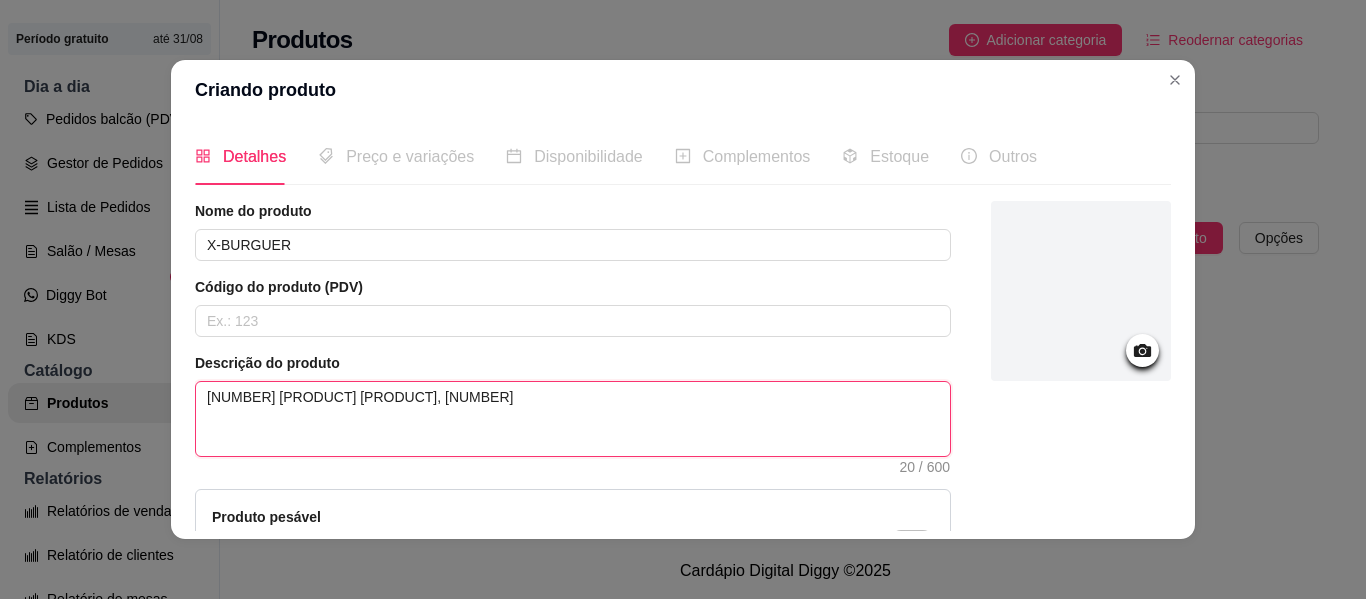 type on "[NUMBER] [PRODUCT] [PRODUCT], [NUMBER]" 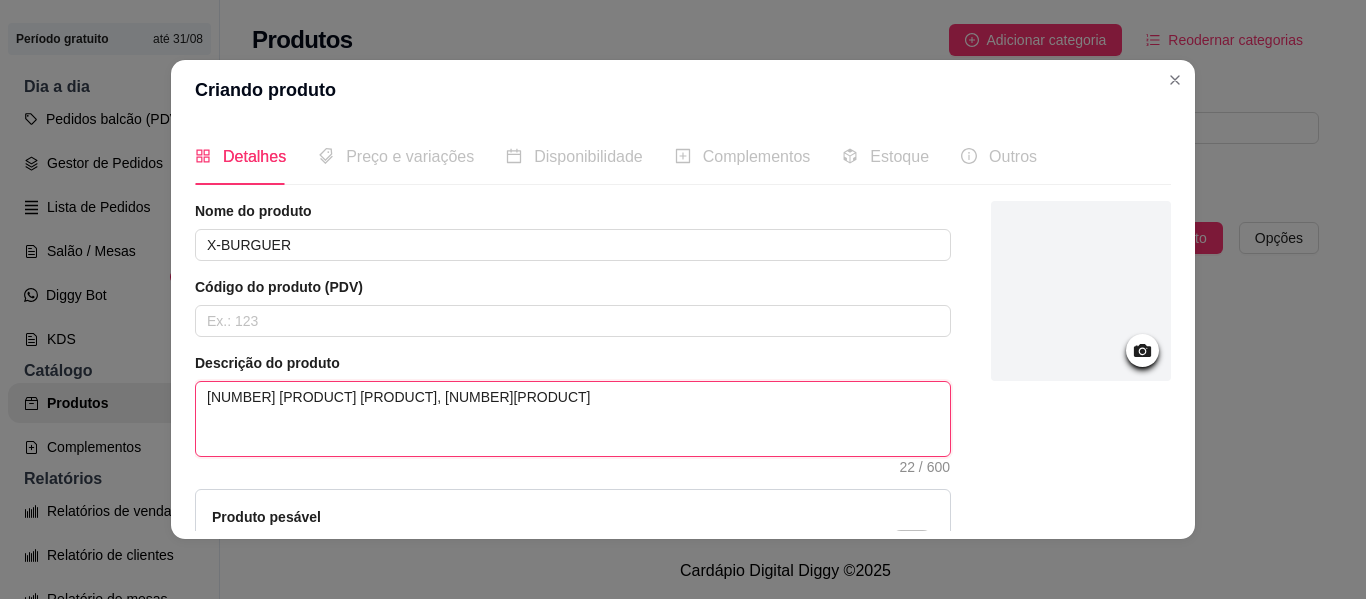 type on "[NUMBER] [PRODUCT] [PRODUCT], [PRODUCT] [PRODUCT] CHE" 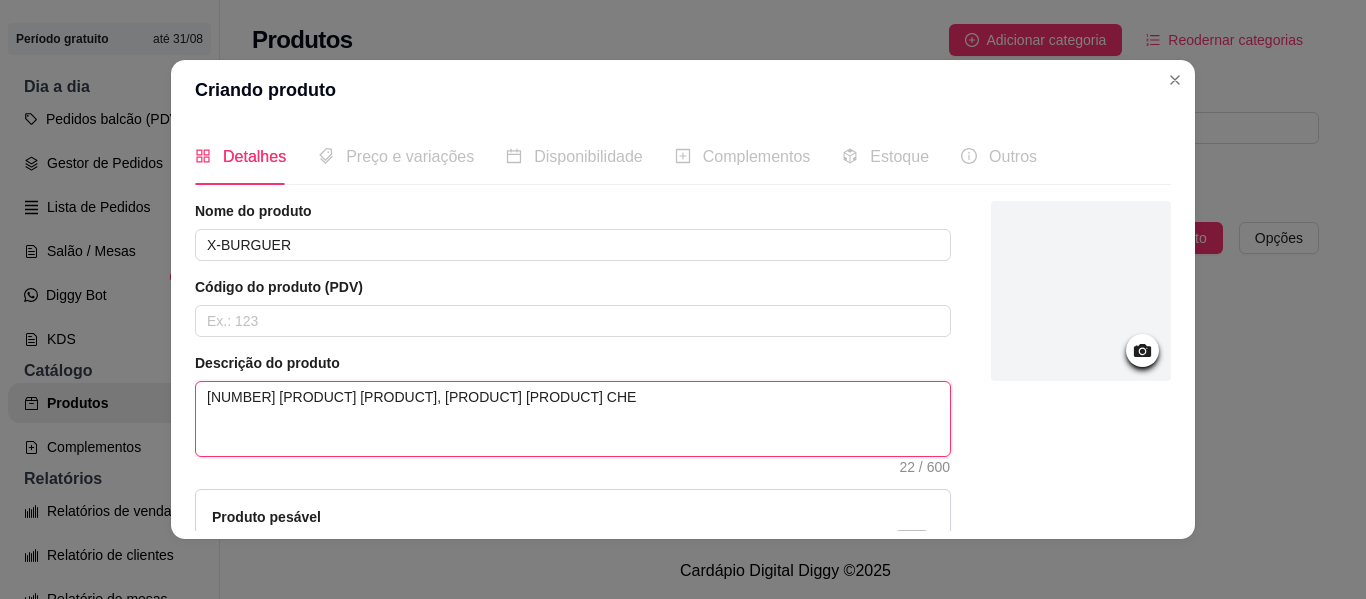 type on "[NUMBER] [PRODUCT] [PRODUCT], [PRODUCT] [PRODUCT]" 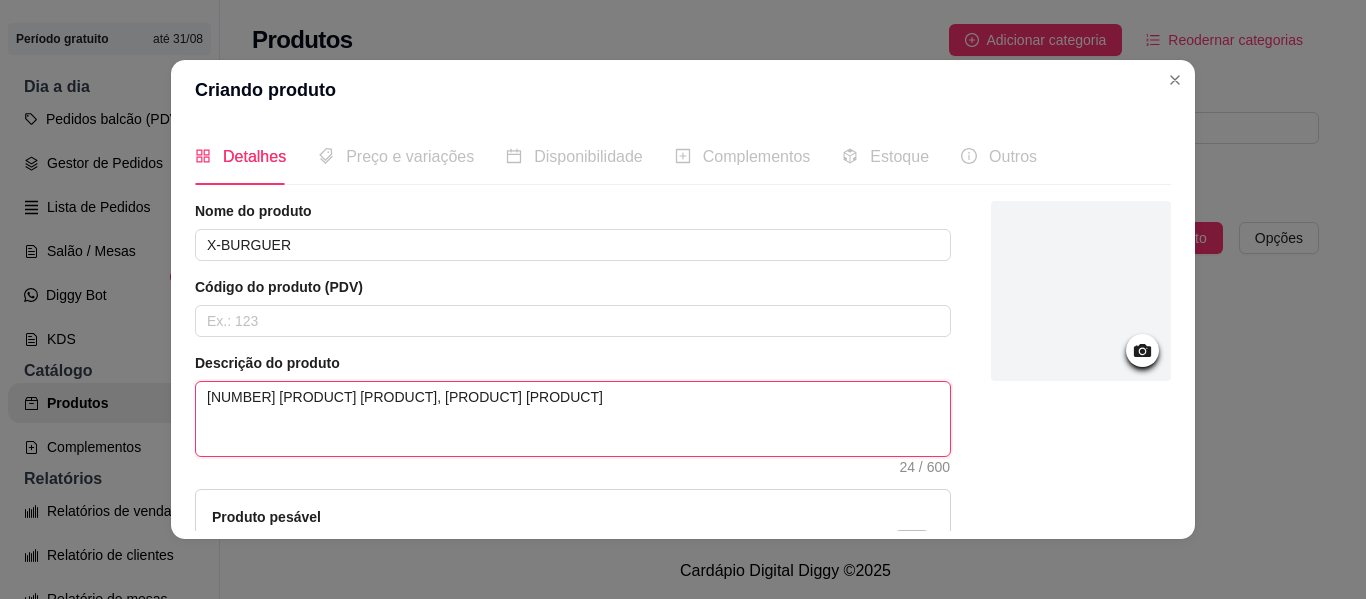 type on "[NUMBER] [PRODUCT] [PRODUCT], [PRODUCT] [PRODUCT]" 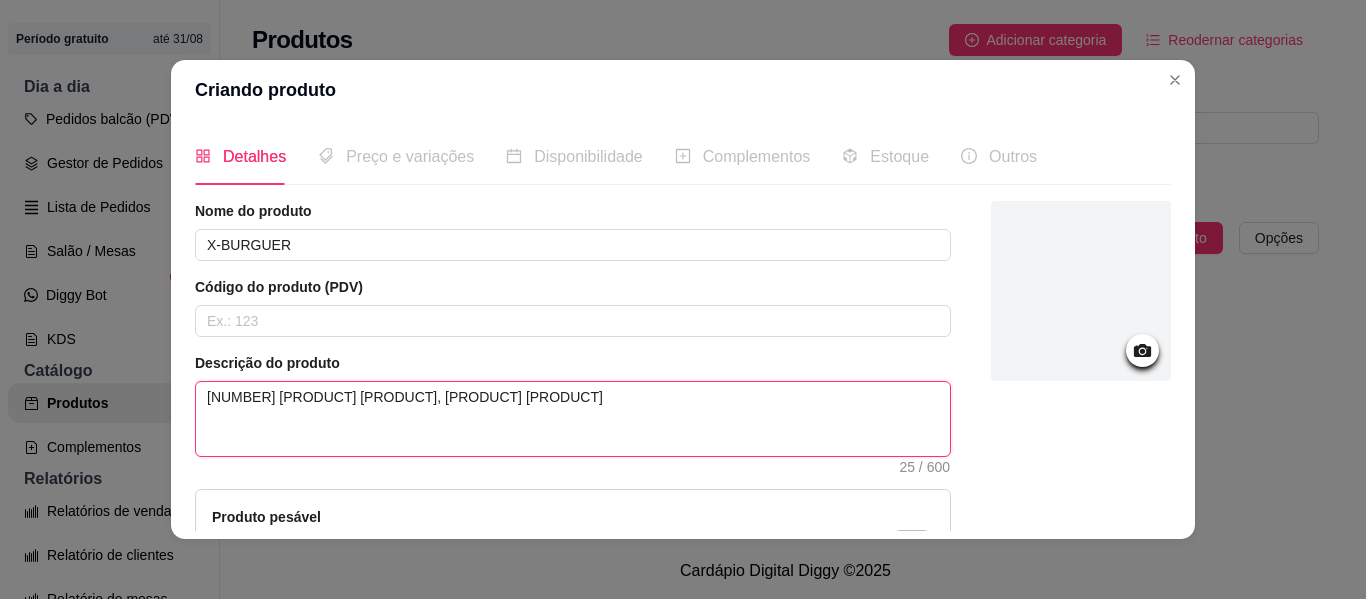 type on "[NUMBER] [PRODUCT] [PRODUCT], [PRODUCT] [PRODUCT]" 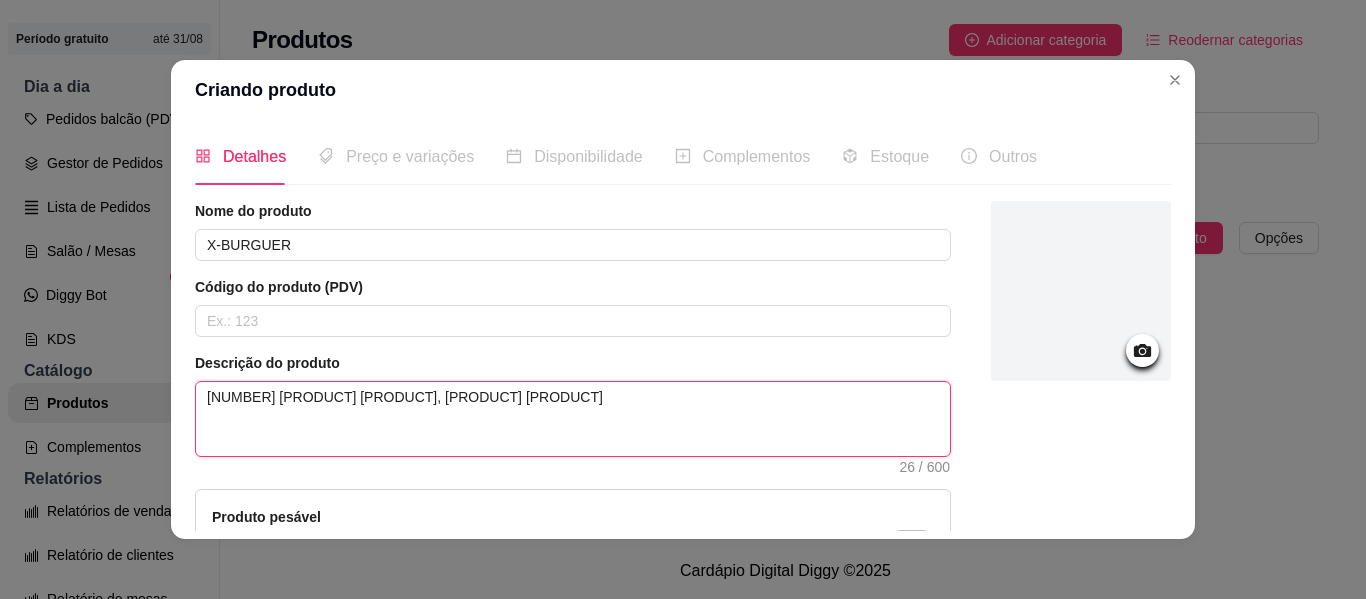 type on "[NUMBER] [PRODUCT] [PRODUCT], [PRODUCT] [PRODUCT]" 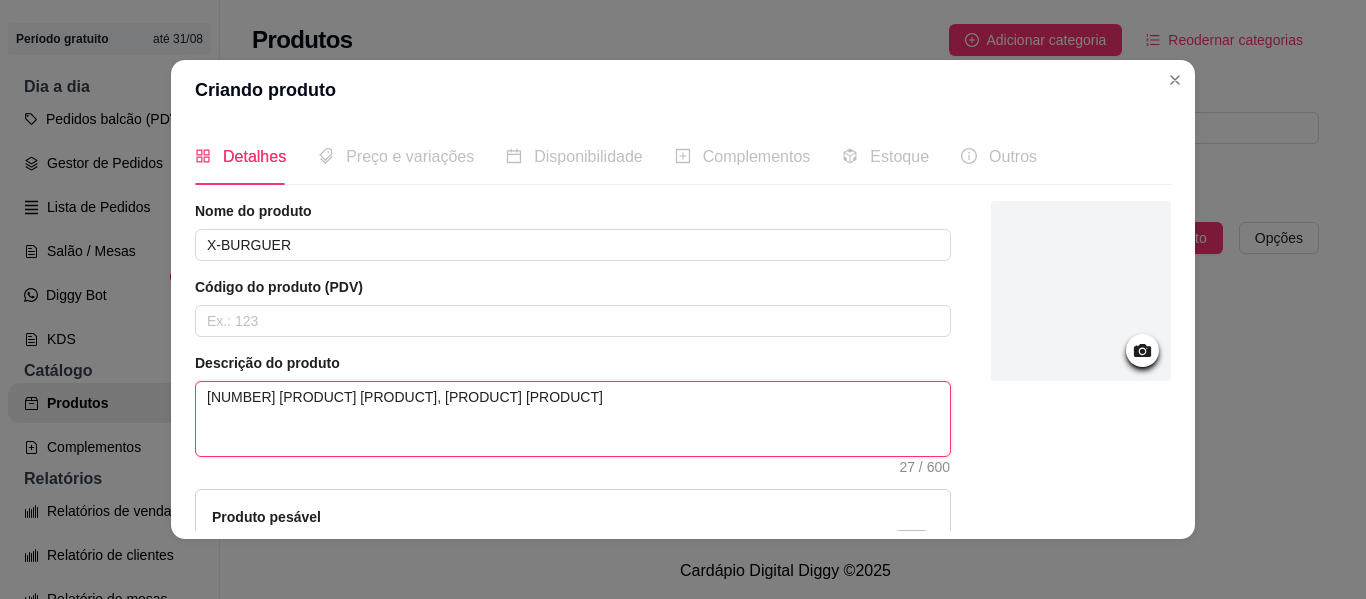 type on "[NUMBER] [PRODUCT] [PRODUCT], [PRODUCT] [PRODUCT] C" 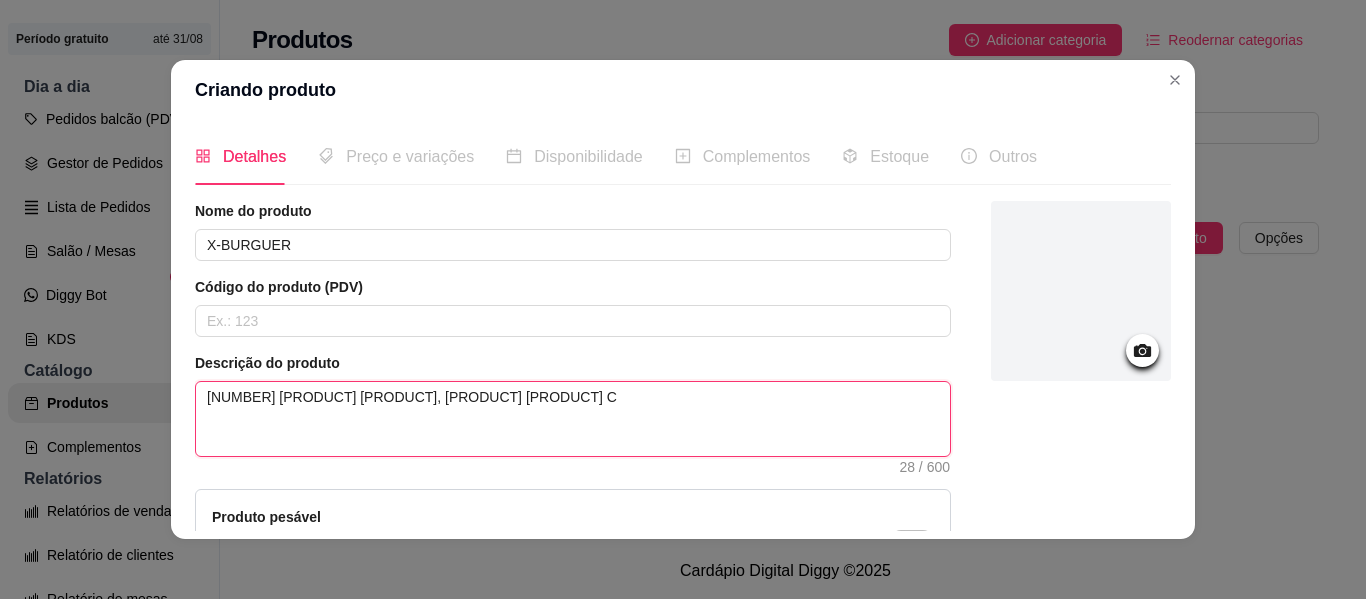 type on "[NUMBER] [PRODUCT] [PRODUCT], [PRODUCT] [PRODUCT] CH" 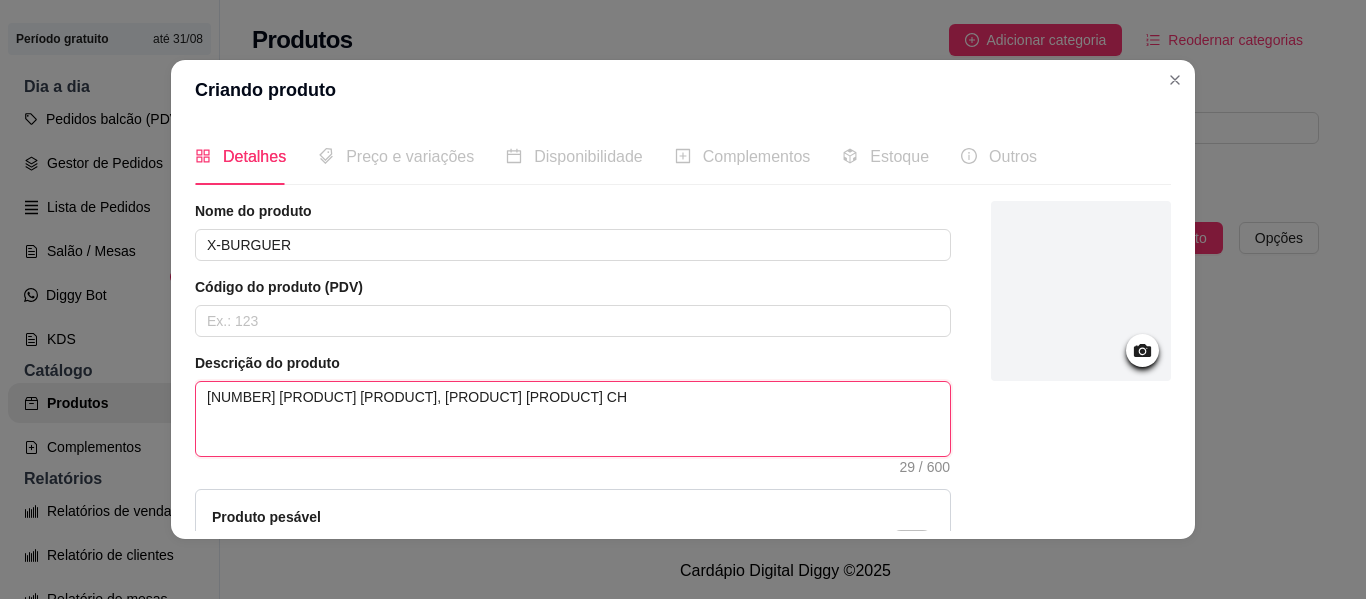 type on "[NUMBER] [PRODUCT] [PRODUCT], [PRODUCT] [PRODUCT] CHE" 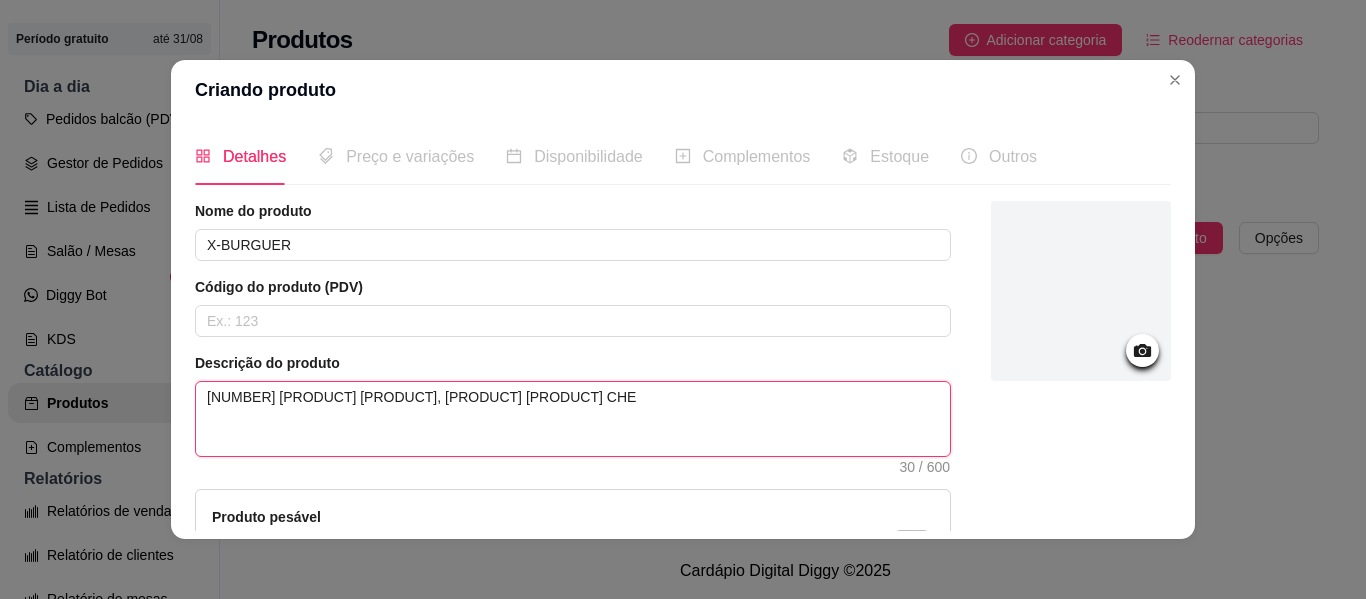 type on "[NUMBER] [PRODUCT] [PRODUCT], [PRODUCT] [PRODUCT], E [PRODUCT] CHED" 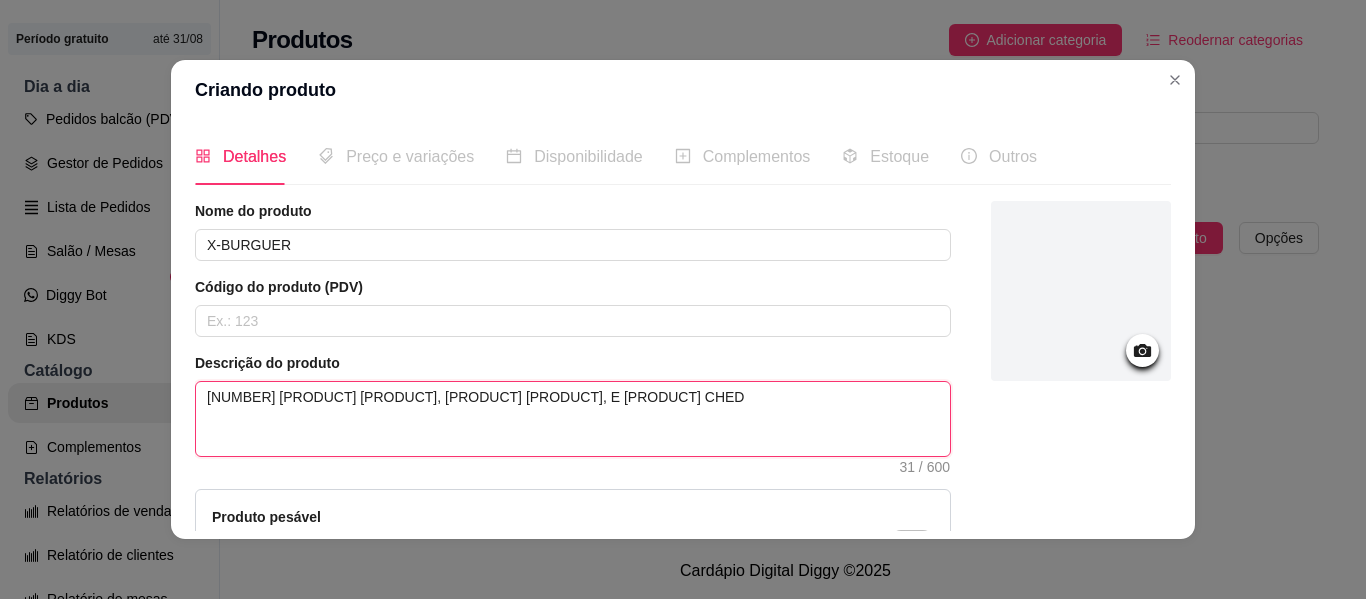 type on "[NUMBER] [PRODUCT] [PRODUCT], [PRODUCT] [PRODUCT], E [PRODUCT] CHEDD" 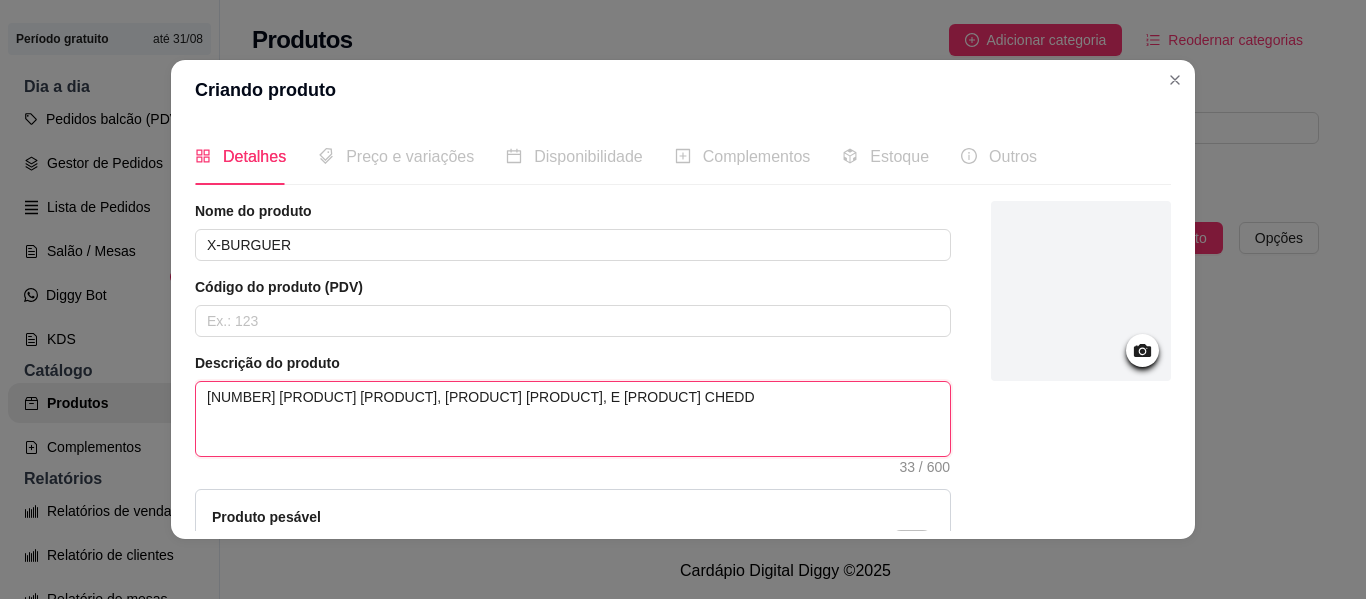 type on "[NUMBER] [PRODUCT] [PRODUCT], [PRODUCT] [PRODUCT] CHEDDA" 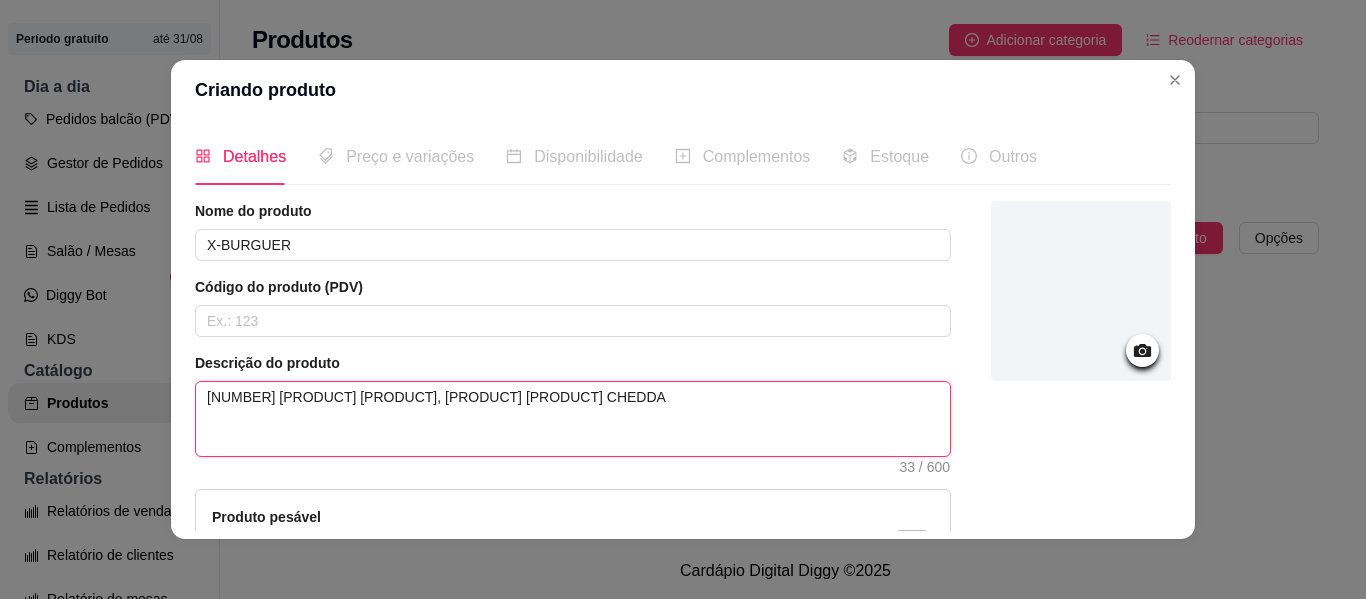 type on "[NUMBER] [PRODUCT] [PRODUCT], [PRODUCT] [PRODUCT]" 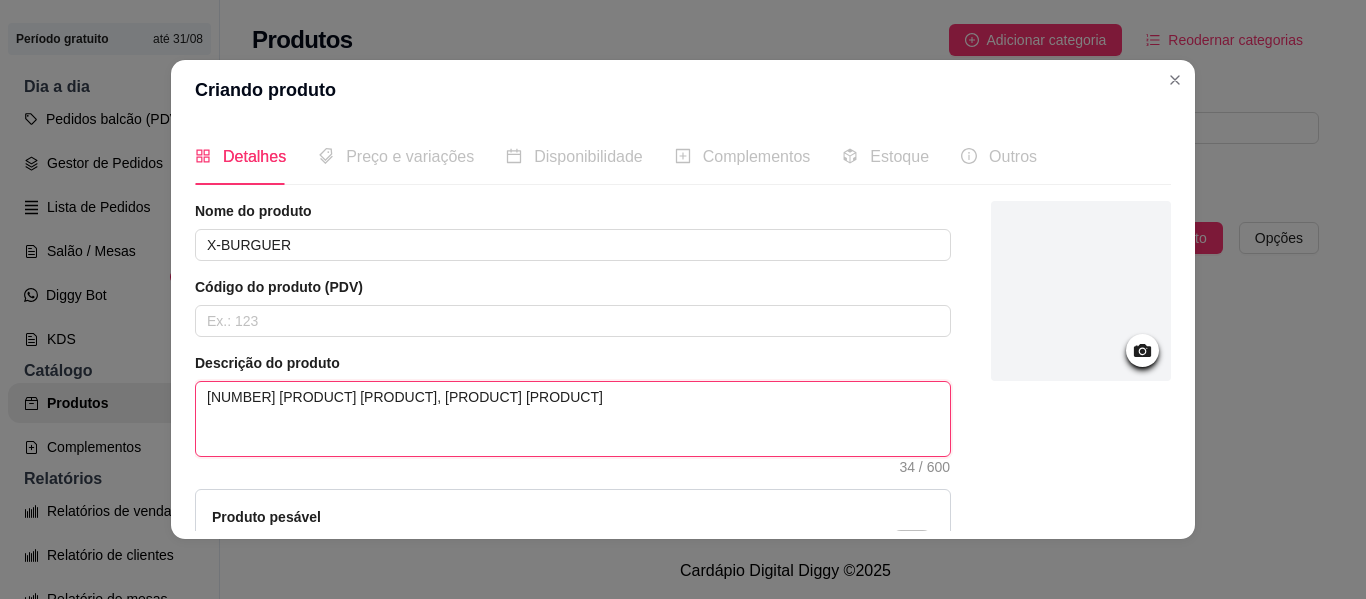 type on "[NUMBER] [PRODUCT] [PRODUCT], [PRODUCT] [PRODUCT]," 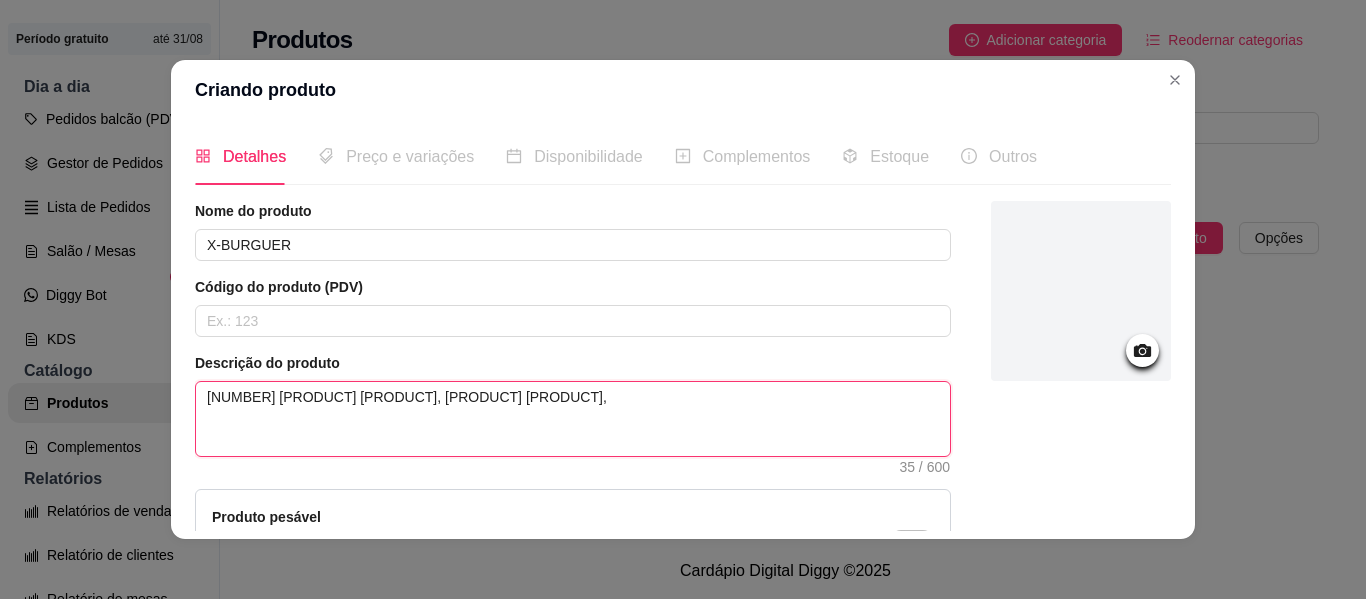 type on "[NUMBER] [PRODUCT] [PRODUCT], [PRODUCT] [PRODUCT]," 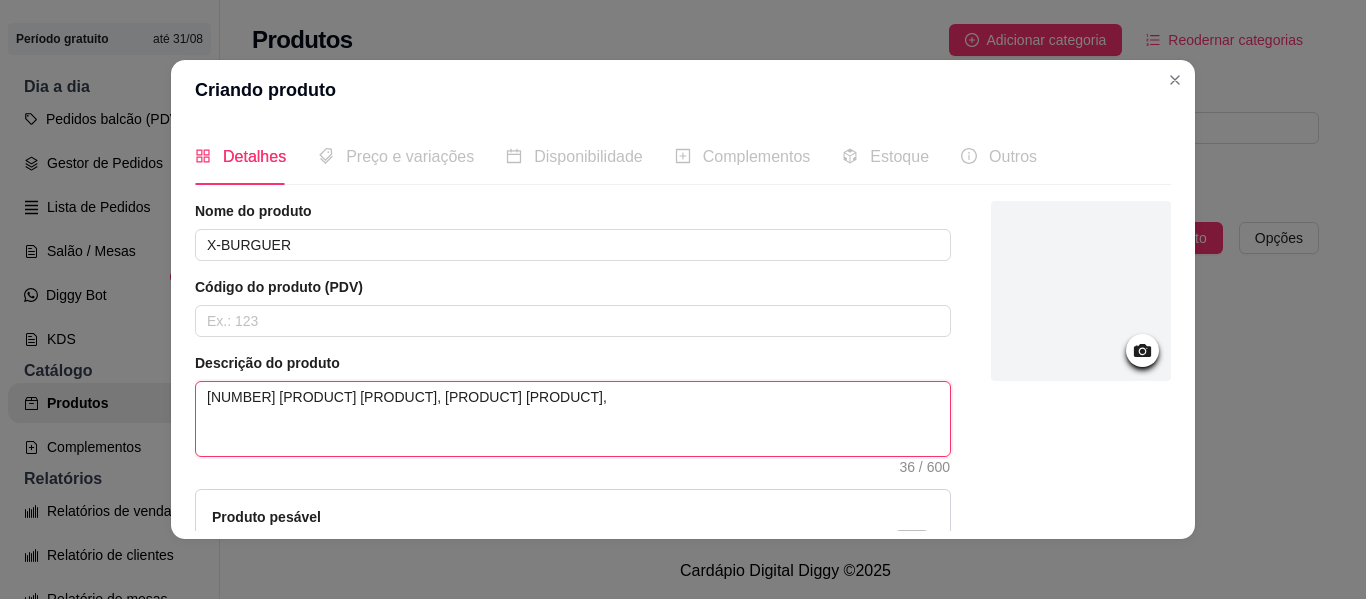 type on "[NUMBER] [PRODUCT] [PRODUCT], [PRODUCT] [PRODUCT], E" 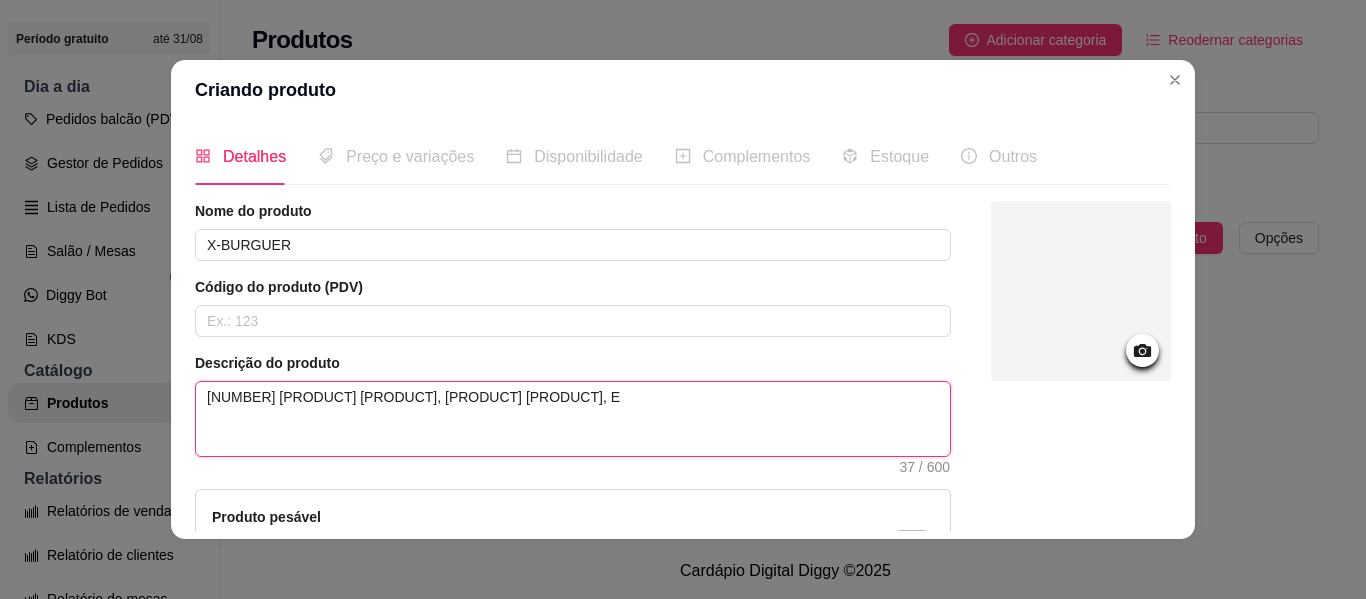 type on "[NUMBER] [PRODUCT] [PRODUCT], [PRODUCT] [PRODUCT], E" 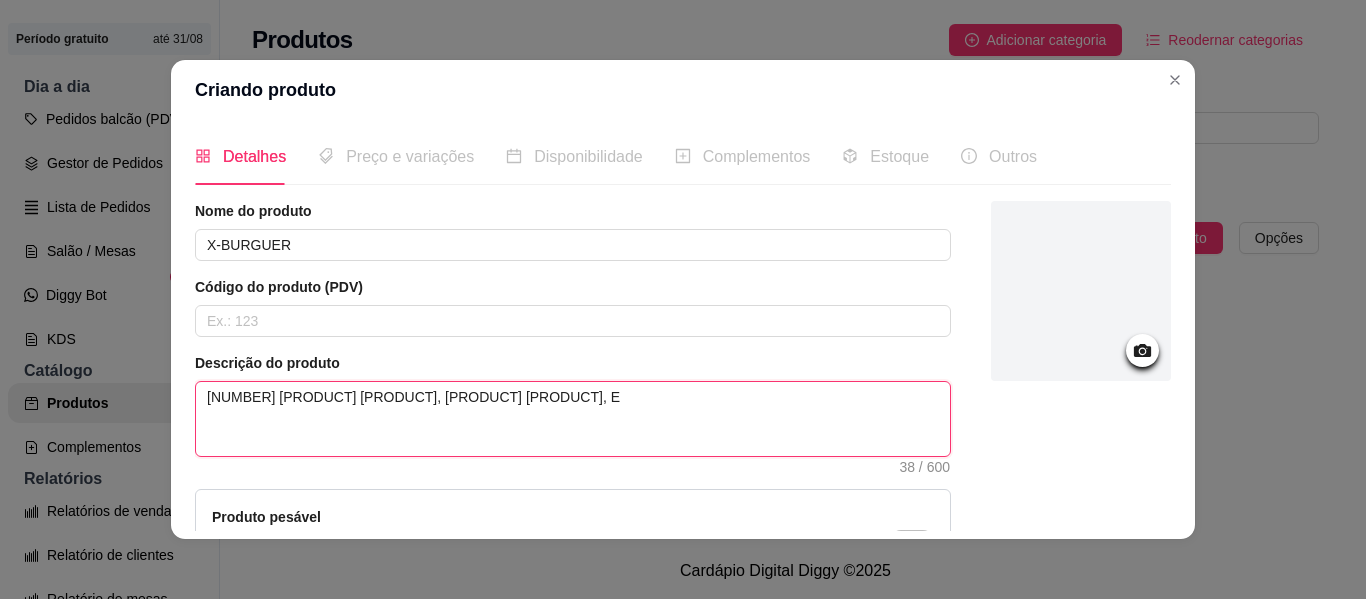 type on "[NUMBER] [PRODUCT] [PRODUCT], [PRODUCT] [PRODUCT], E [PRODUCT]" 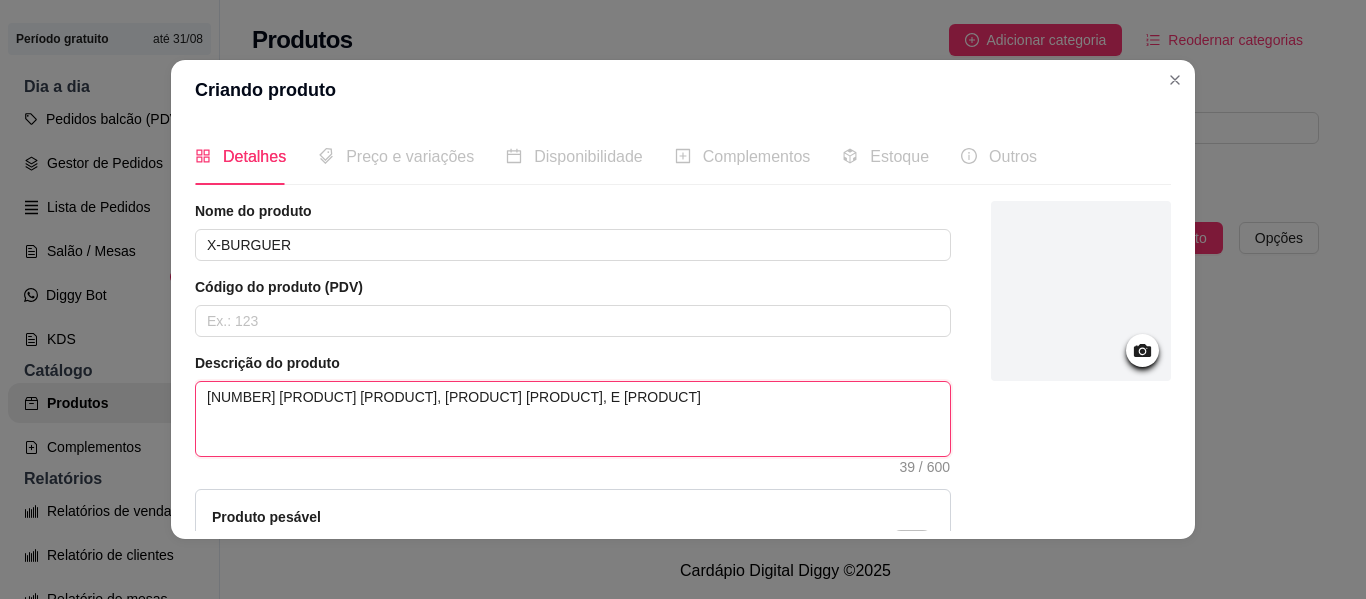 type on "[NUMBER] [PRODUCT] [PRODUCT], [PRODUCT] [PRODUCT], E [PRODUCT]" 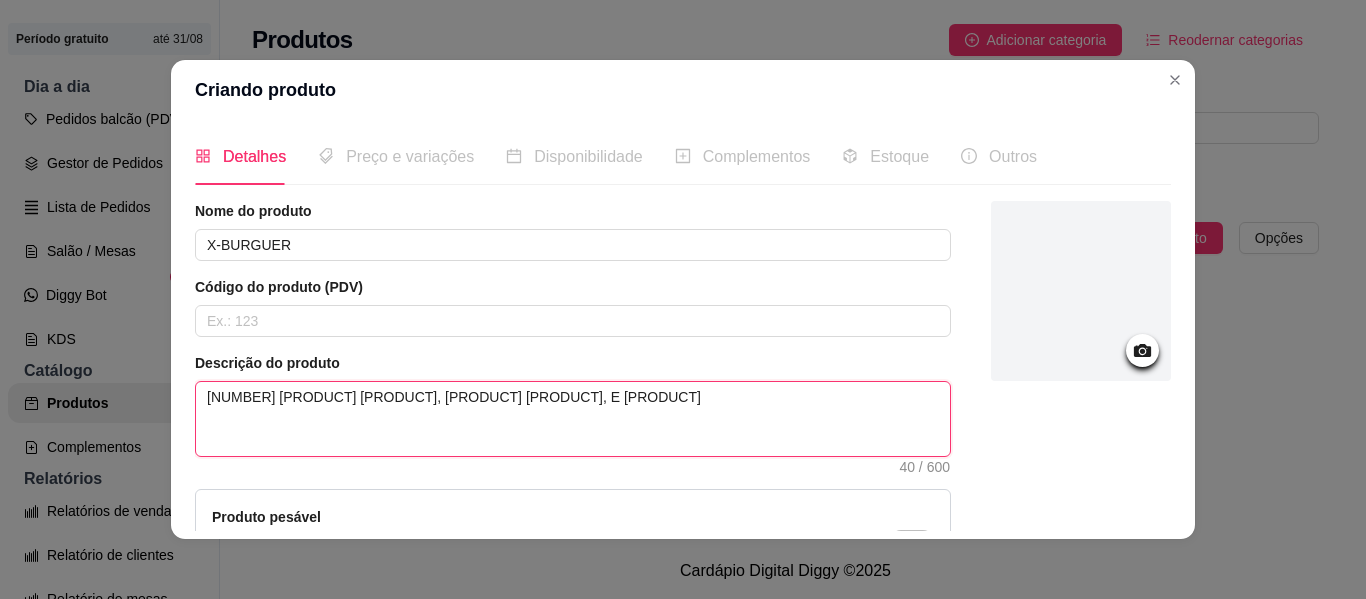 type on "[NUMBER] [PRODUCT] [PRODUCT], [PRODUCT] [PRODUCT], E [PRODUCT]" 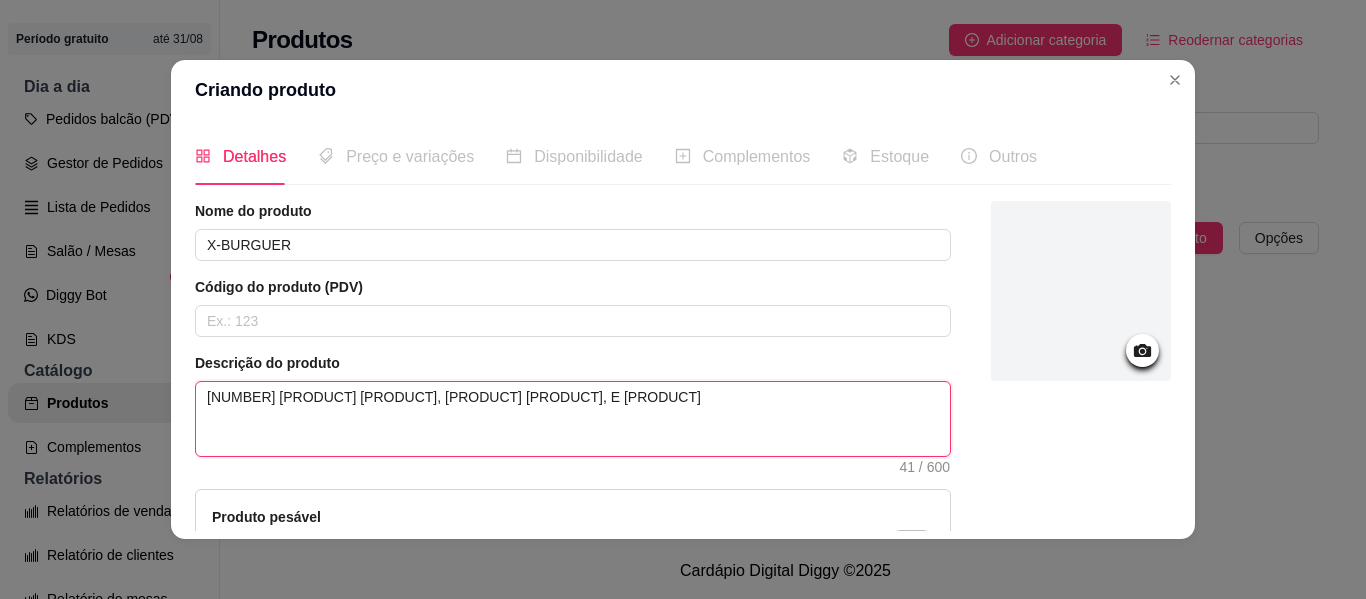 type on "[NUMBER] [PRODUCT] [PRODUCT], [PRODUCT] [PRODUCT], E [PRODUCT]" 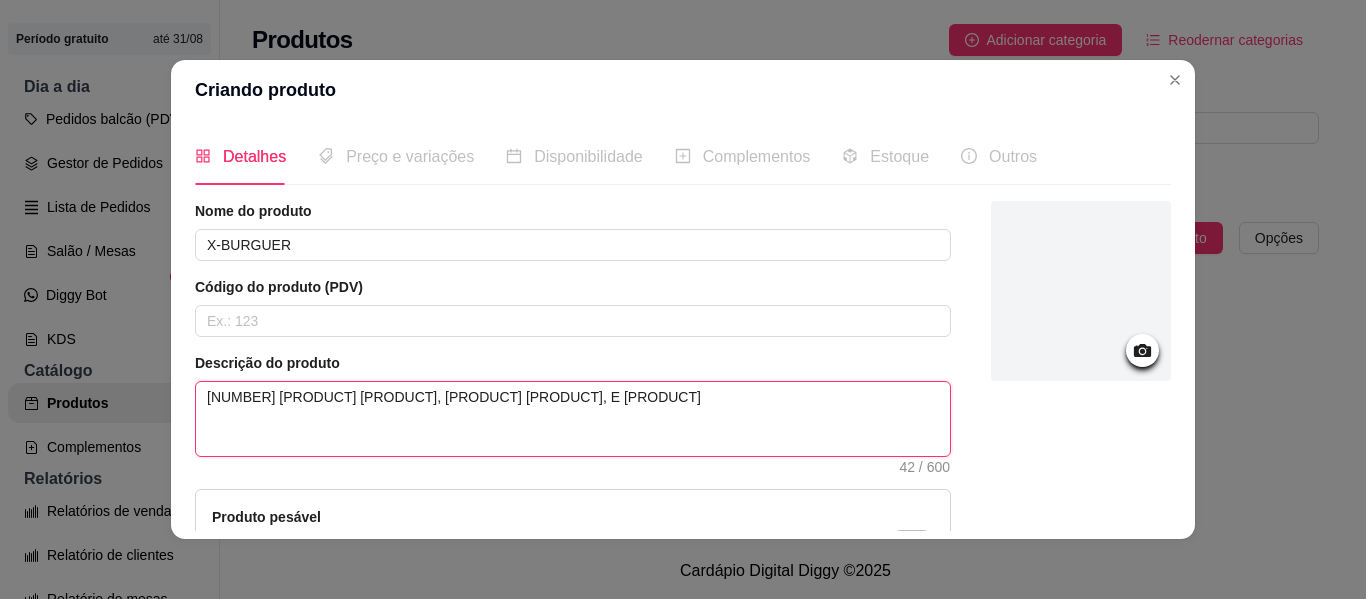 type on "[NUMBER] [PRODUCT] [PRODUCT], [PRODUCT] [PRODUCT], E [PRODUCT]" 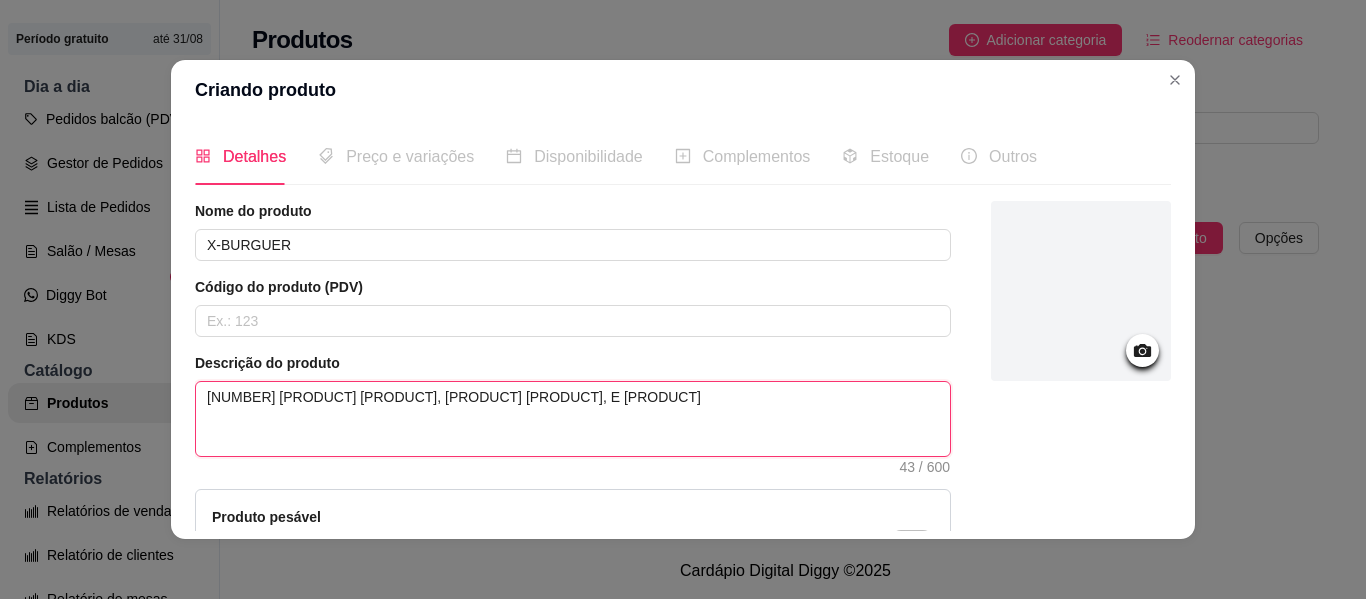 type on "[NUMBER] [PRODUCT] [PRODUCT], [PRODUCT] [PRODUCT], E [PRODUCT]" 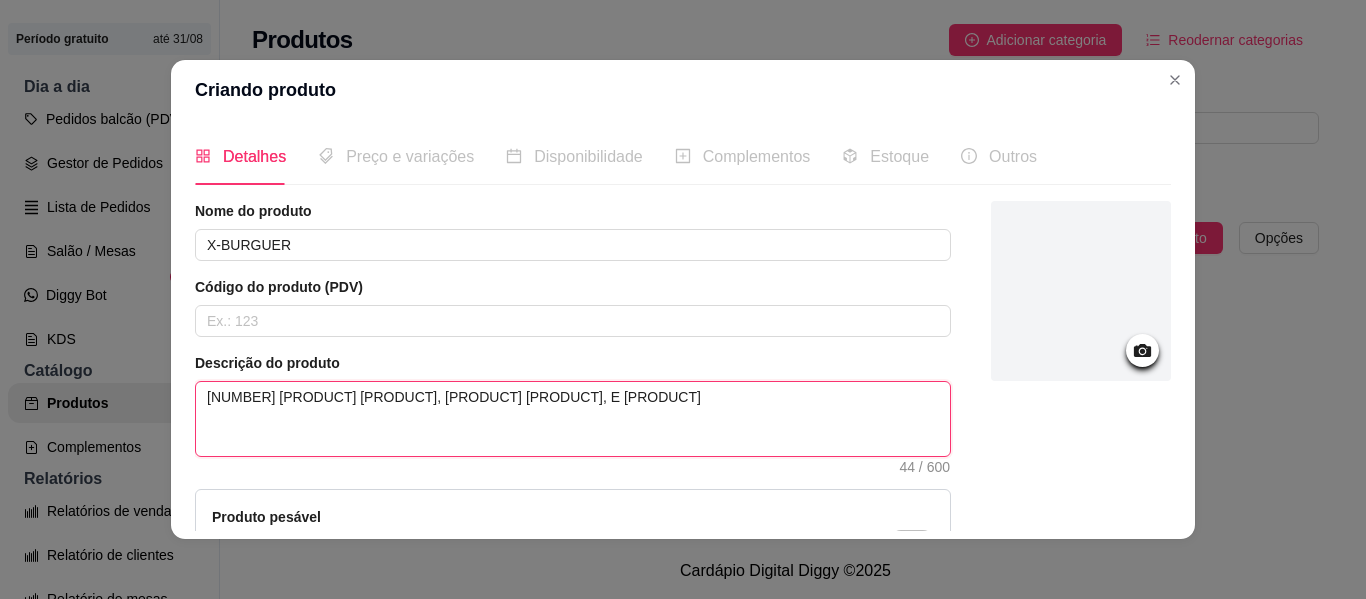 type on "[NUMBER] [PRODUCT] [PRODUCT], [PRODUCT] [PRODUCT], E [PRODUCT] D" 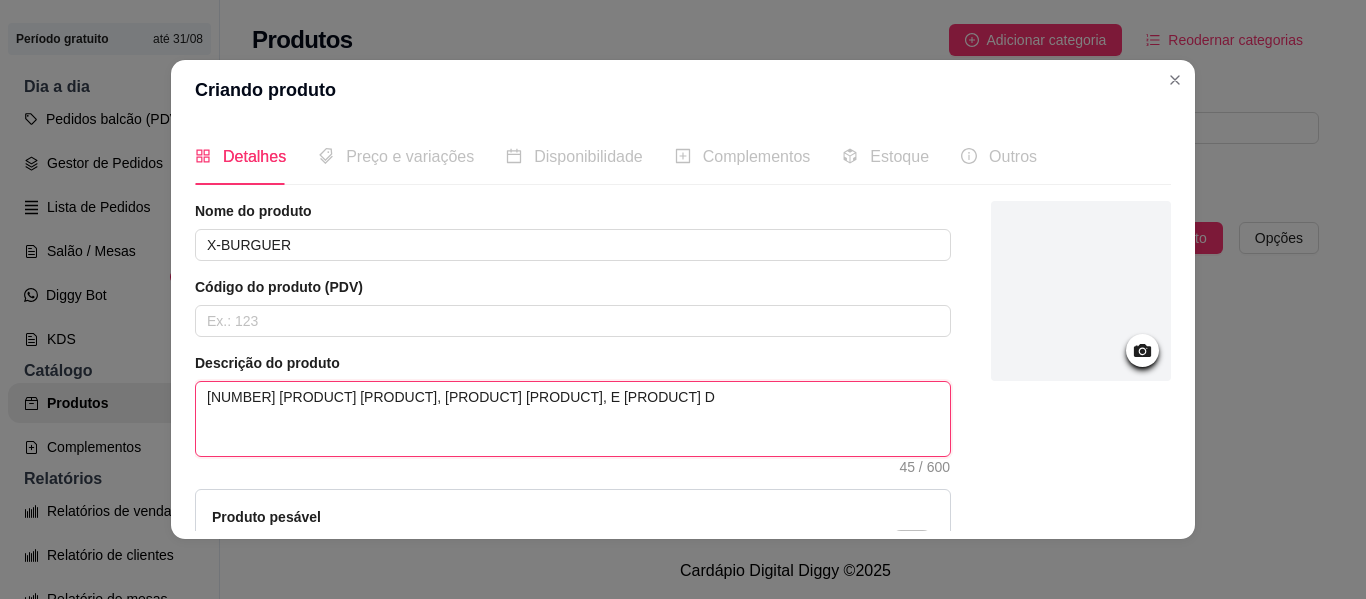 type on "[NUMBER] [PRODUCT] [PRODUCT], [PRODUCT] [PRODUCT], E [PRODUCT] DA" 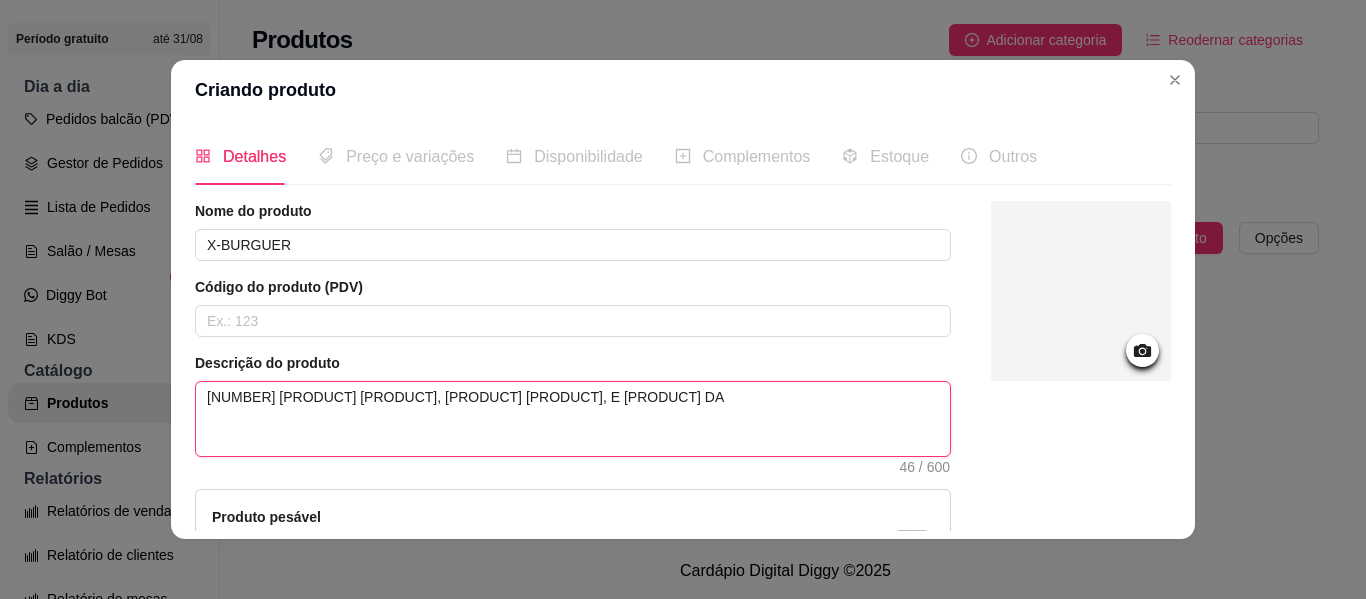 type on "[NUMBER] [PRODUCT] [PRODUCT], [PRODUCT] [PRODUCT], E [PRODUCT] DA" 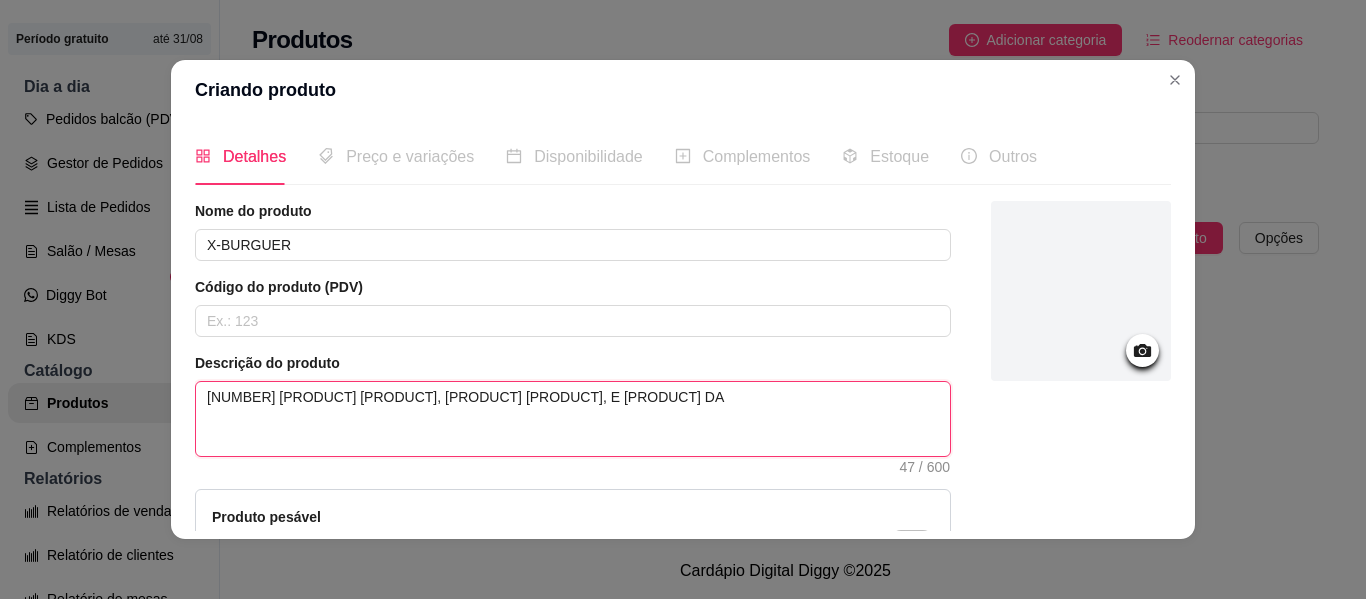 type on "[NUMBER] [PRODUCT] [PRODUCT], [PRODUCT] [PRODUCT], E [PRODUCT] DA" 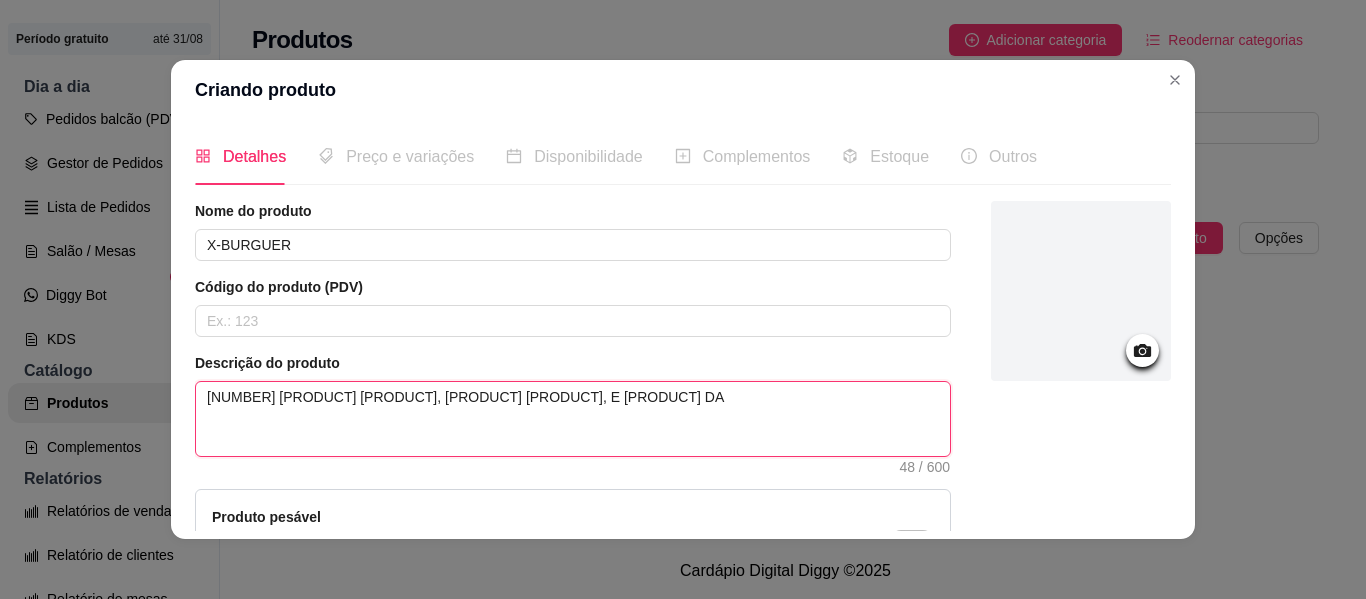 type on "[NUMBER] [PRODUCT] [PRODUCT], [PRODUCT] [PRODUCT], E [PRODUCT] DA CA" 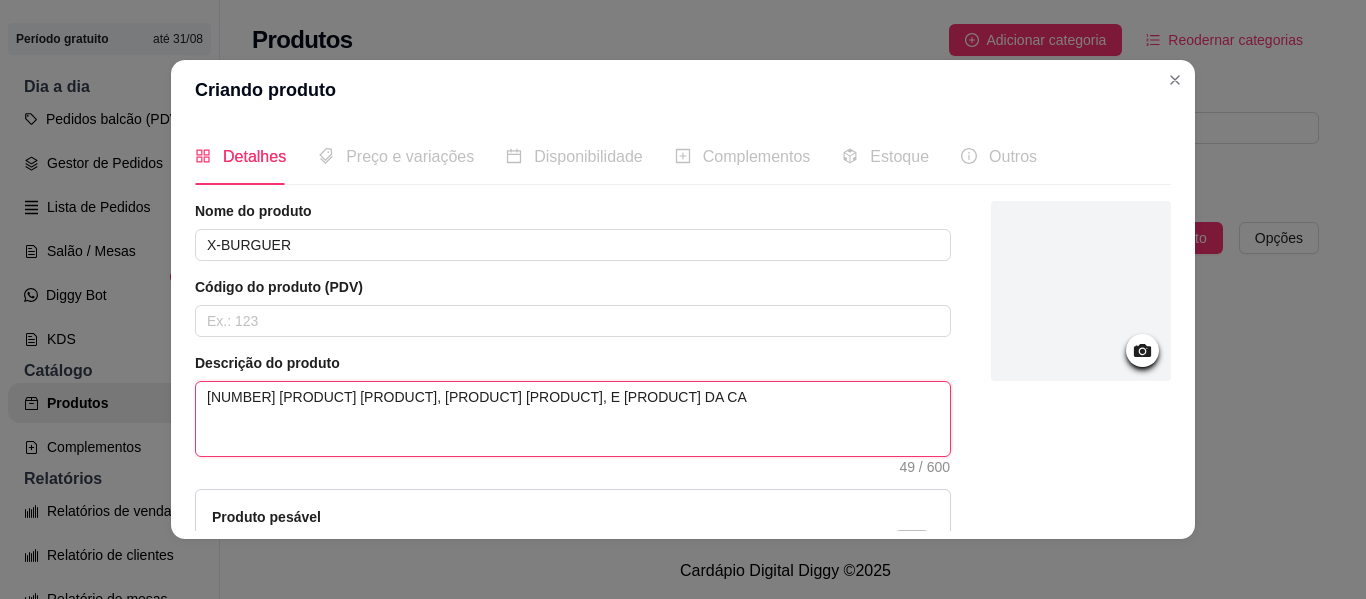 type on "[NUMBER] [PRODUCT] [PRODUCT], [PRODUCT] [PRODUCT], E [PRODUCT] DA CAS" 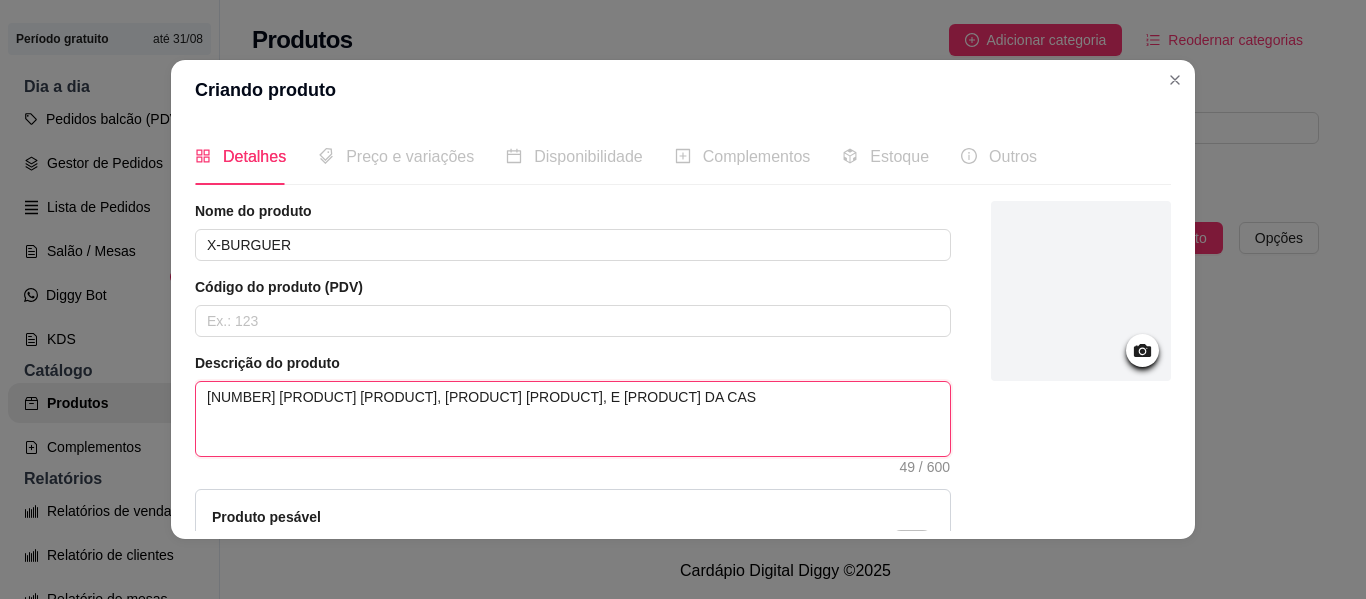 type on "[NUMBER] [PRODUCT] [PRODUCT], [PRODUCT] [PRODUCT], E [PRODUCT] DA CASA" 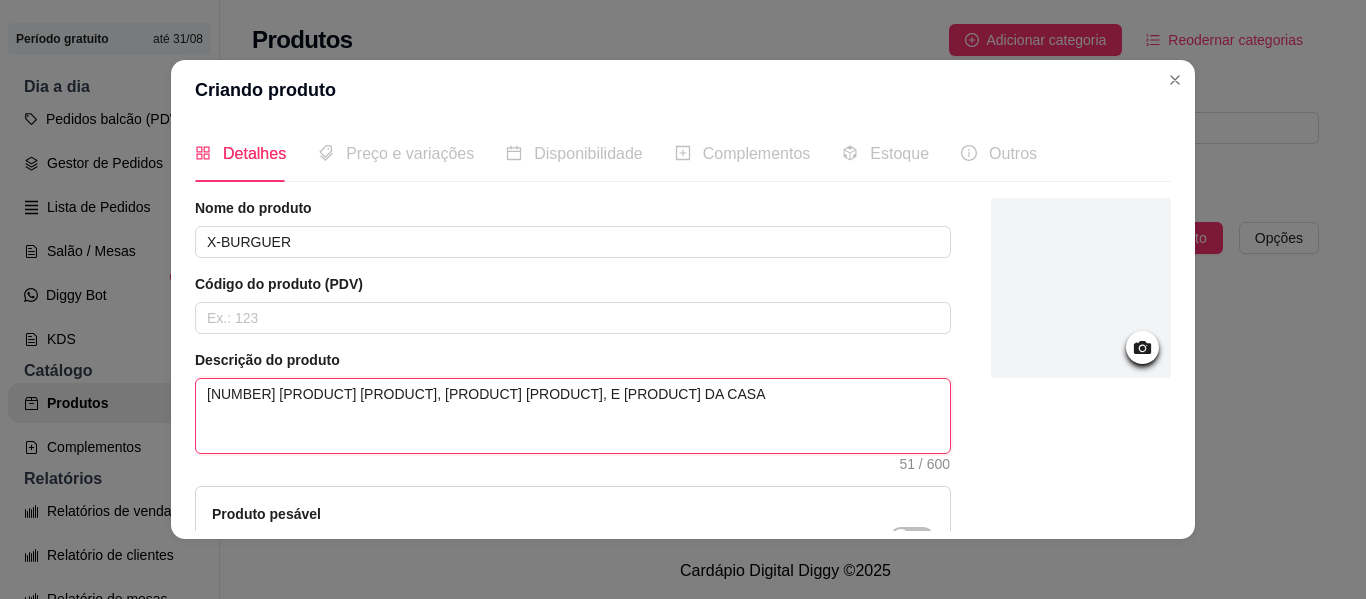 scroll, scrollTop: 0, scrollLeft: 0, axis: both 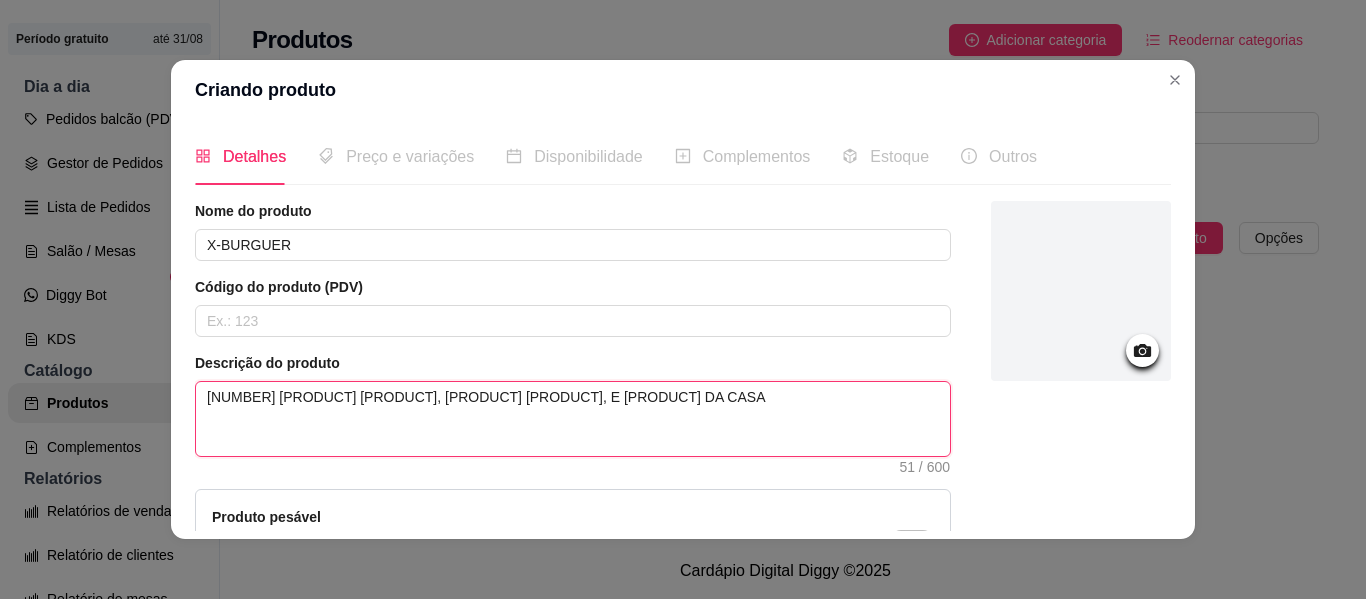 type on "[NUMBER] [PRODUCT] [PRODUCT], [PRODUCT] [PRODUCT], E [PRODUCT] DA CASA" 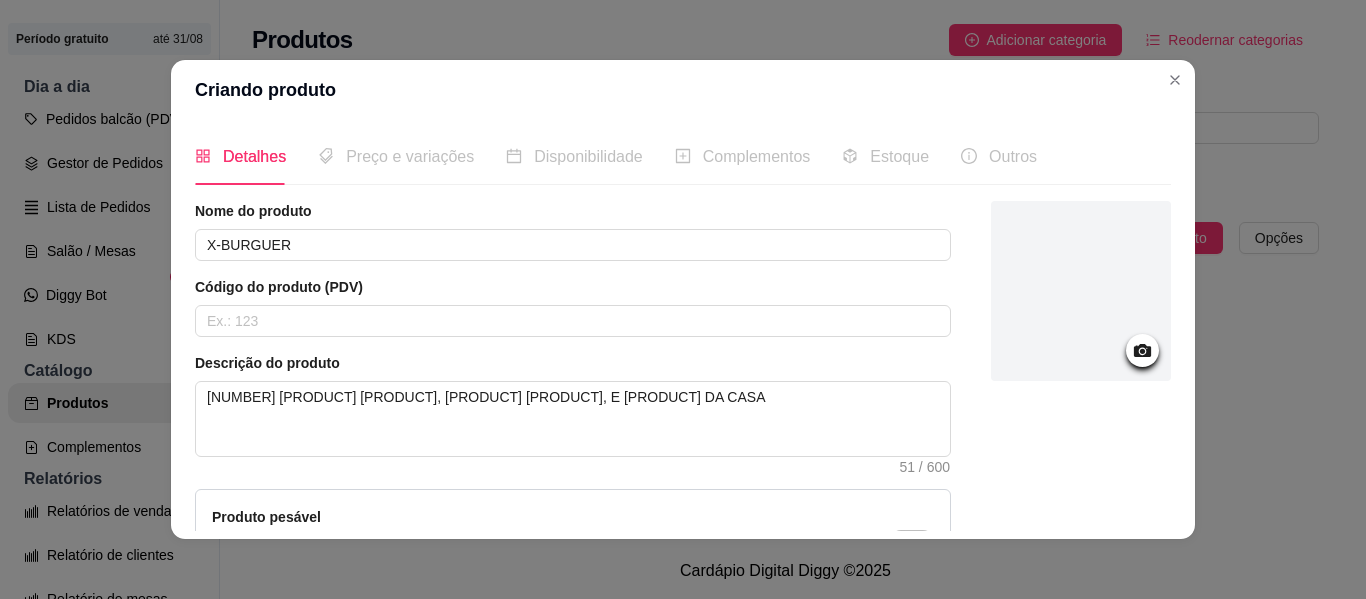 click on "Preço e variações" at bounding box center [410, 156] 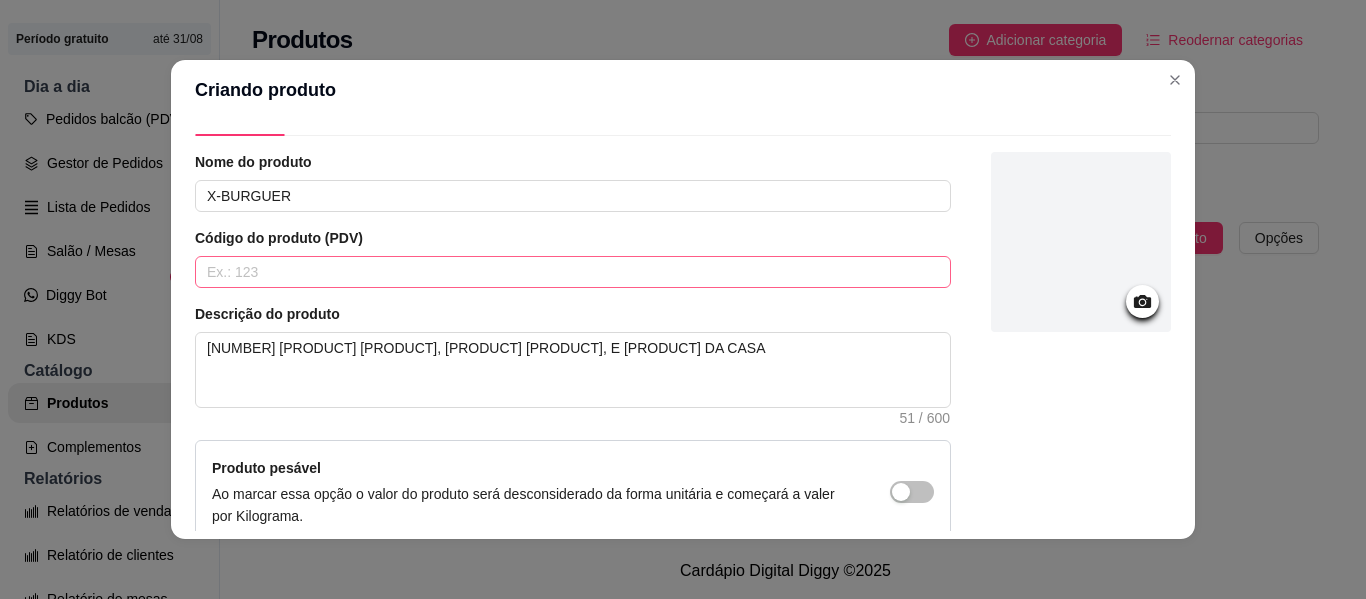 scroll, scrollTop: 0, scrollLeft: 0, axis: both 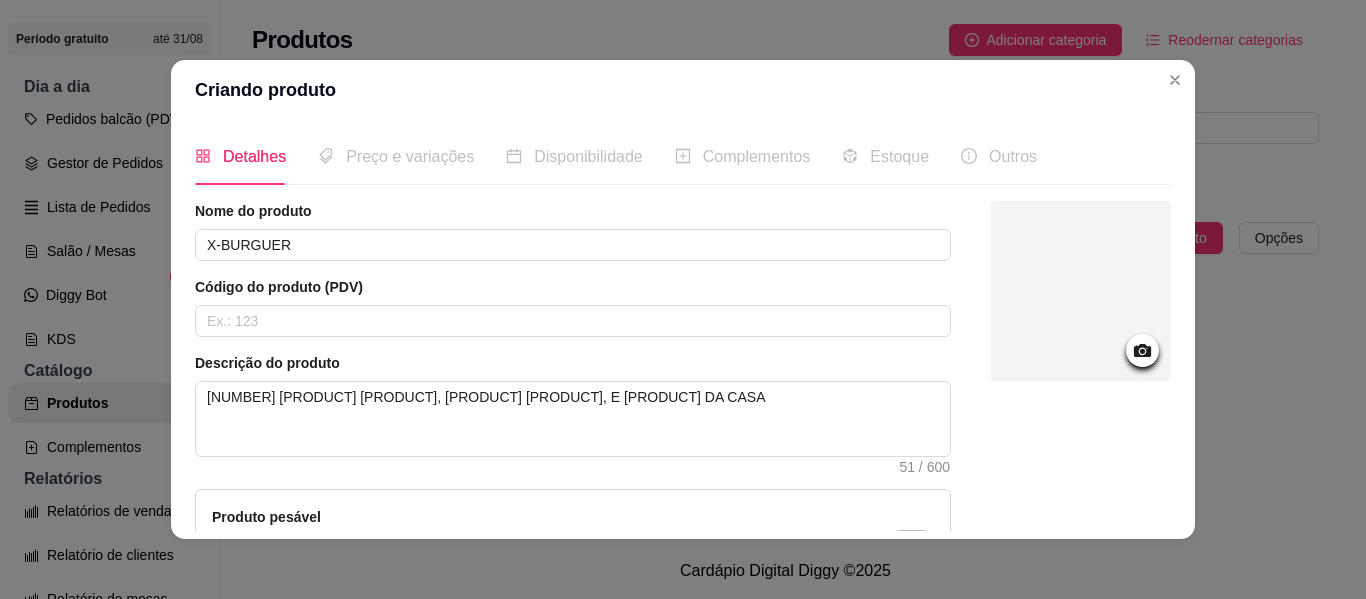 click at bounding box center (1081, 291) 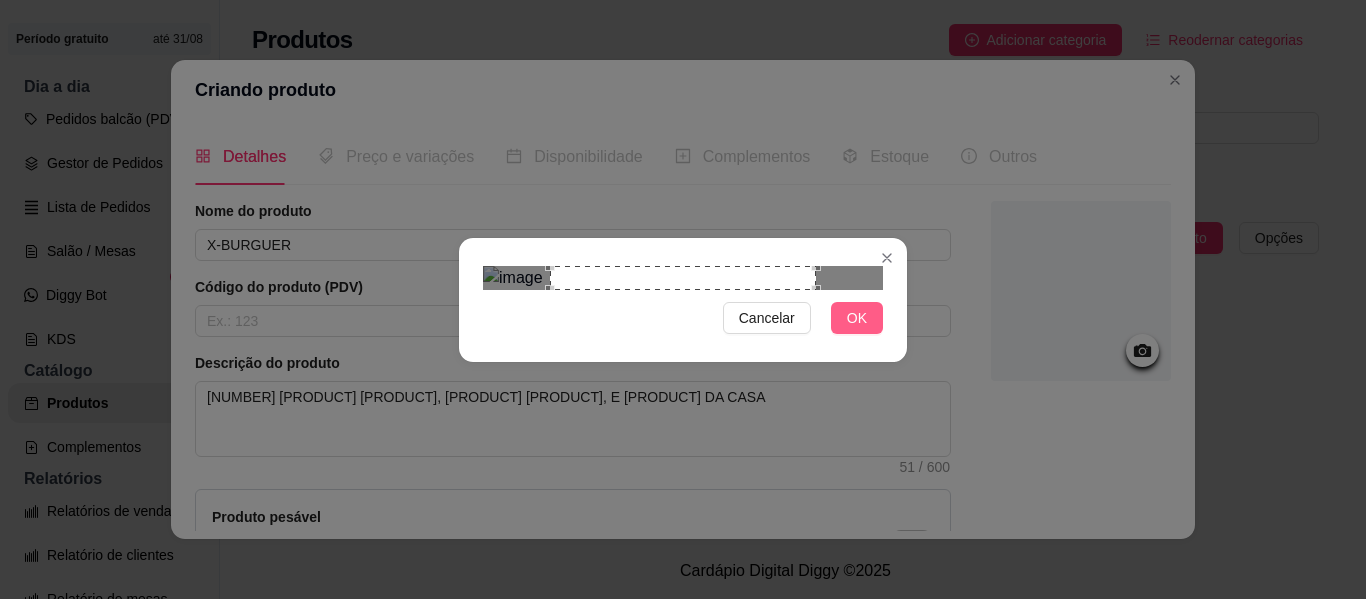 click on "OK" at bounding box center (857, 318) 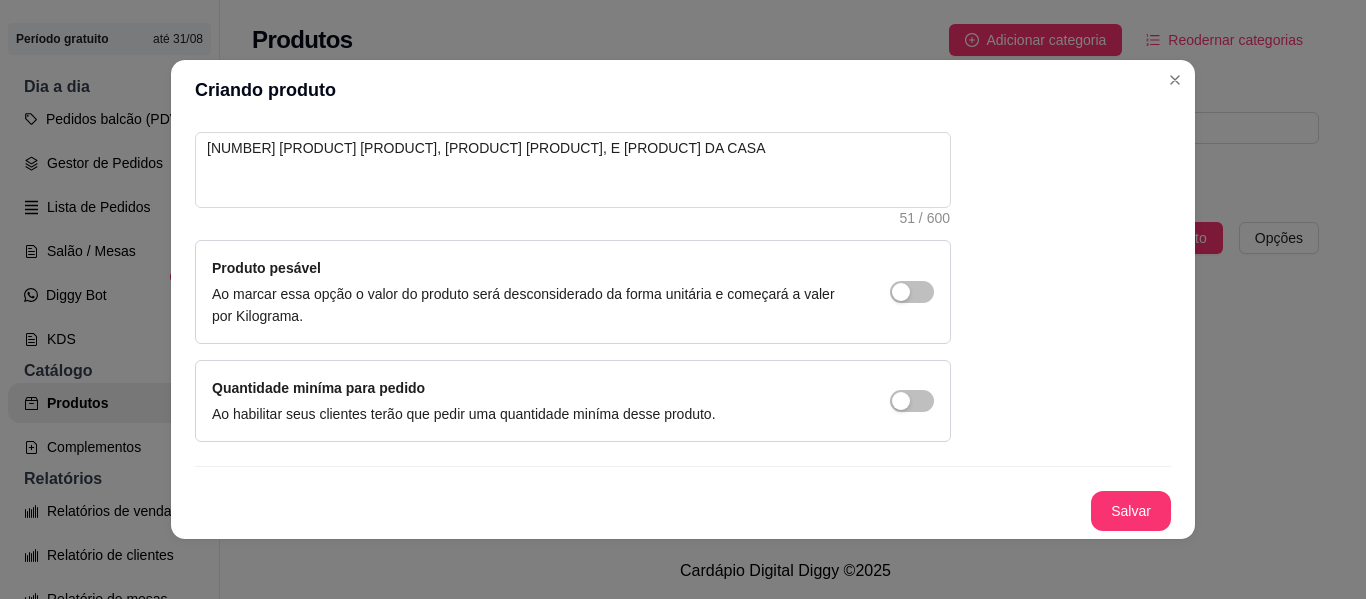 scroll, scrollTop: 0, scrollLeft: 0, axis: both 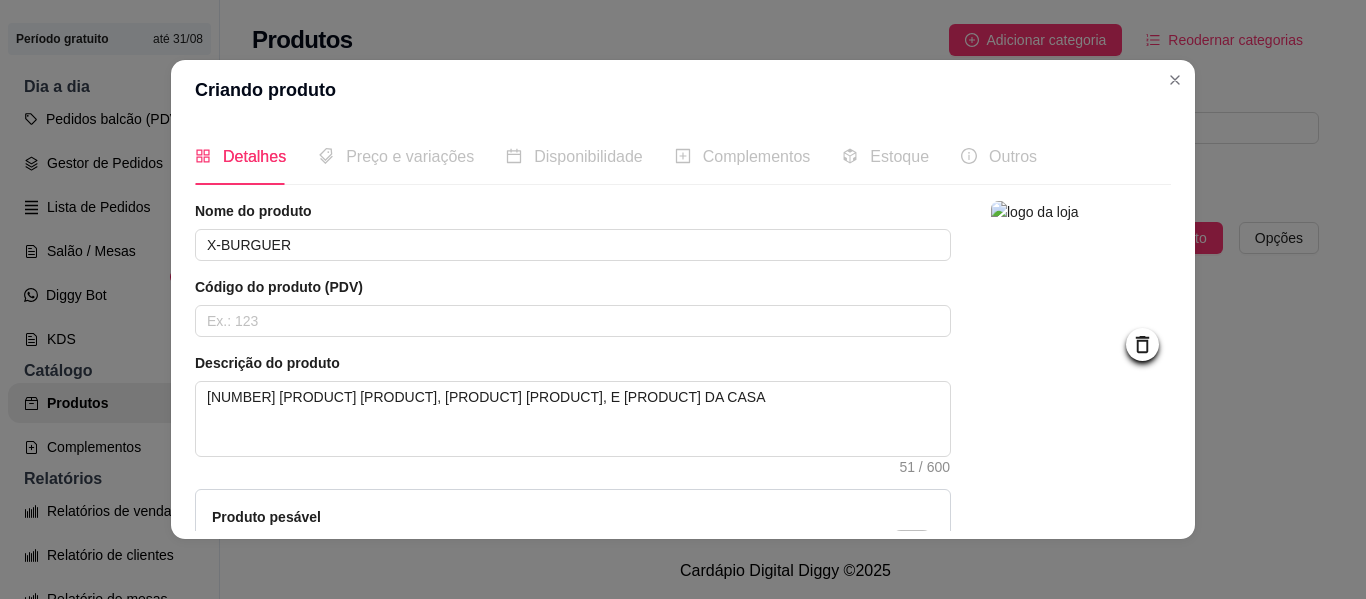 click on "Preço e variações" at bounding box center [410, 156] 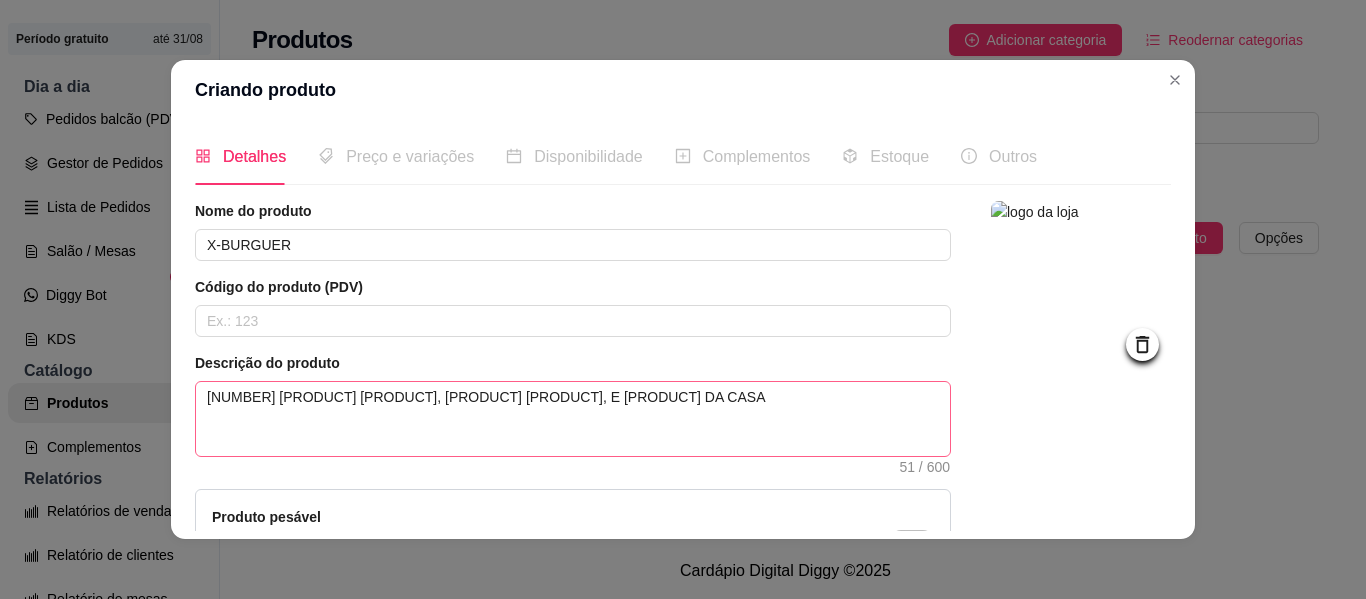 scroll, scrollTop: 249, scrollLeft: 0, axis: vertical 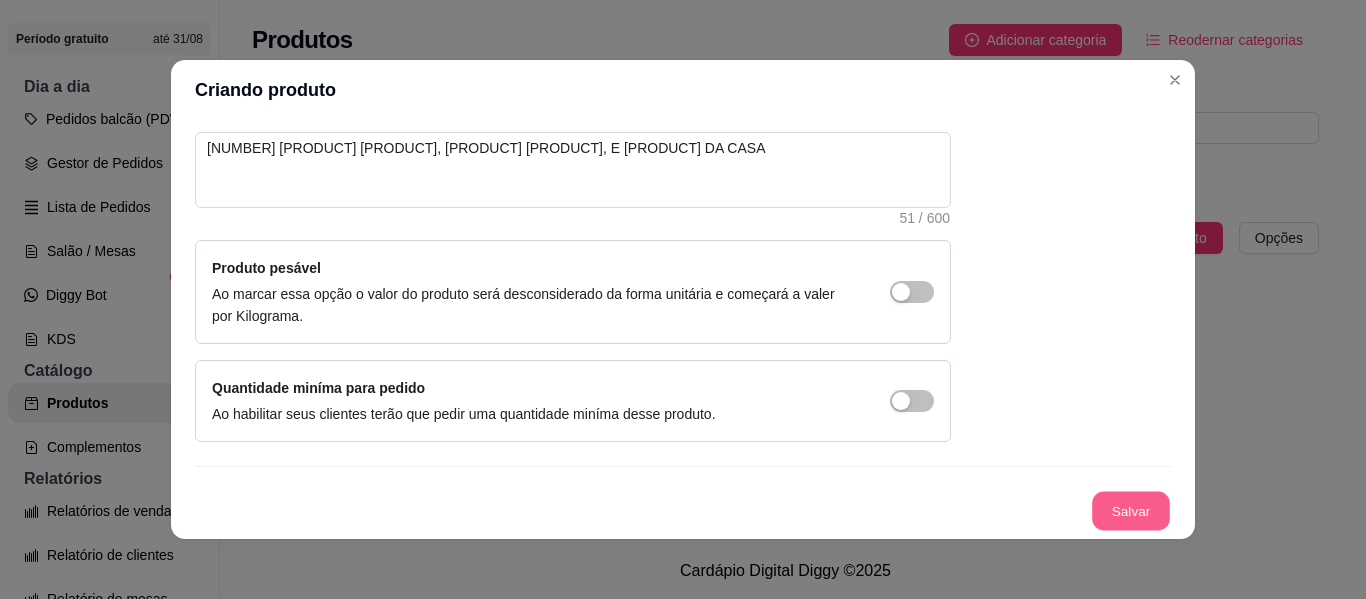 click on "Salvar" at bounding box center [1131, 511] 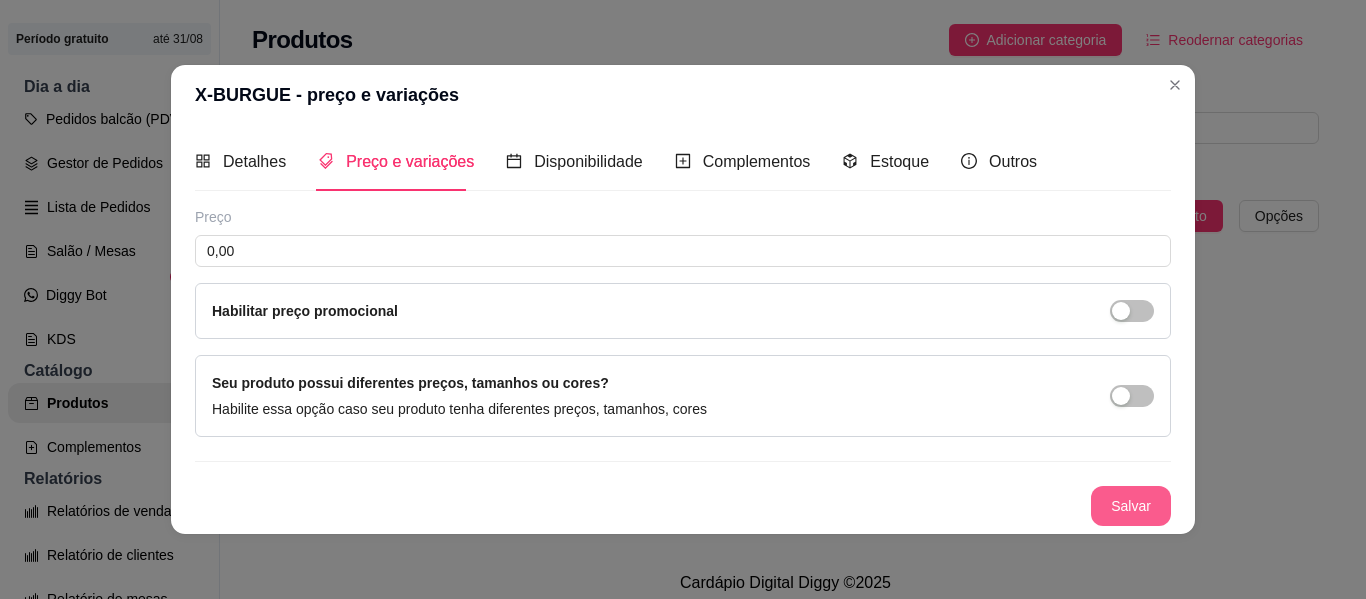 type 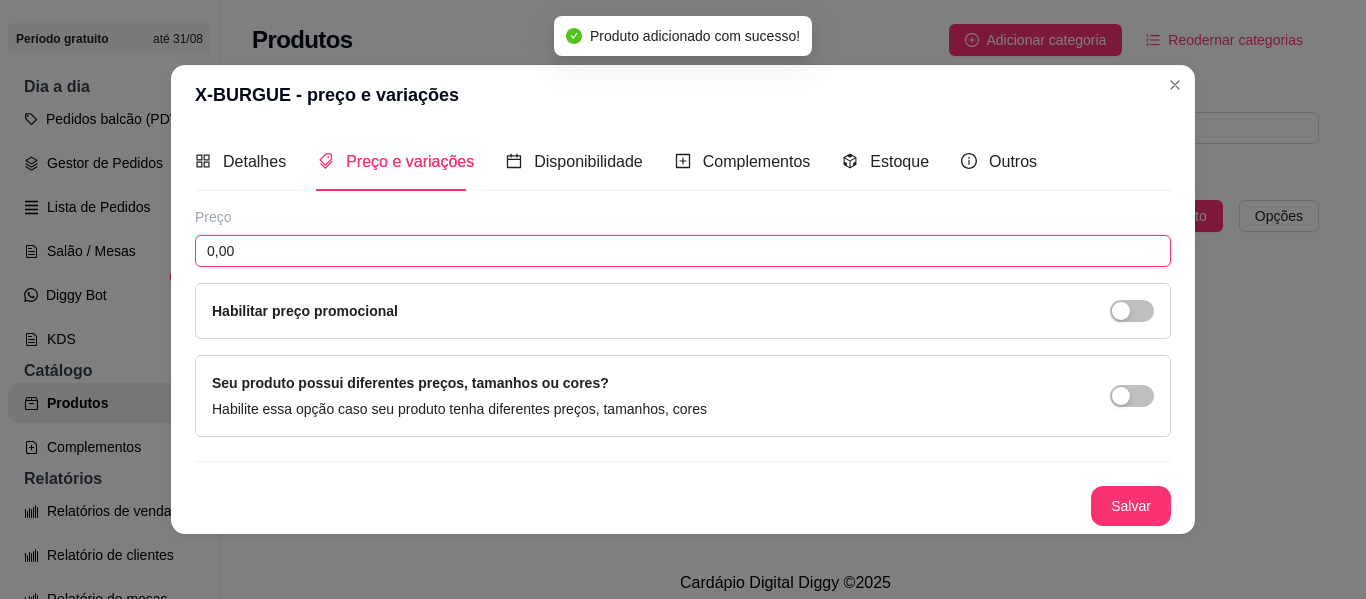 click on "0,00" at bounding box center [683, 251] 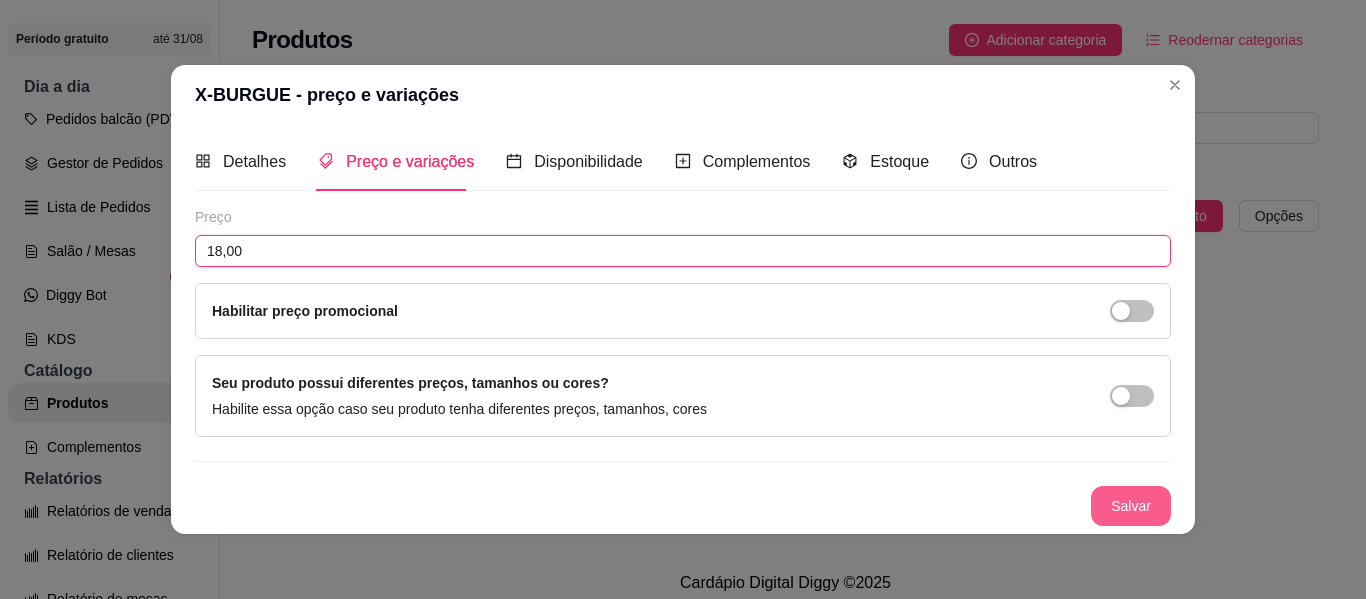 type on "18,00" 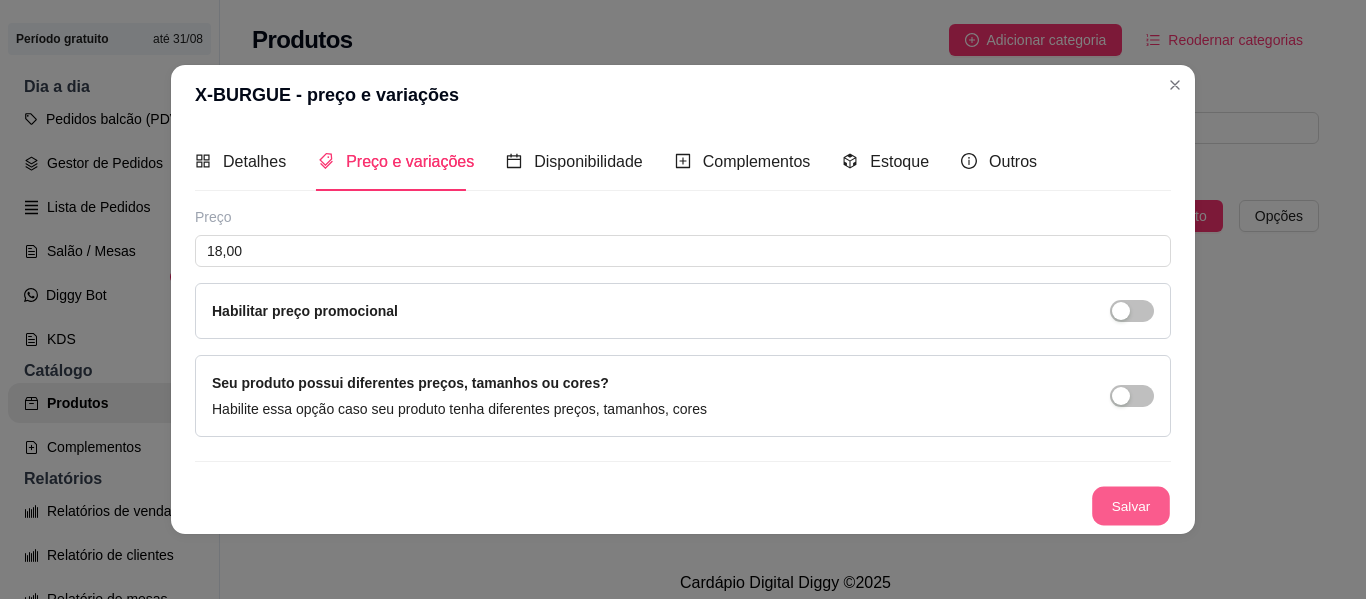 click on "Salvar" at bounding box center [1131, 505] 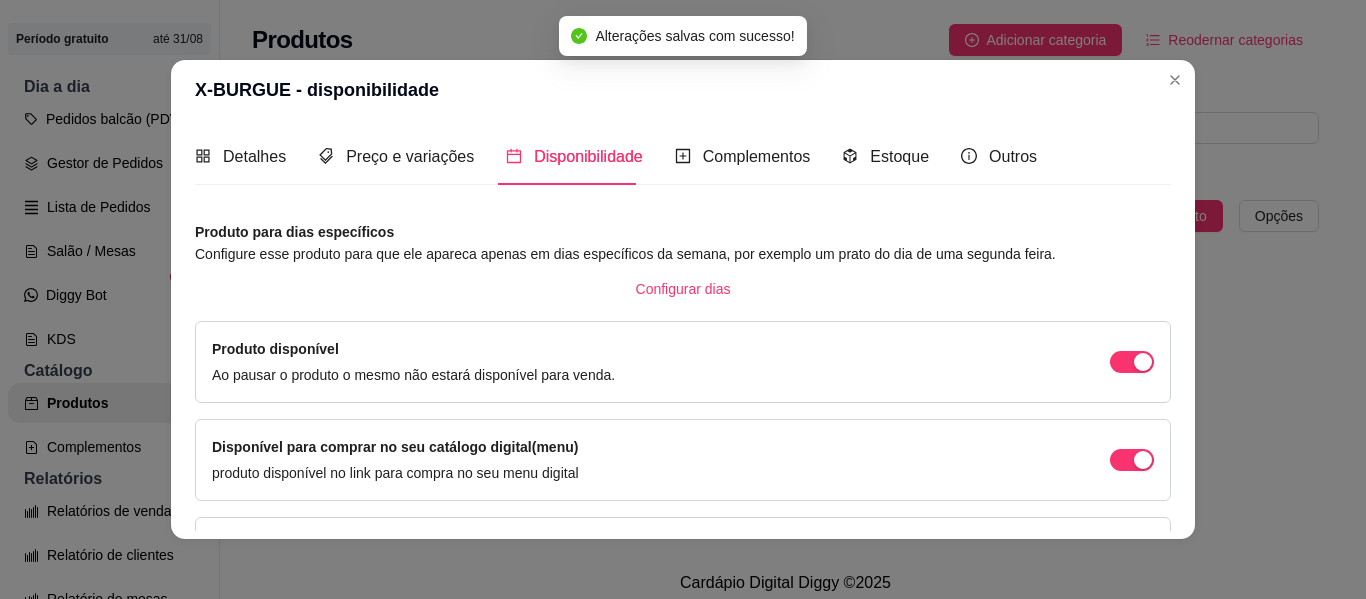 scroll, scrollTop: 247, scrollLeft: 0, axis: vertical 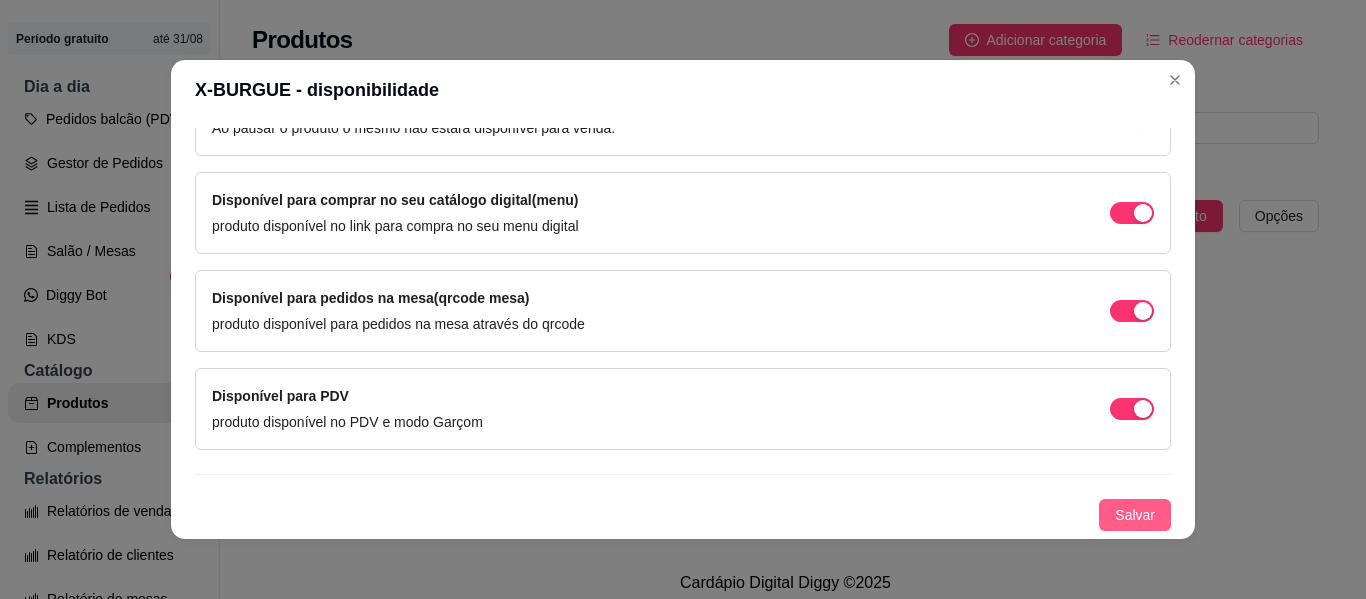 click on "Salvar" at bounding box center [1135, 515] 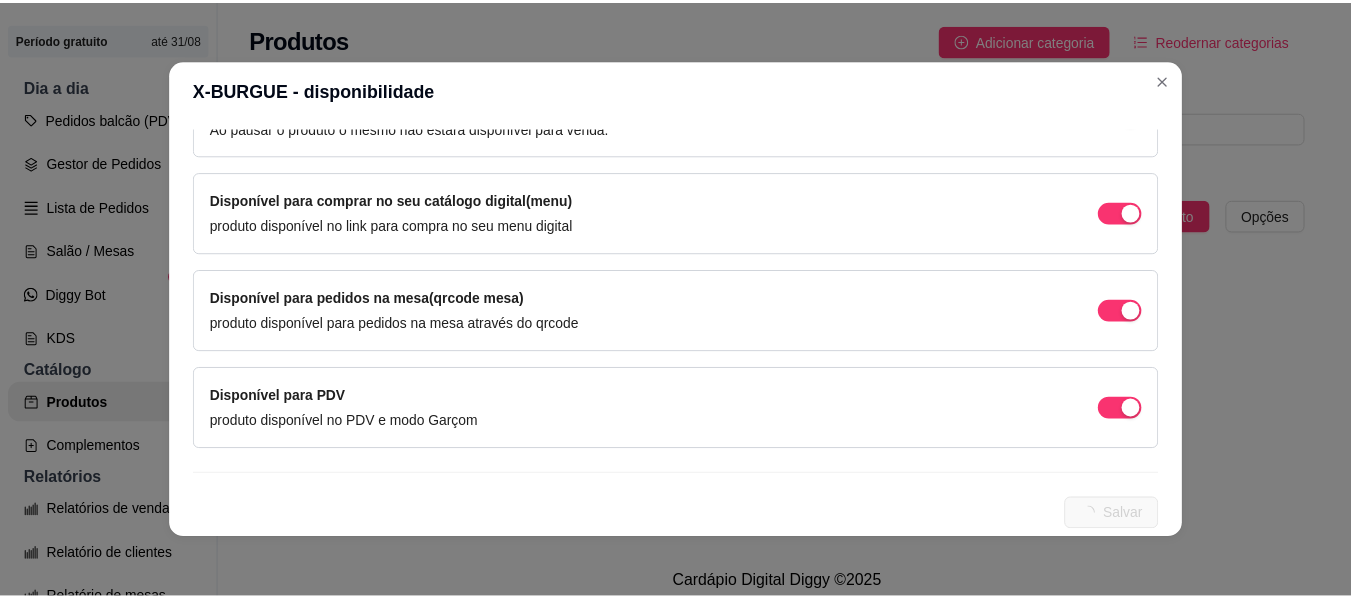 scroll, scrollTop: 0, scrollLeft: 0, axis: both 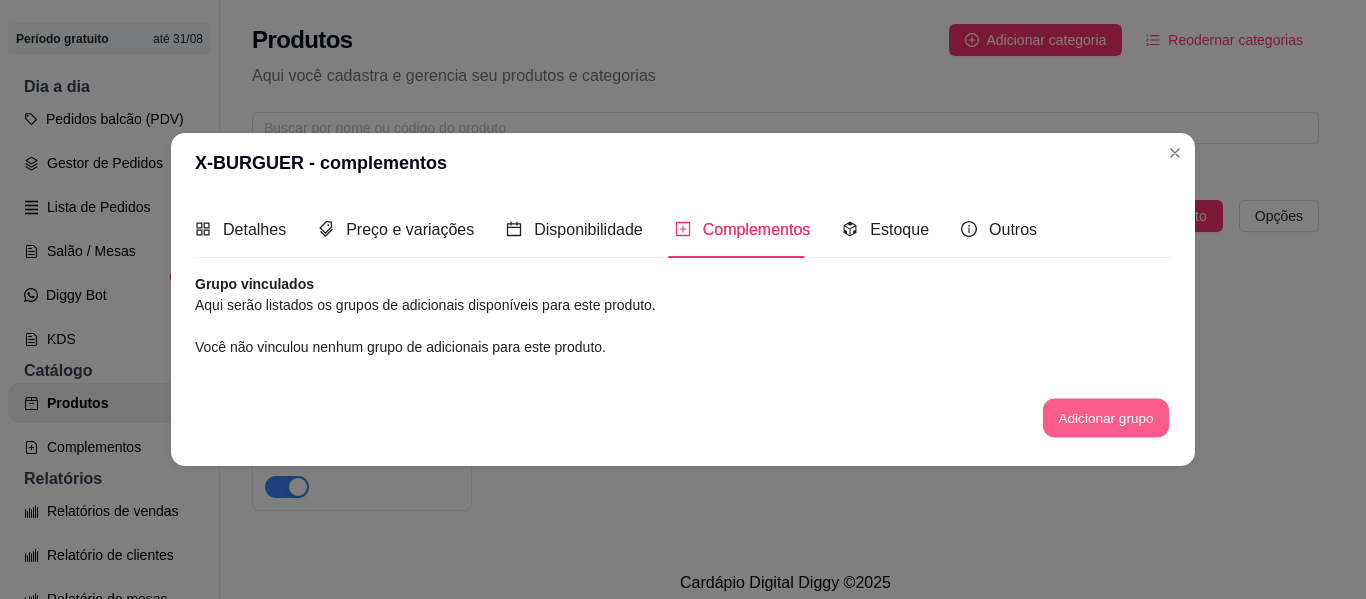 click on "Adicionar grupo" at bounding box center [1106, 418] 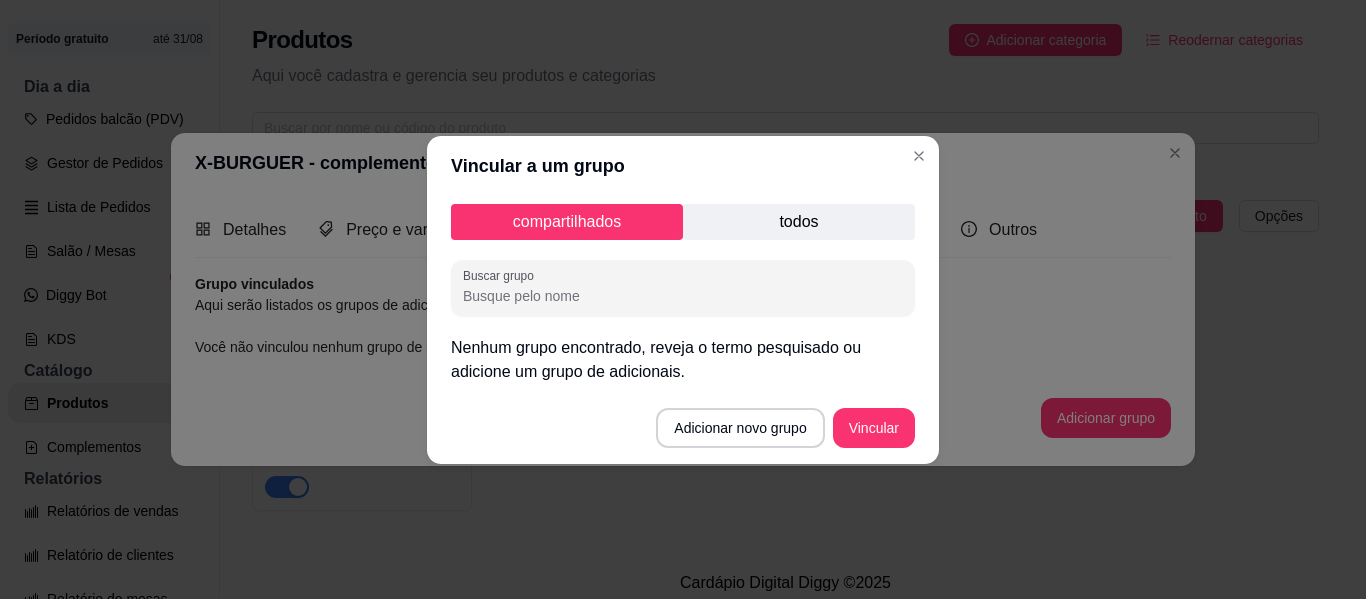 click on "todos" at bounding box center [799, 222] 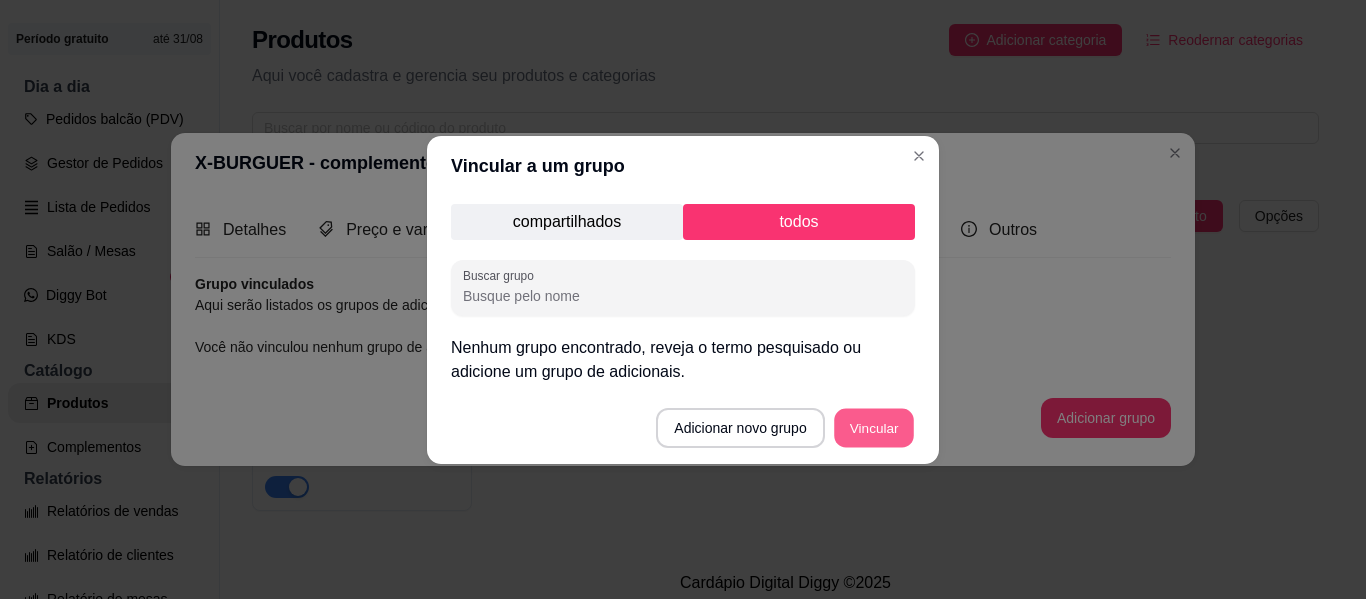 click on "Vincular" at bounding box center (874, 427) 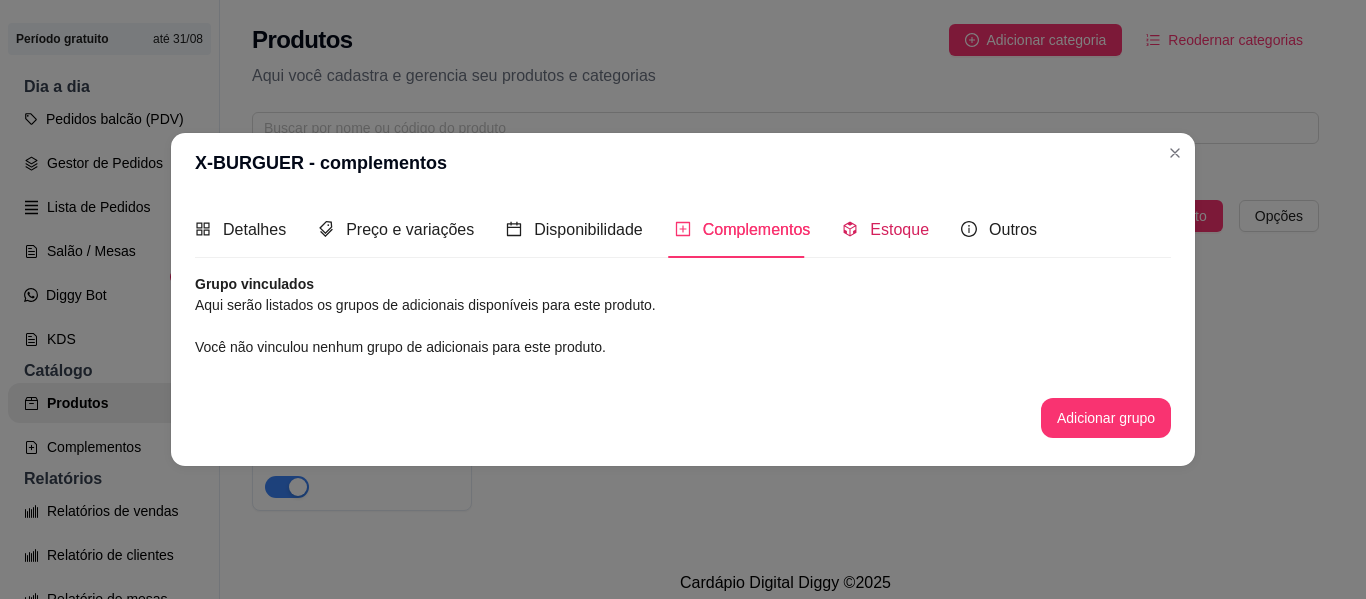 click on "Estoque" at bounding box center [899, 229] 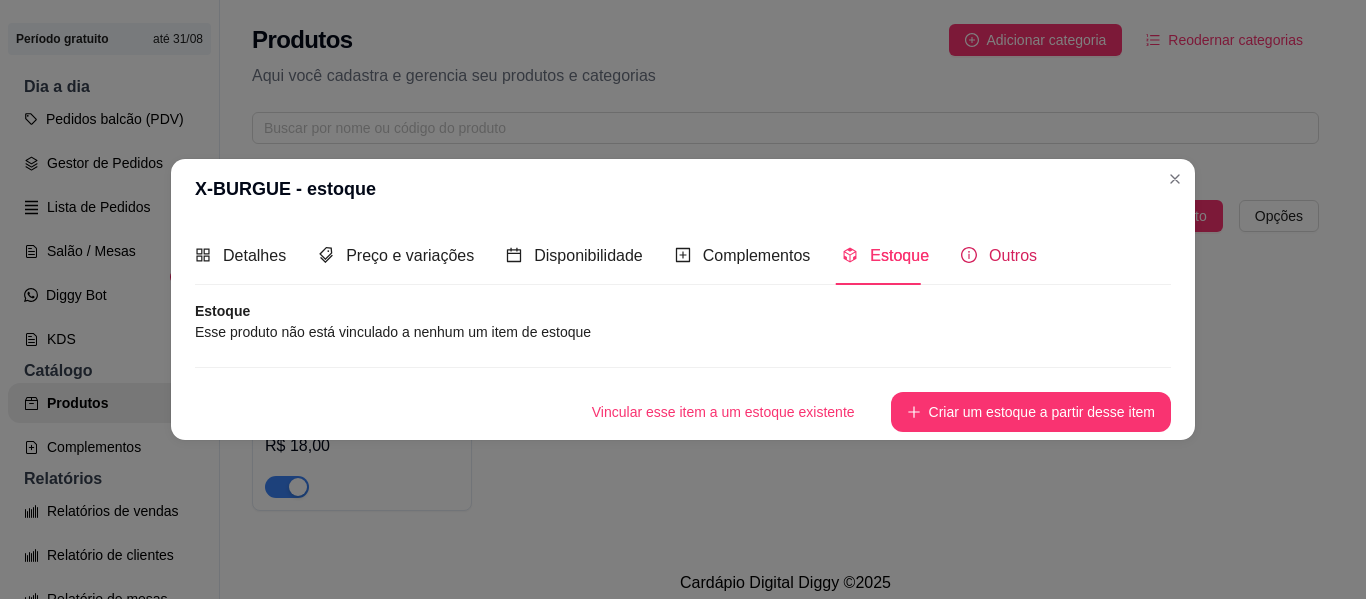 click on "Outros" at bounding box center (1013, 255) 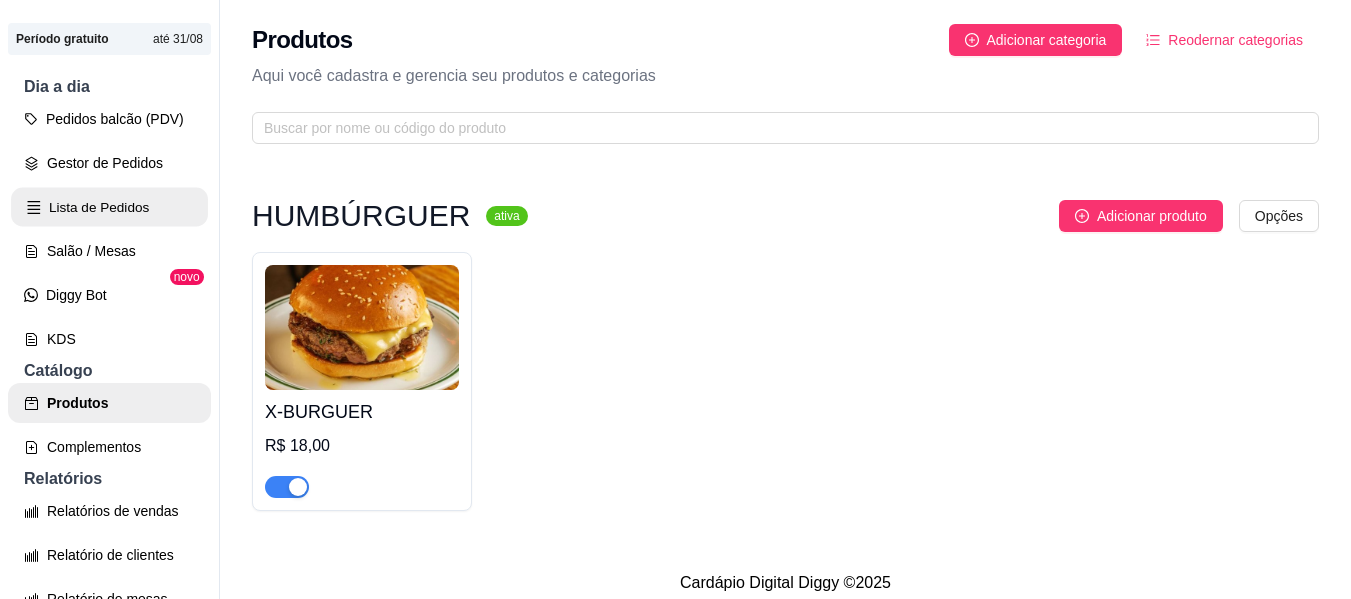 click on "Lista de Pedidos" at bounding box center [109, 207] 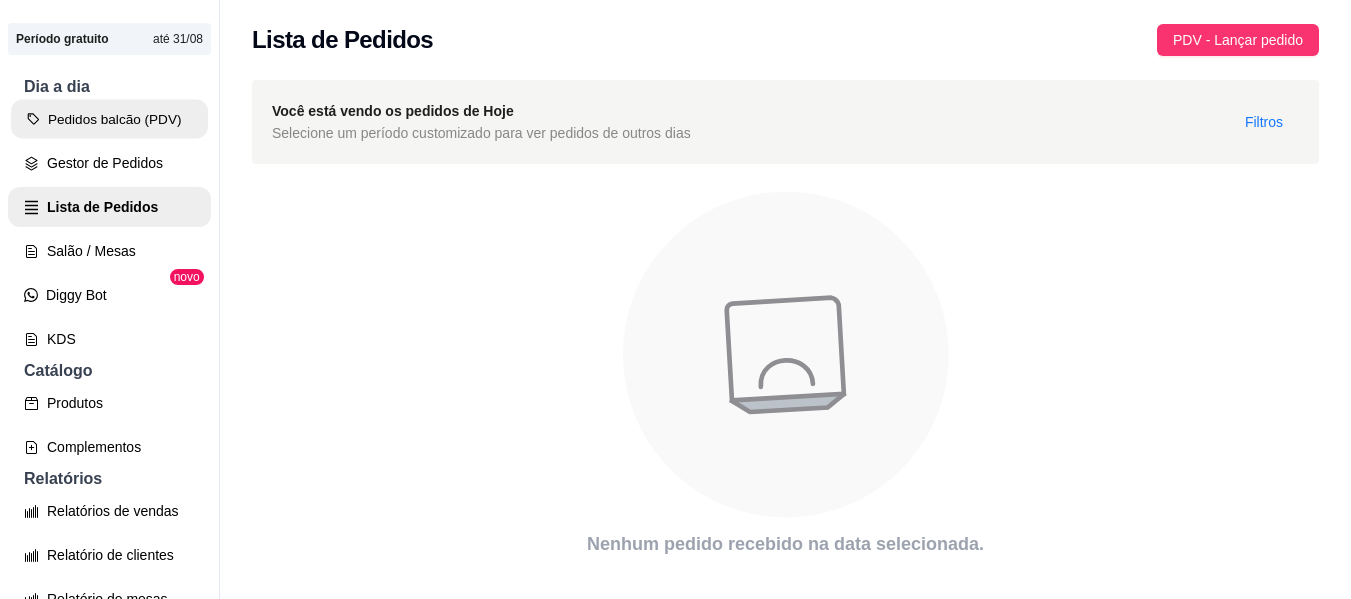 click on "Pedidos balcão (PDV)" at bounding box center (109, 119) 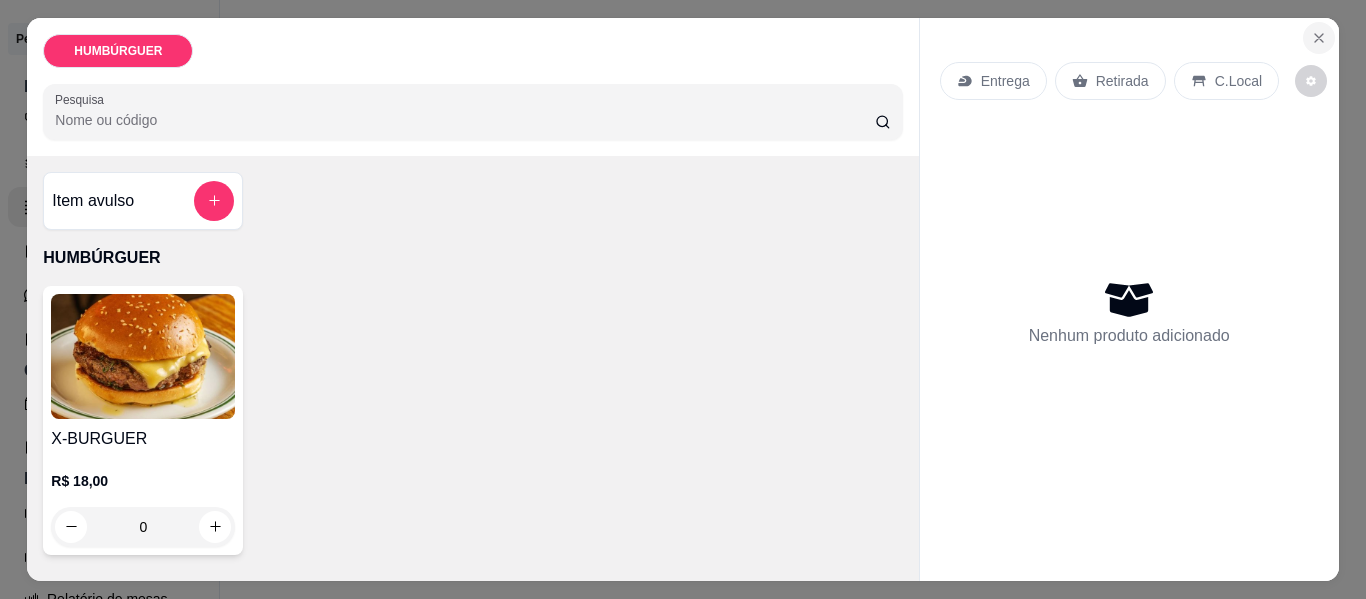 click 